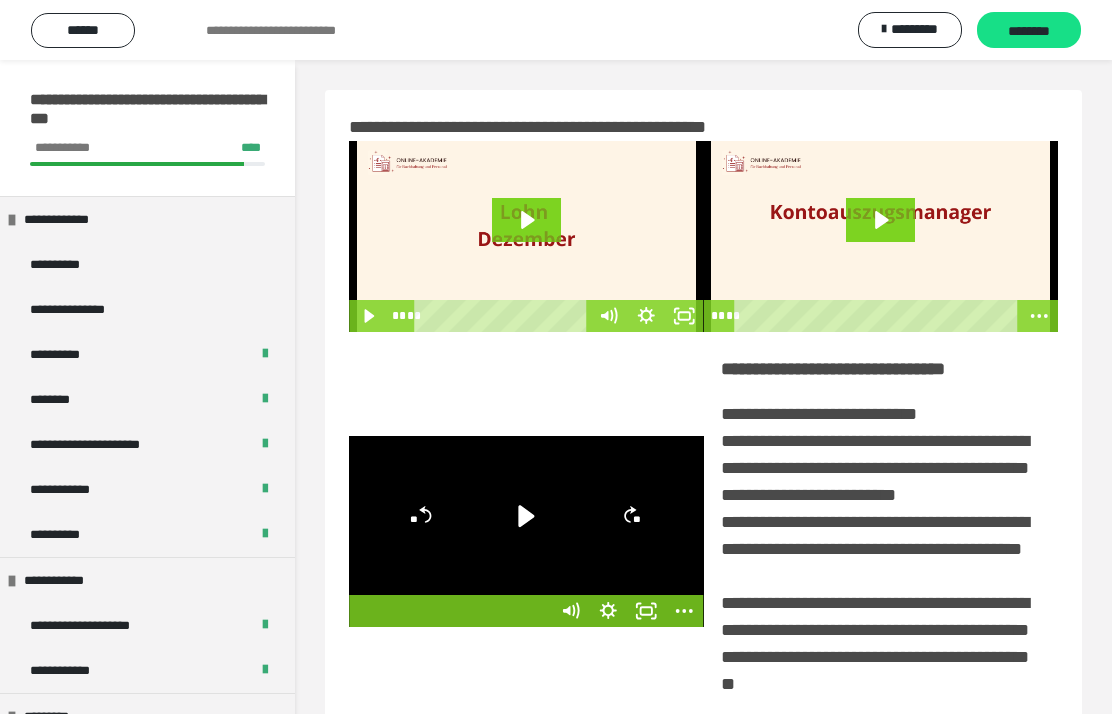 scroll, scrollTop: 244, scrollLeft: 0, axis: vertical 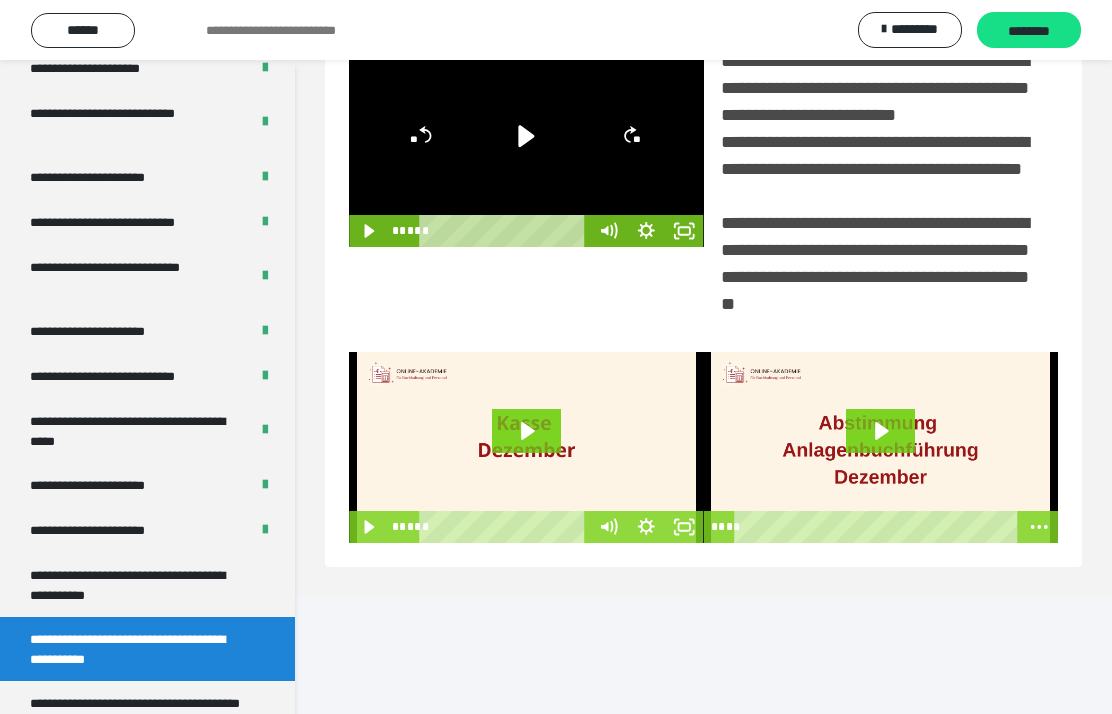 click 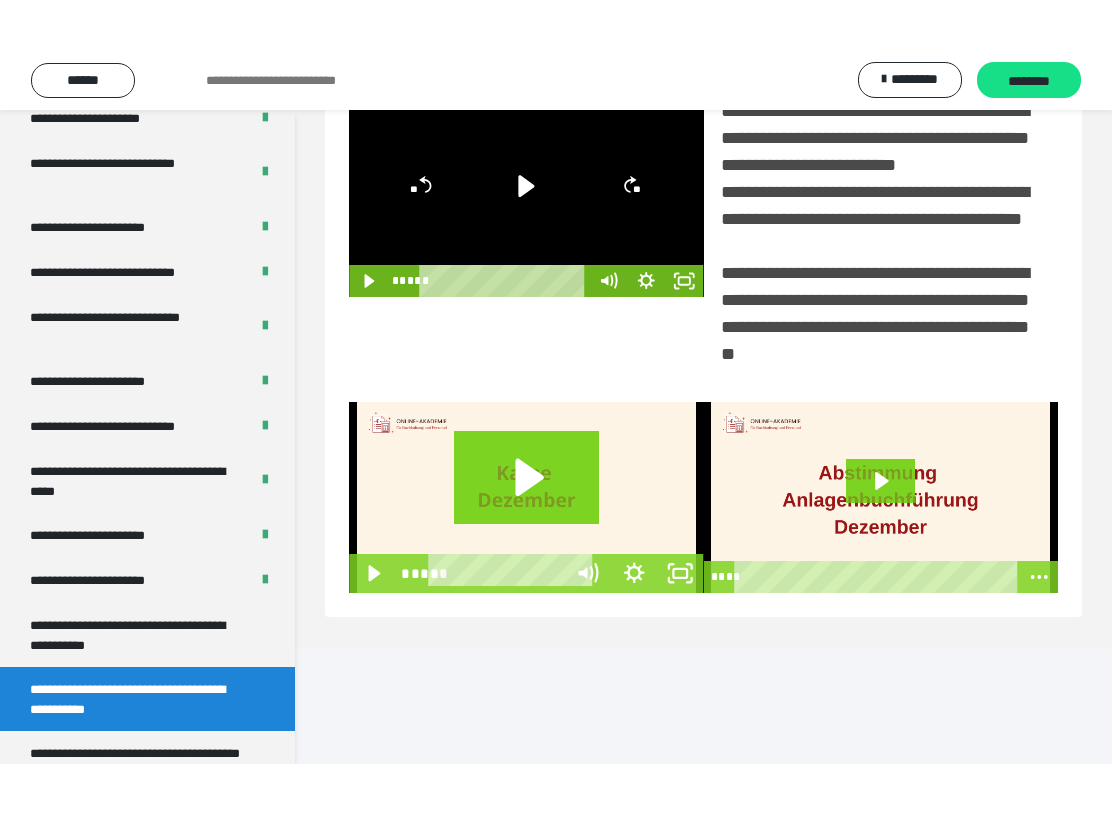 scroll, scrollTop: 20, scrollLeft: 0, axis: vertical 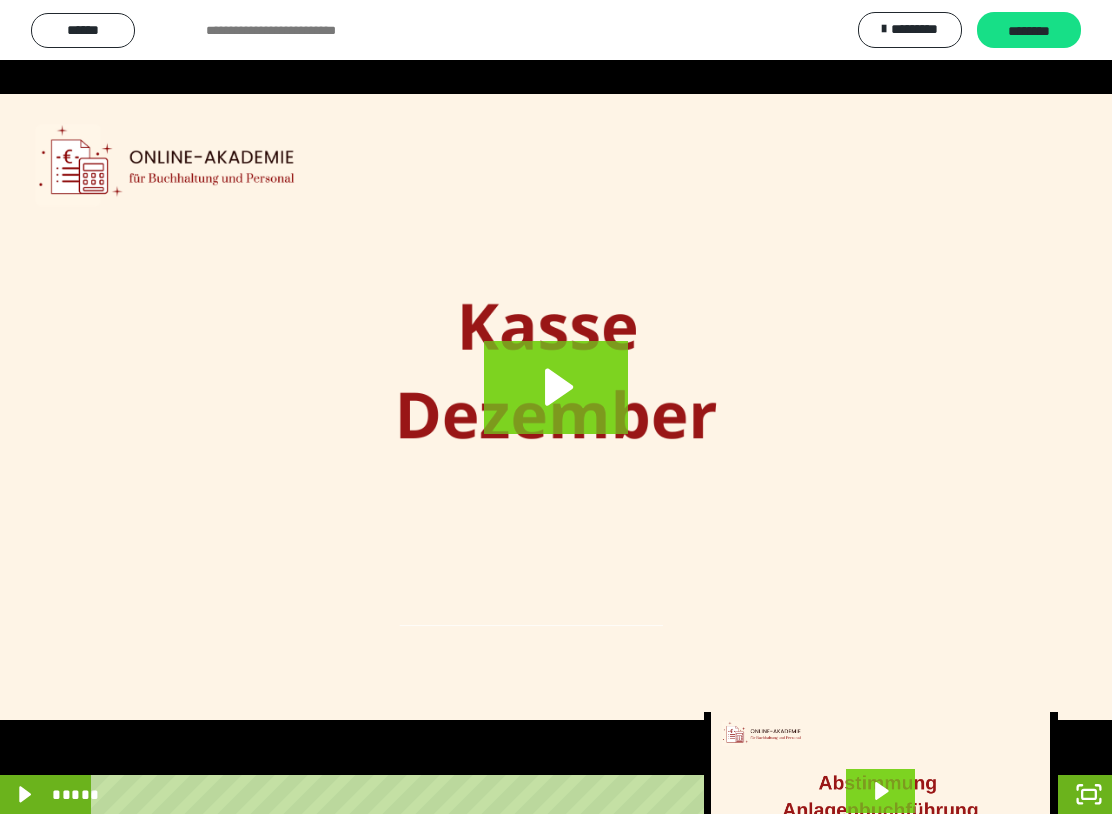 click 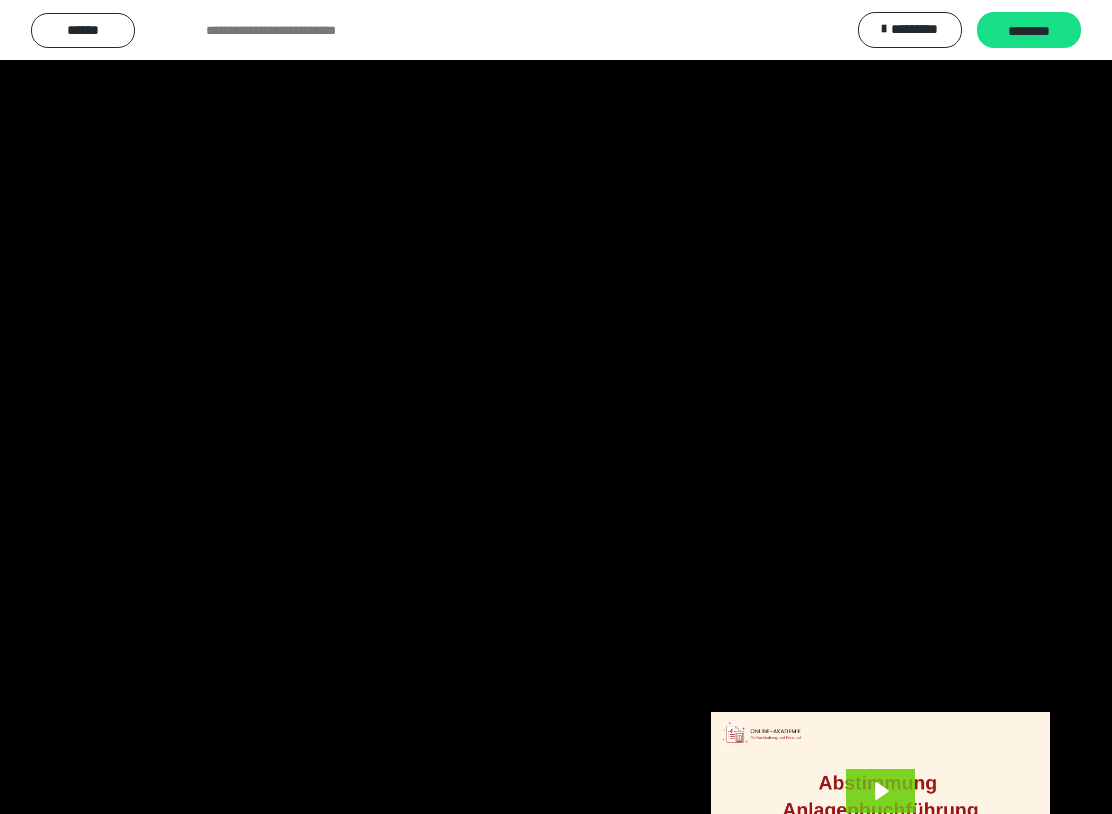 click at bounding box center (556, 407) 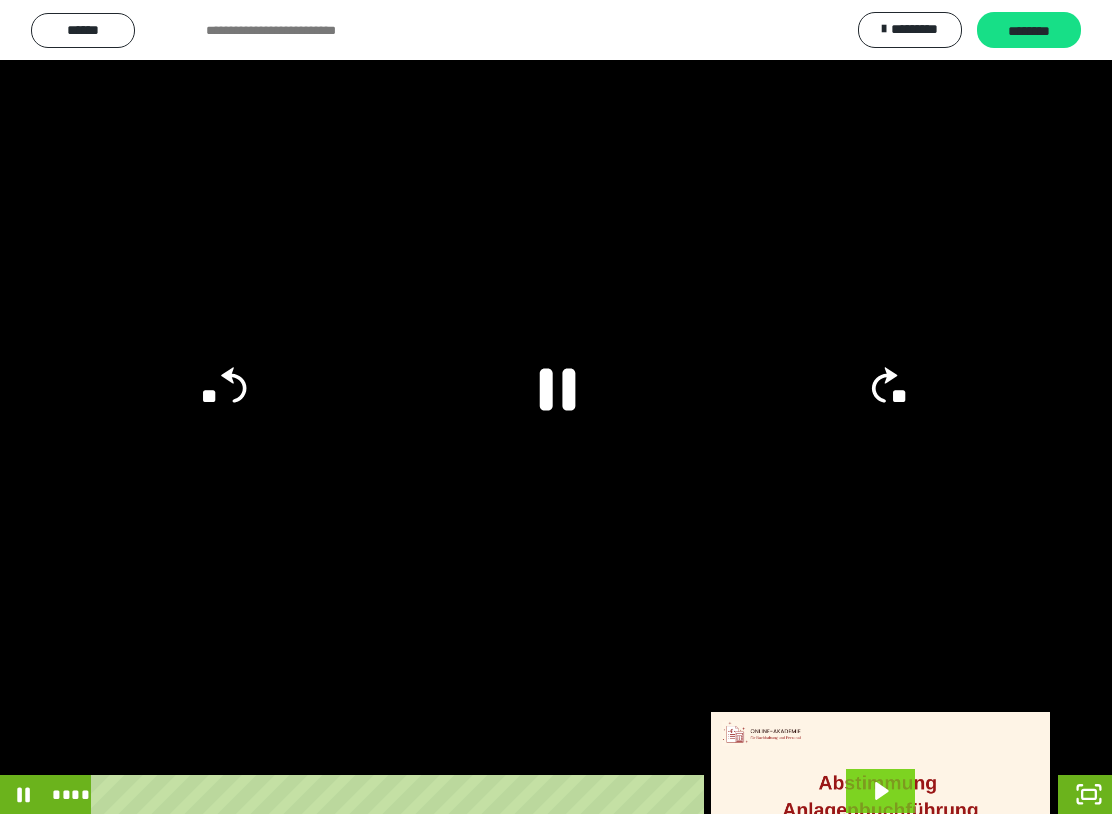 click 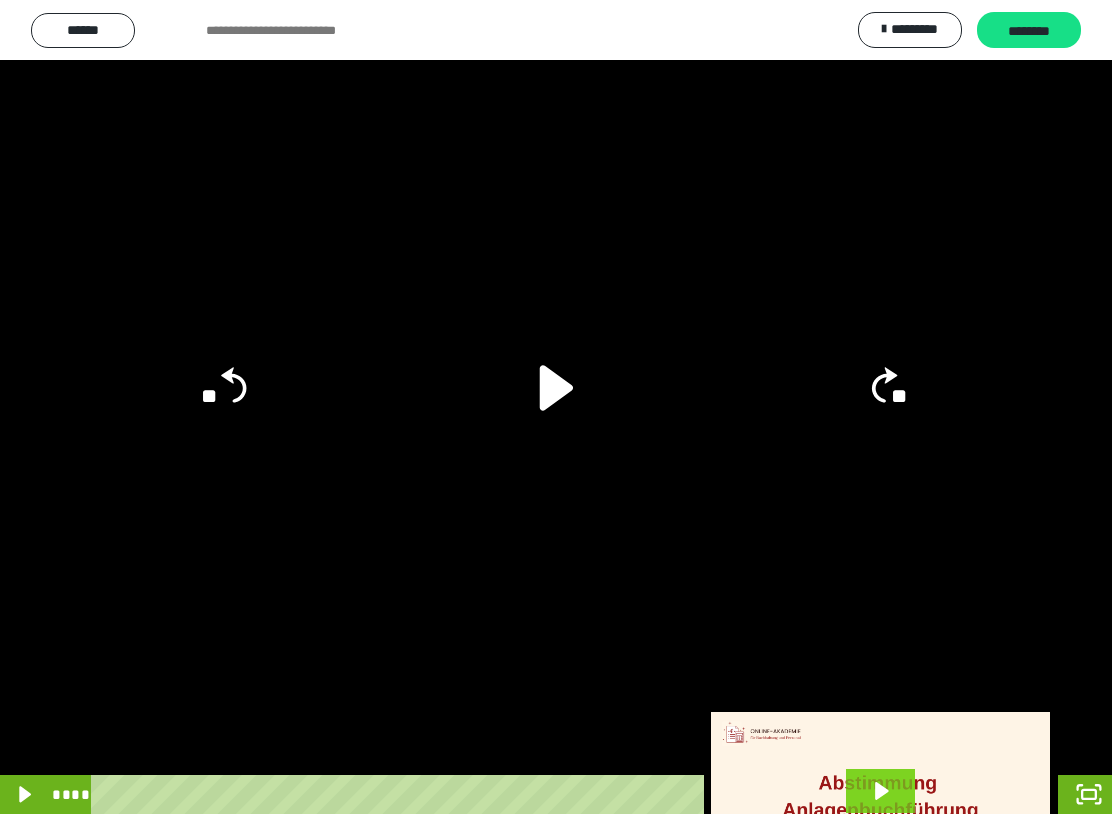 click 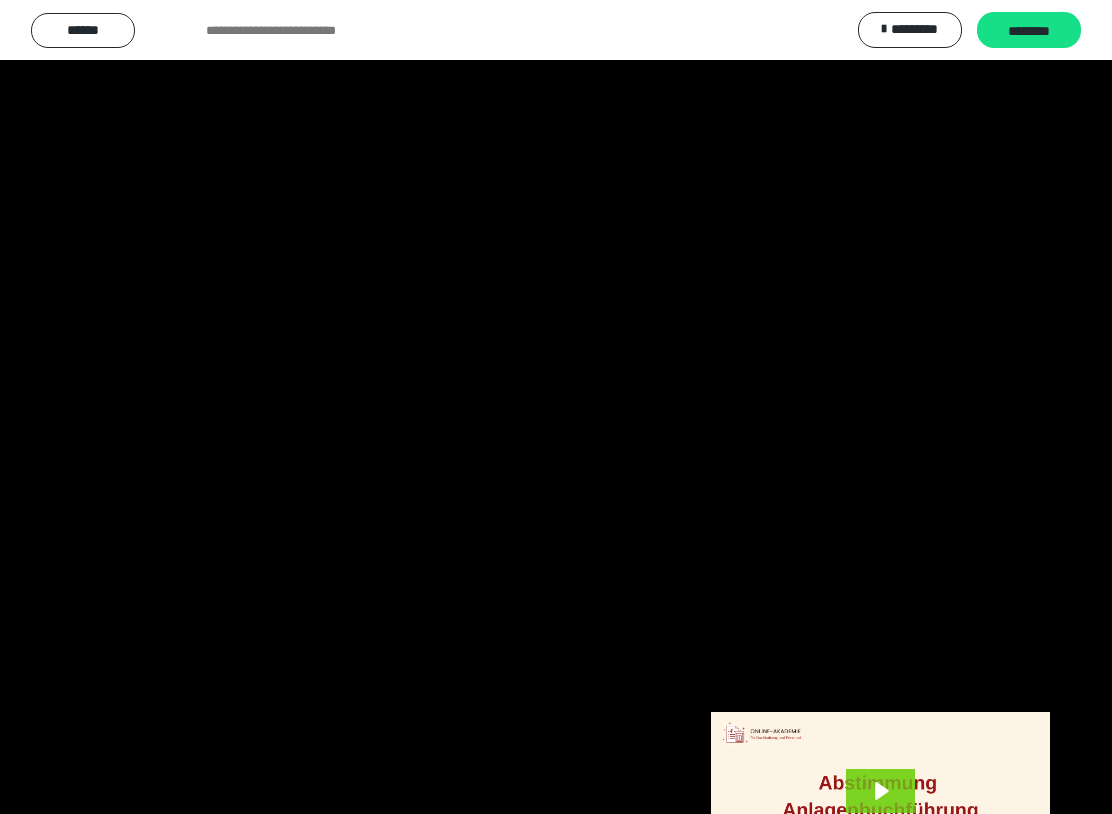 click at bounding box center [556, 407] 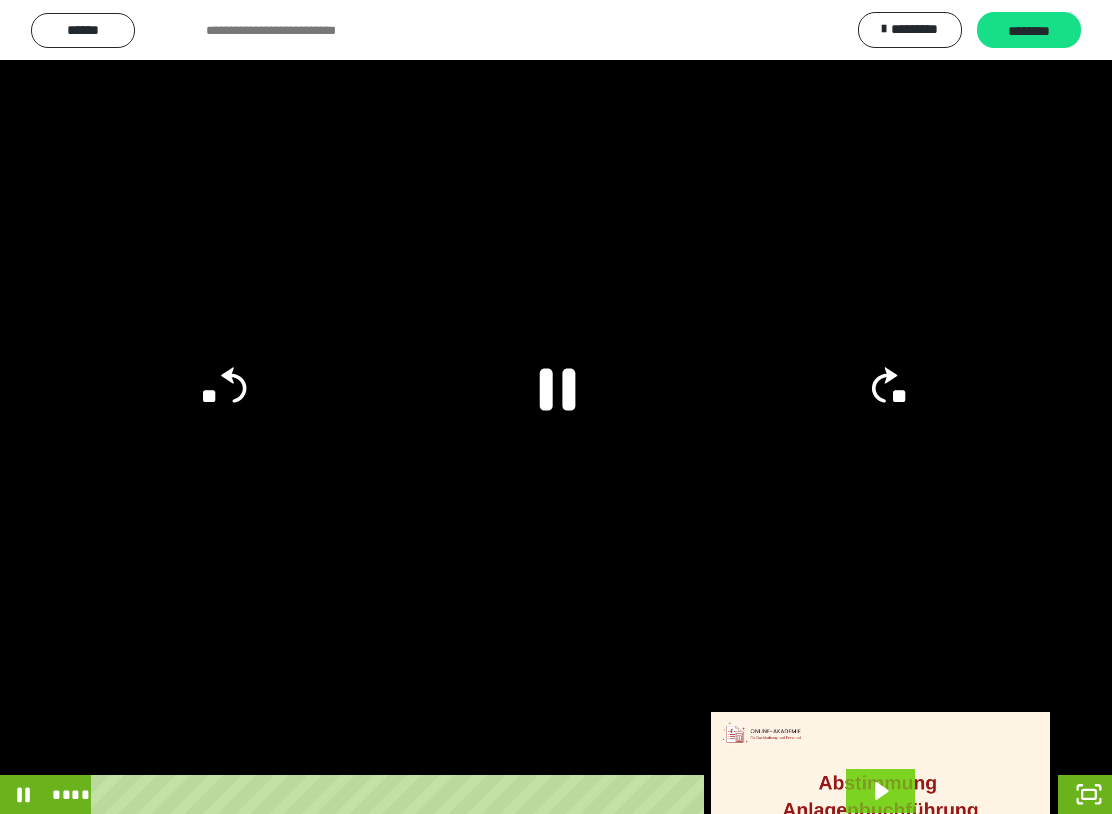 click 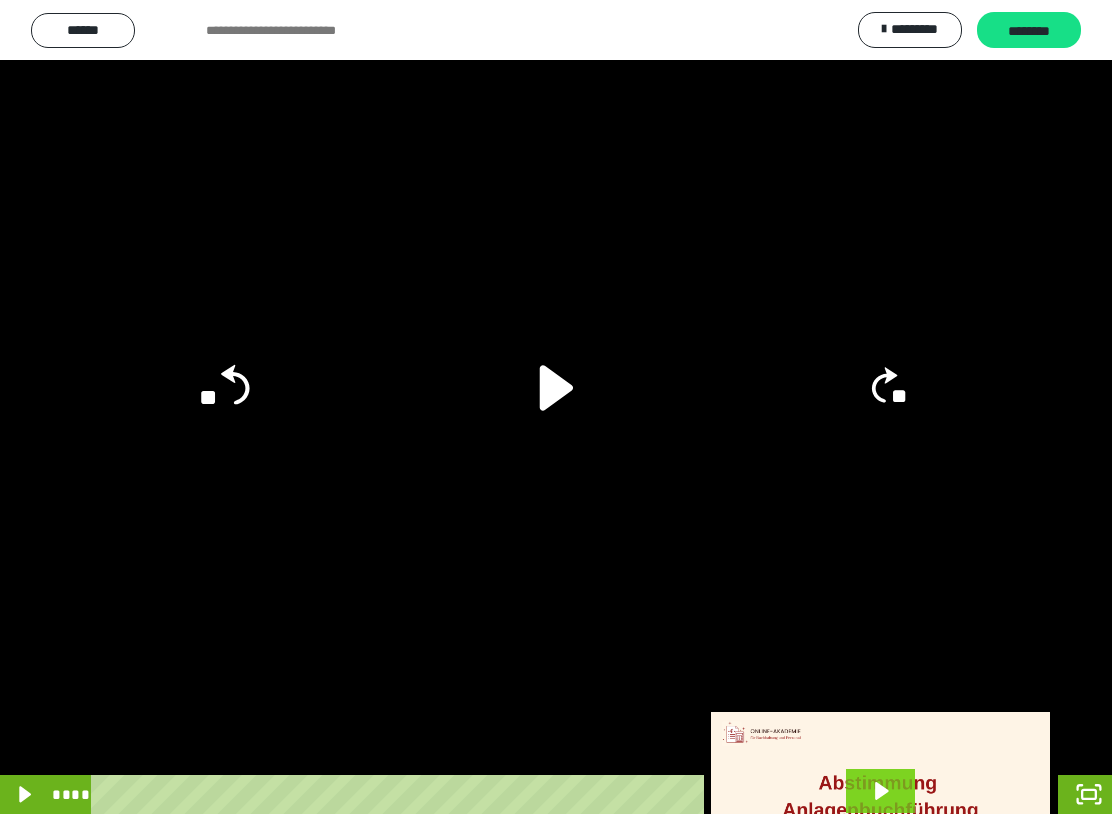 click on "**" 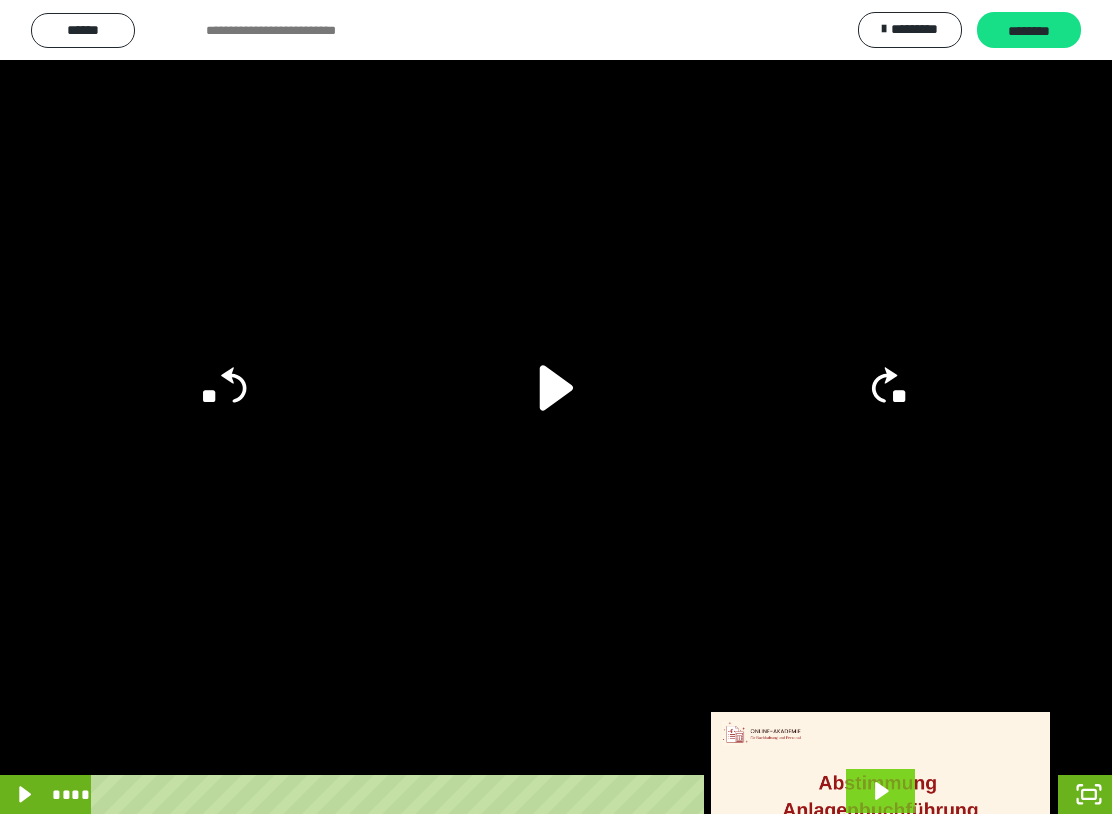 click 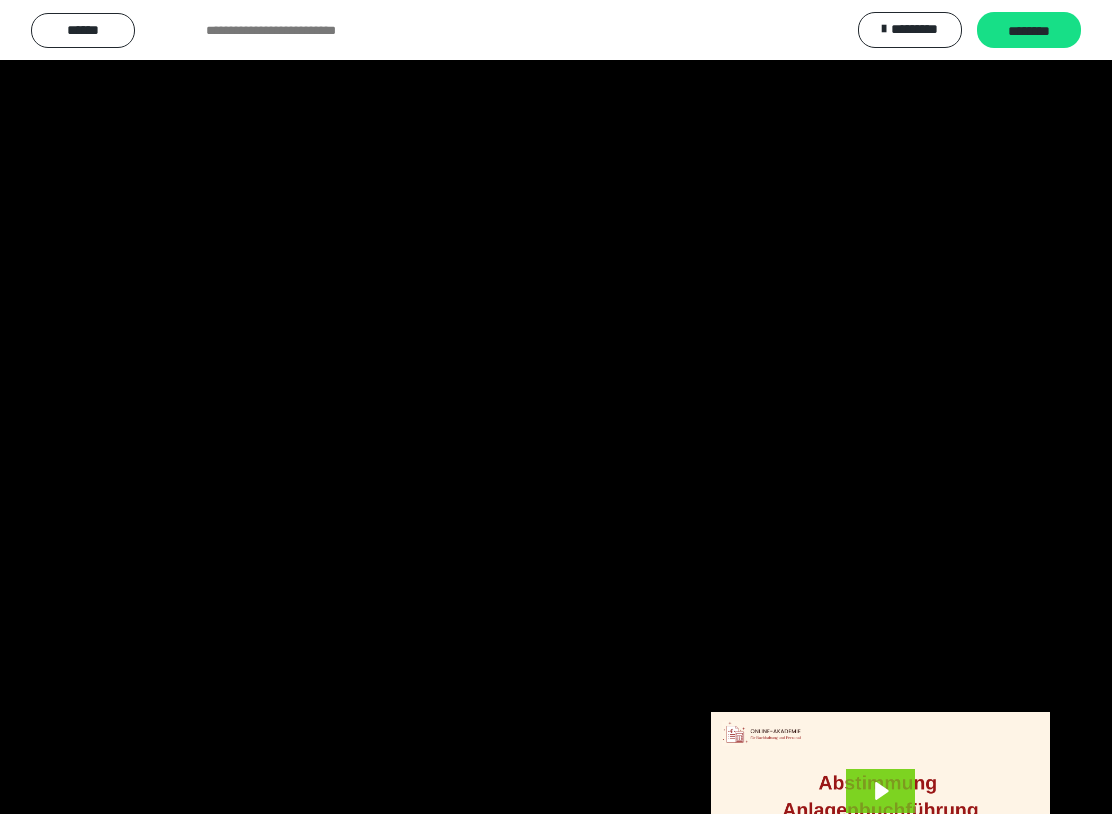 click at bounding box center (556, 407) 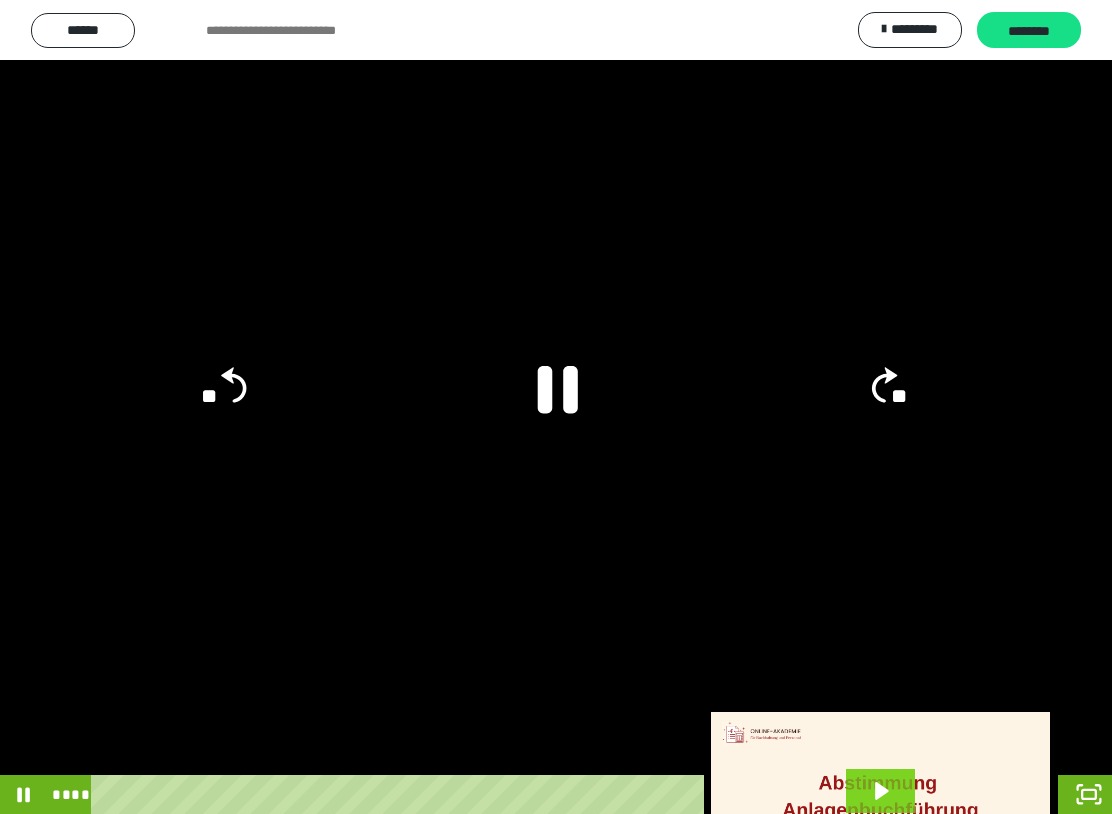 click 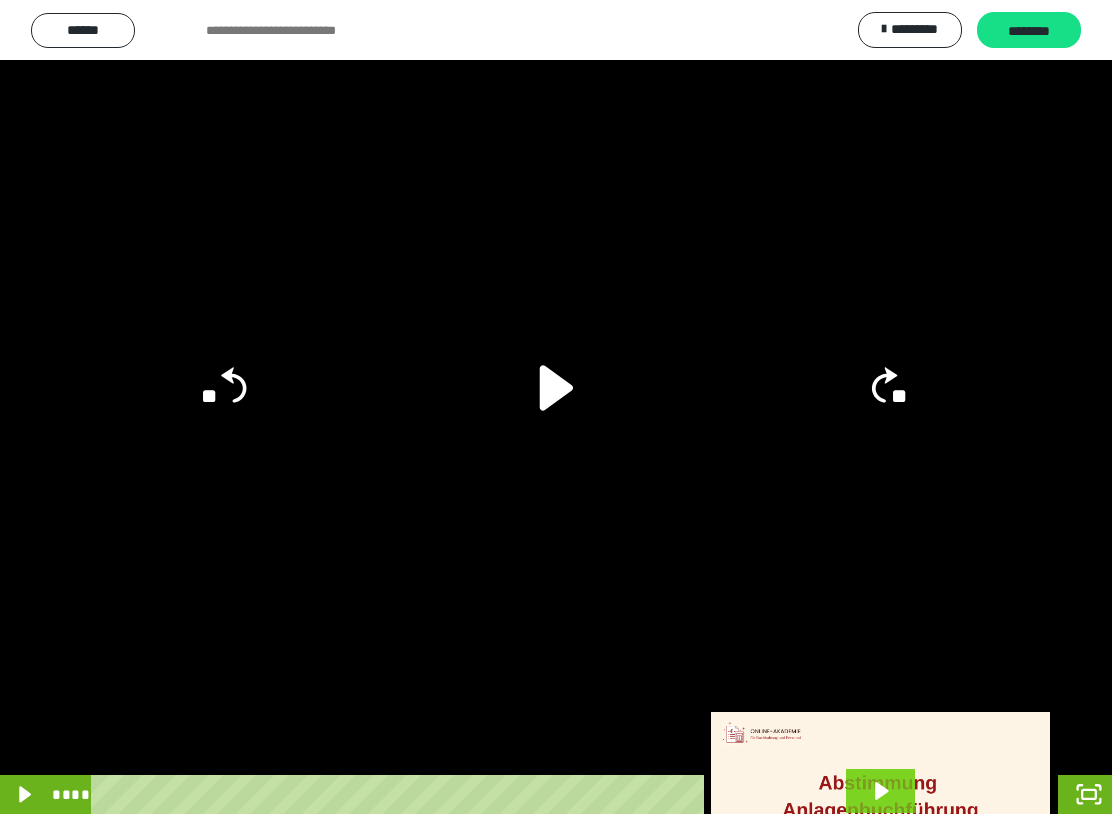 click 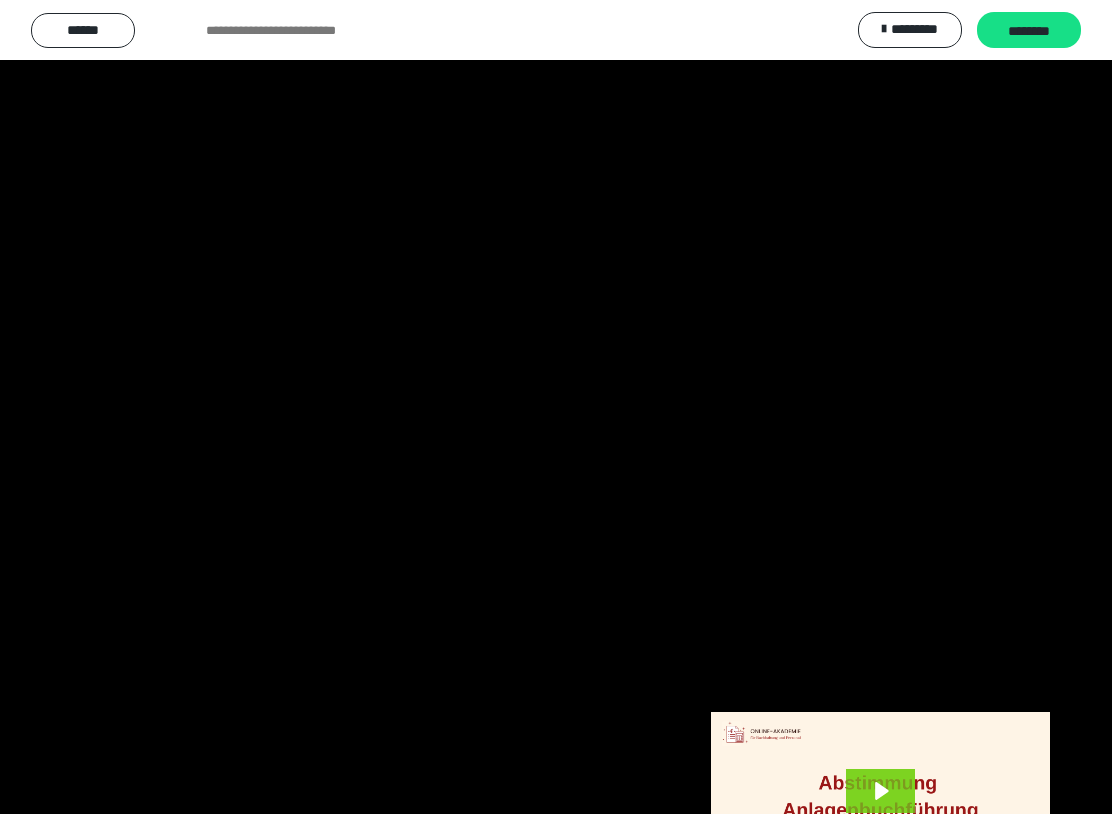 click at bounding box center (556, 407) 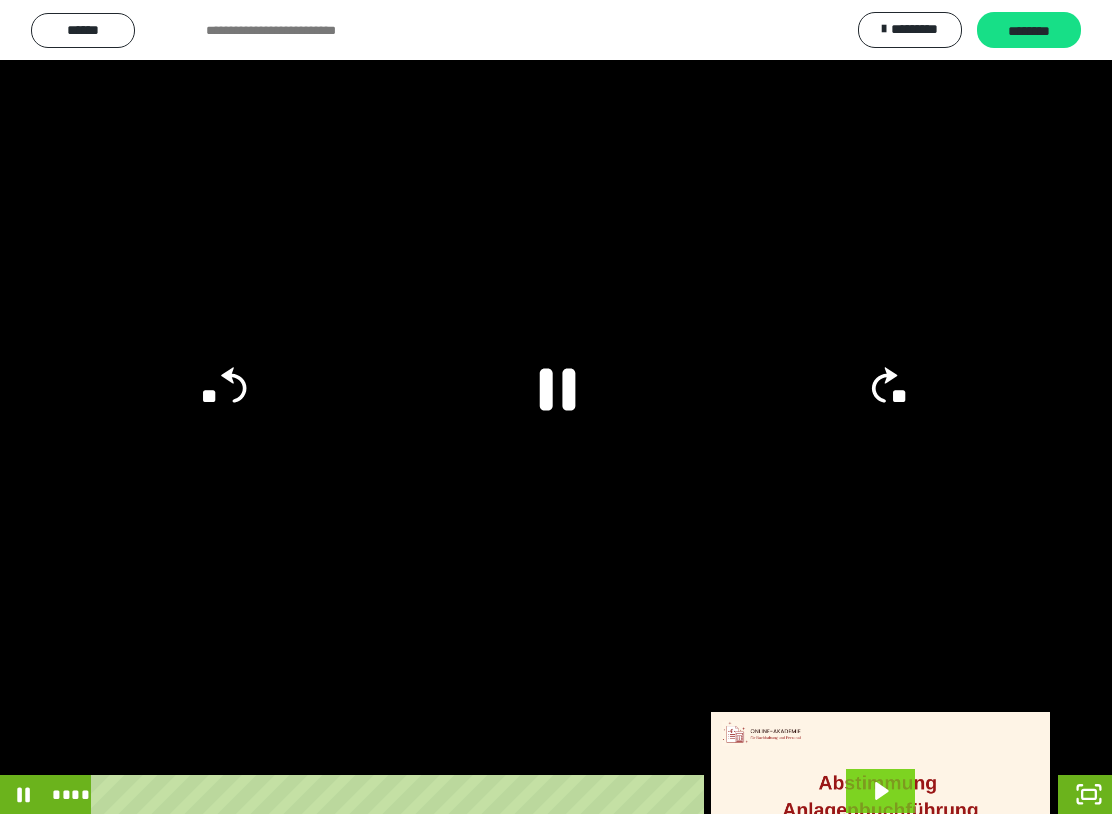 click 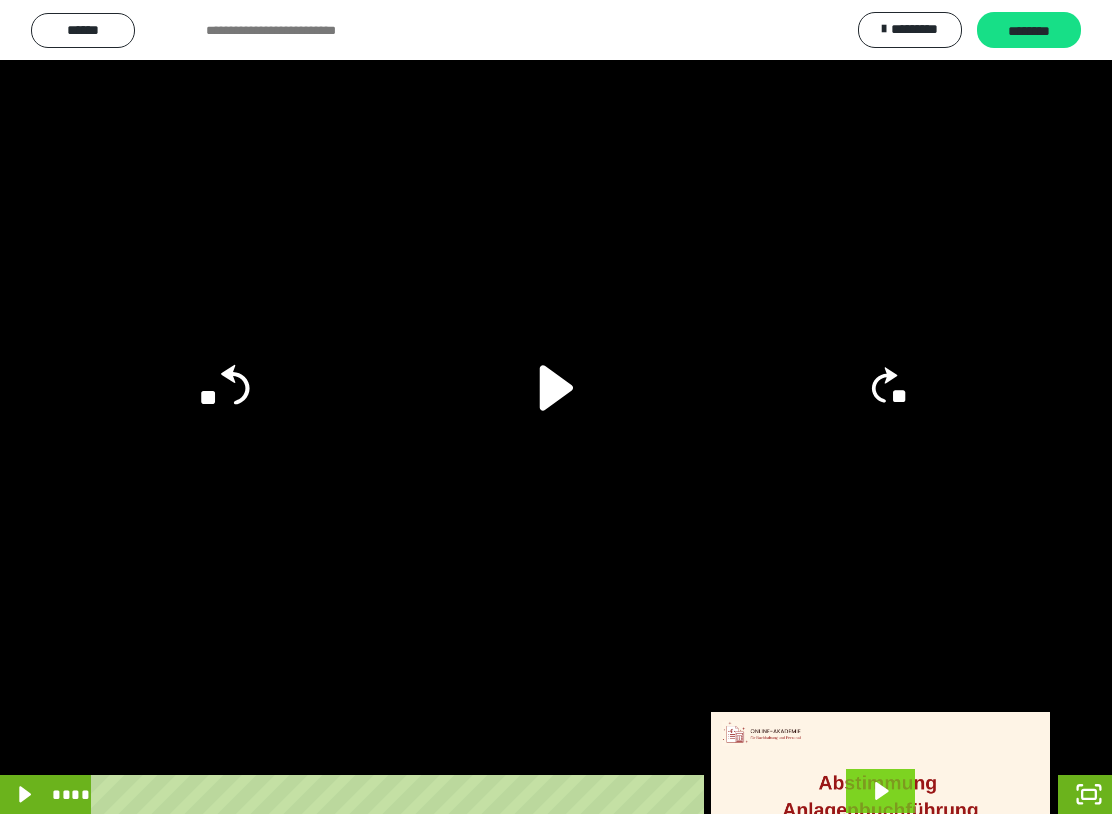click on "**" 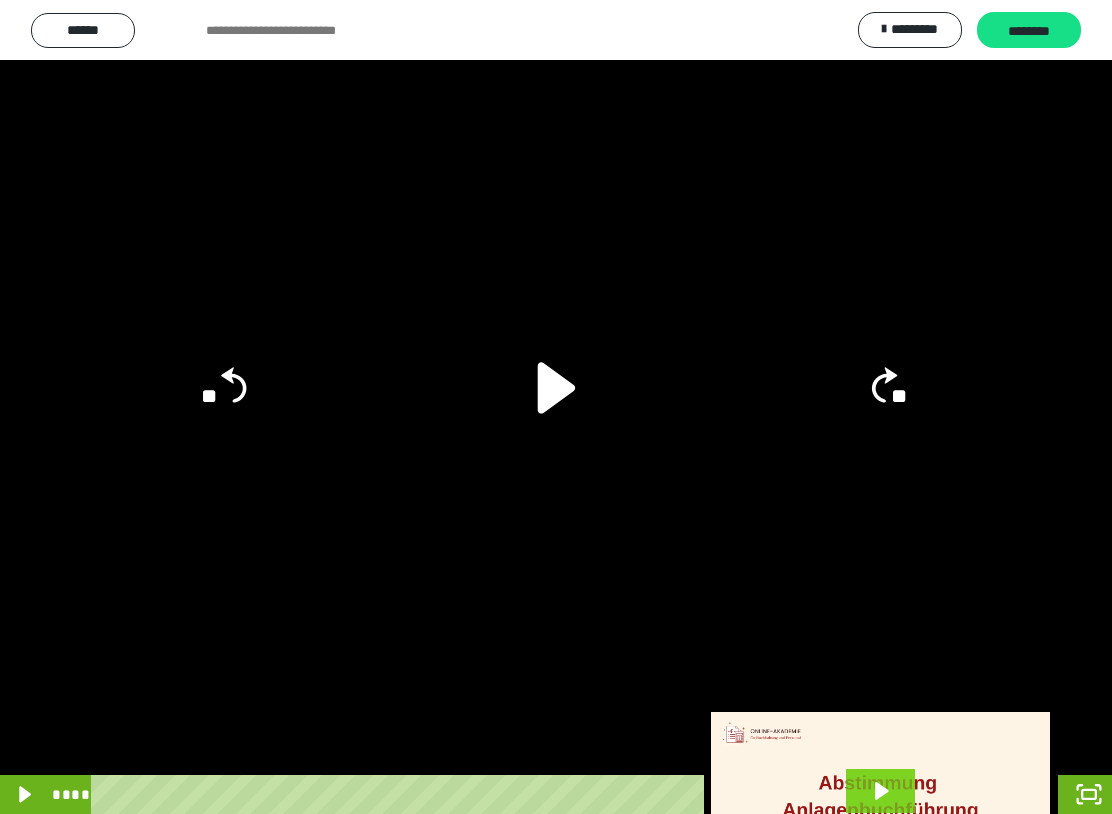 click 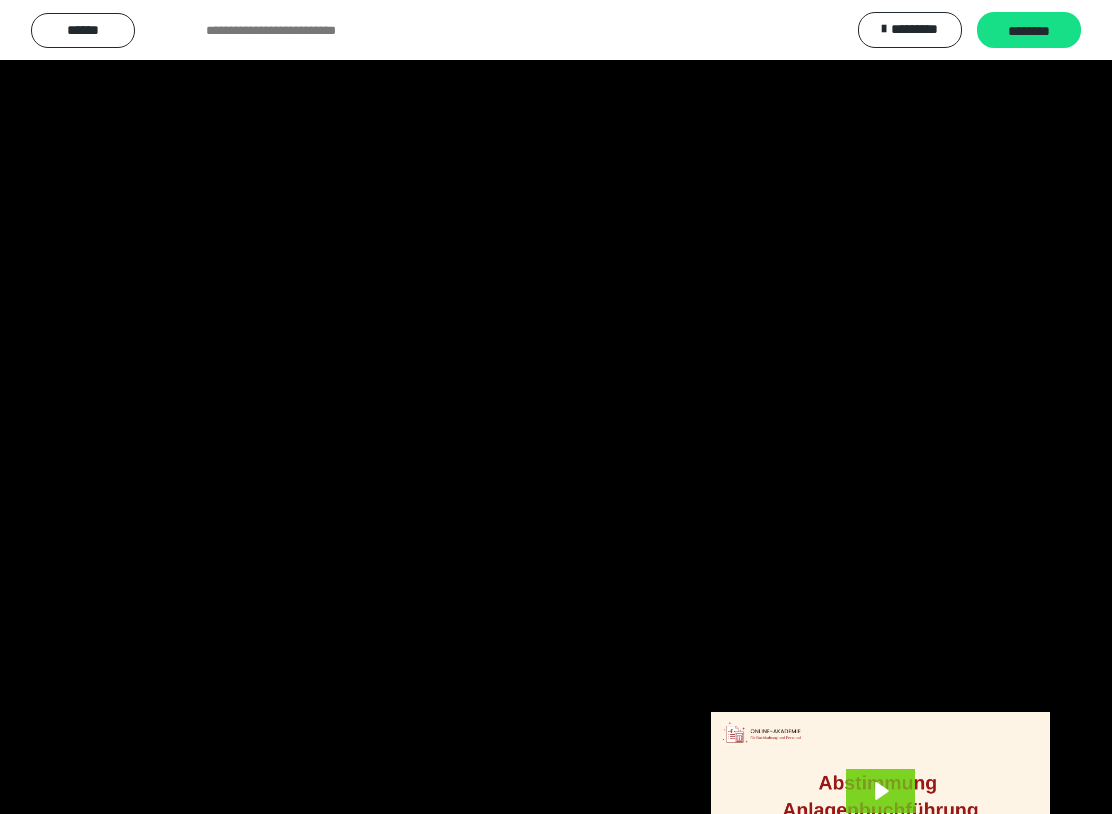 click at bounding box center [556, 407] 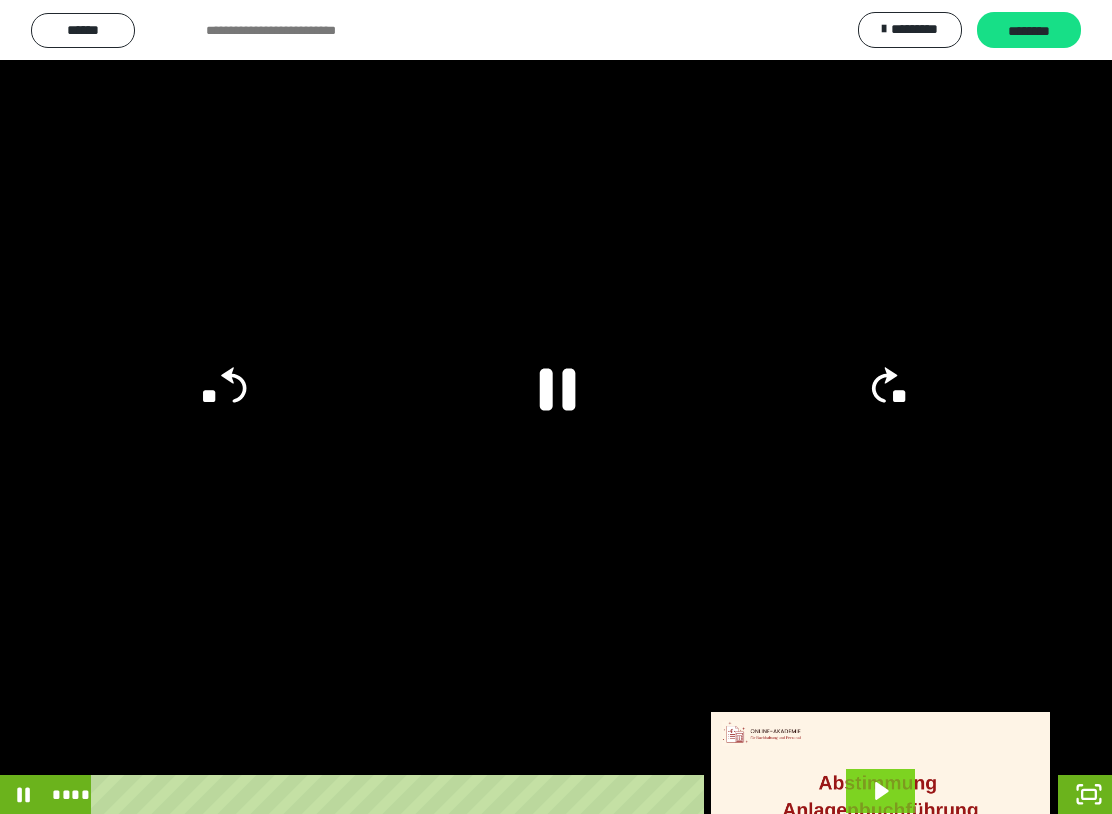 click 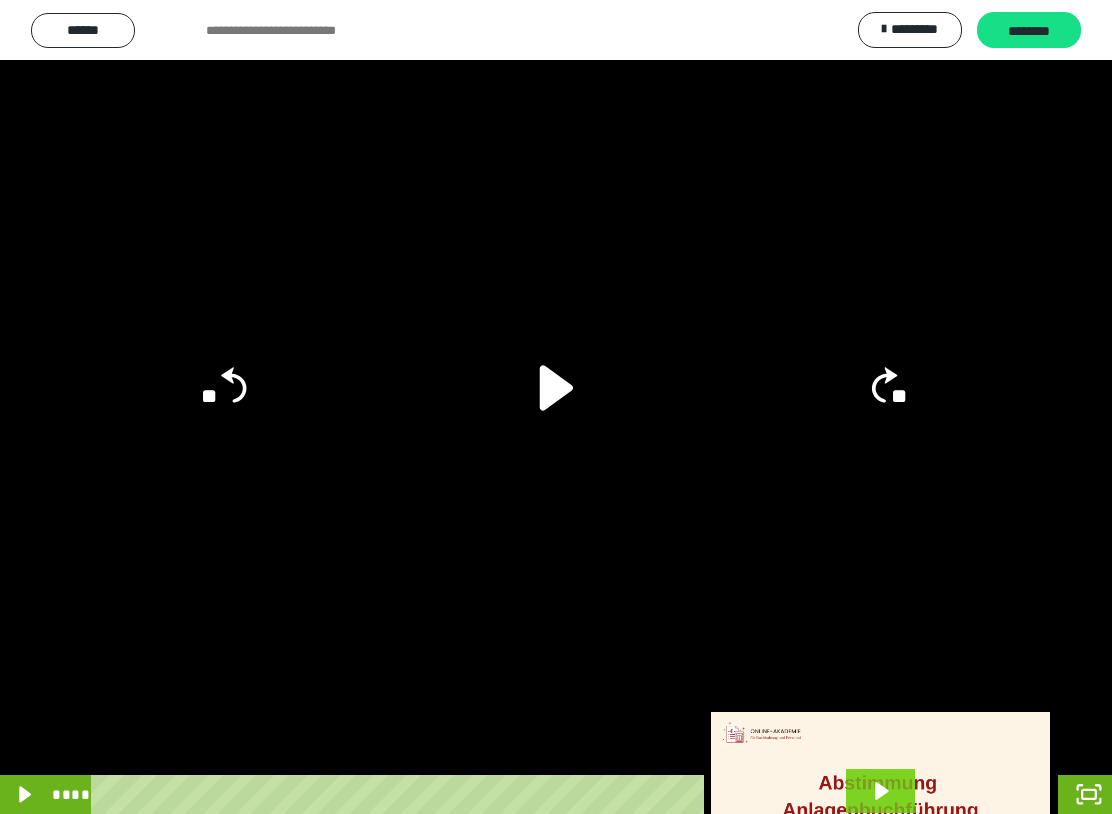 click 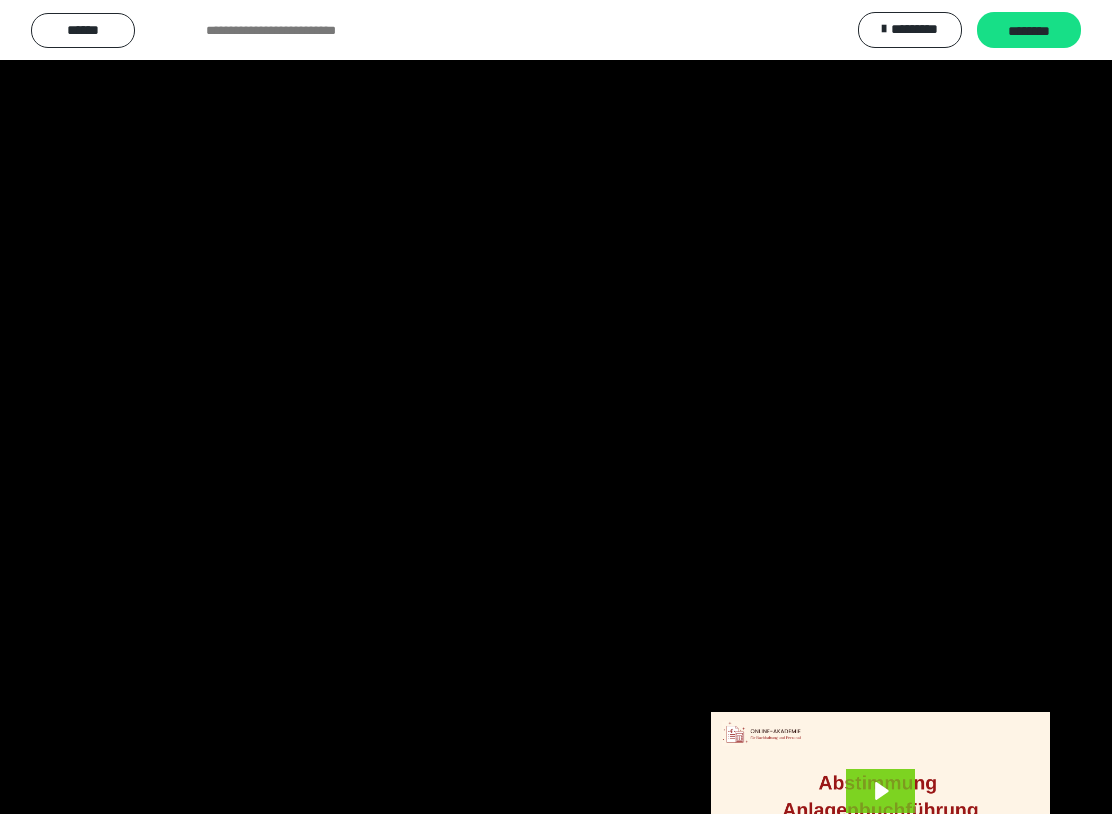 click at bounding box center [556, 407] 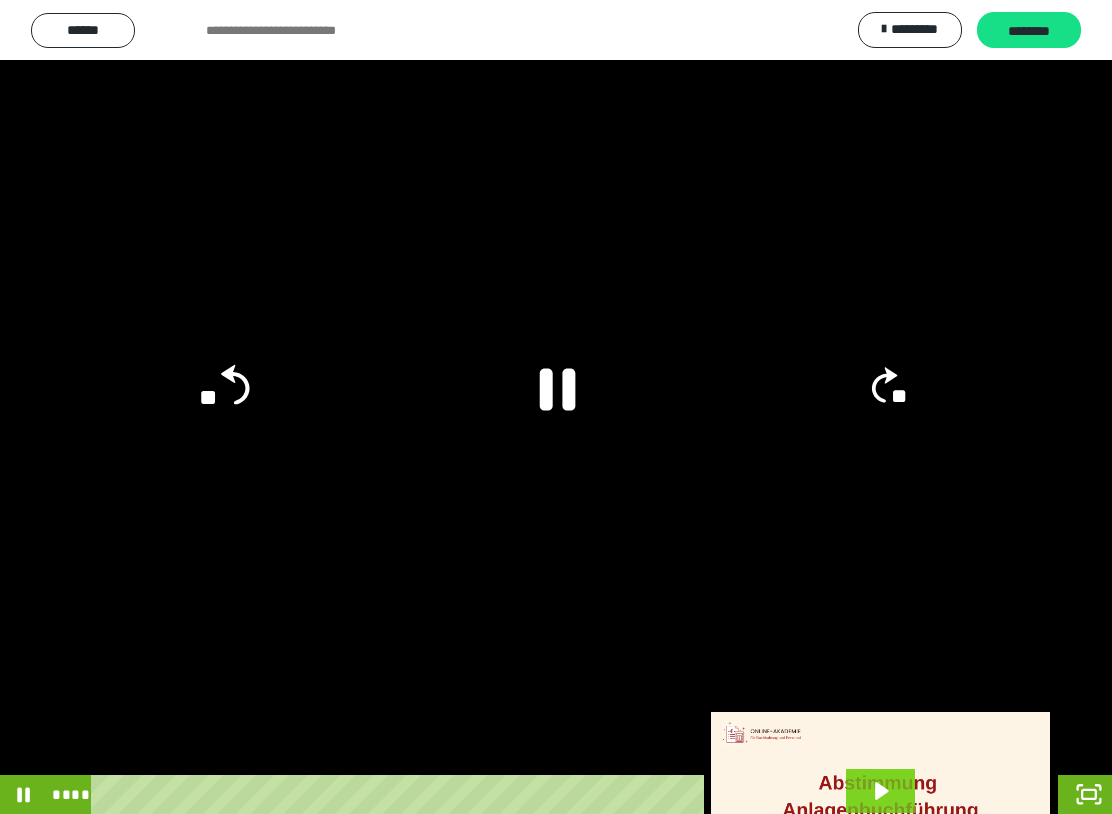 click on "**" 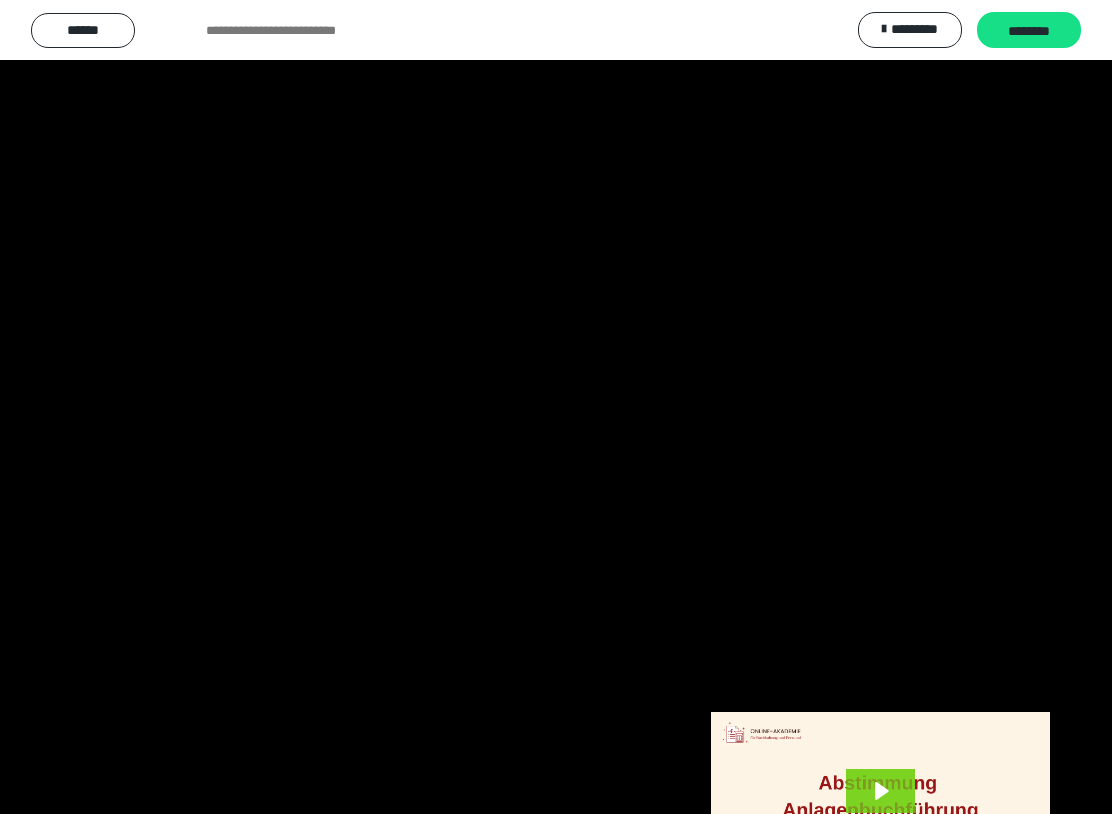 click at bounding box center [556, 407] 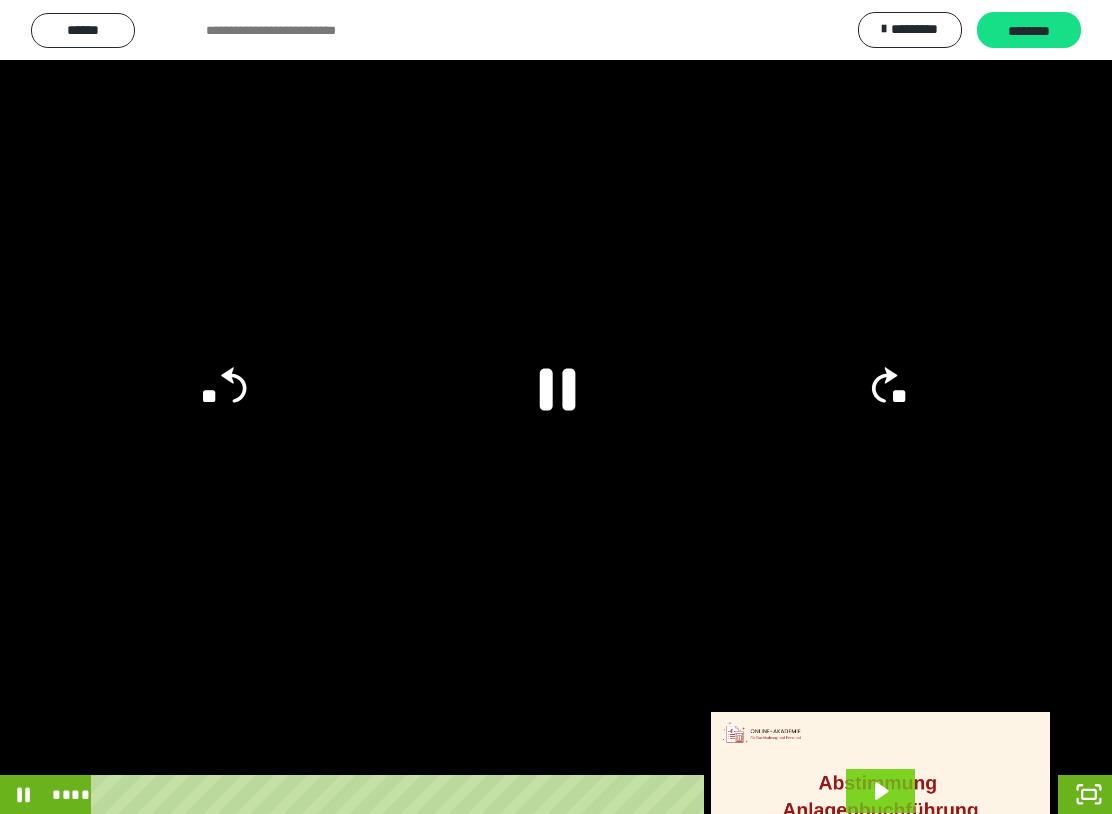 click on "**" 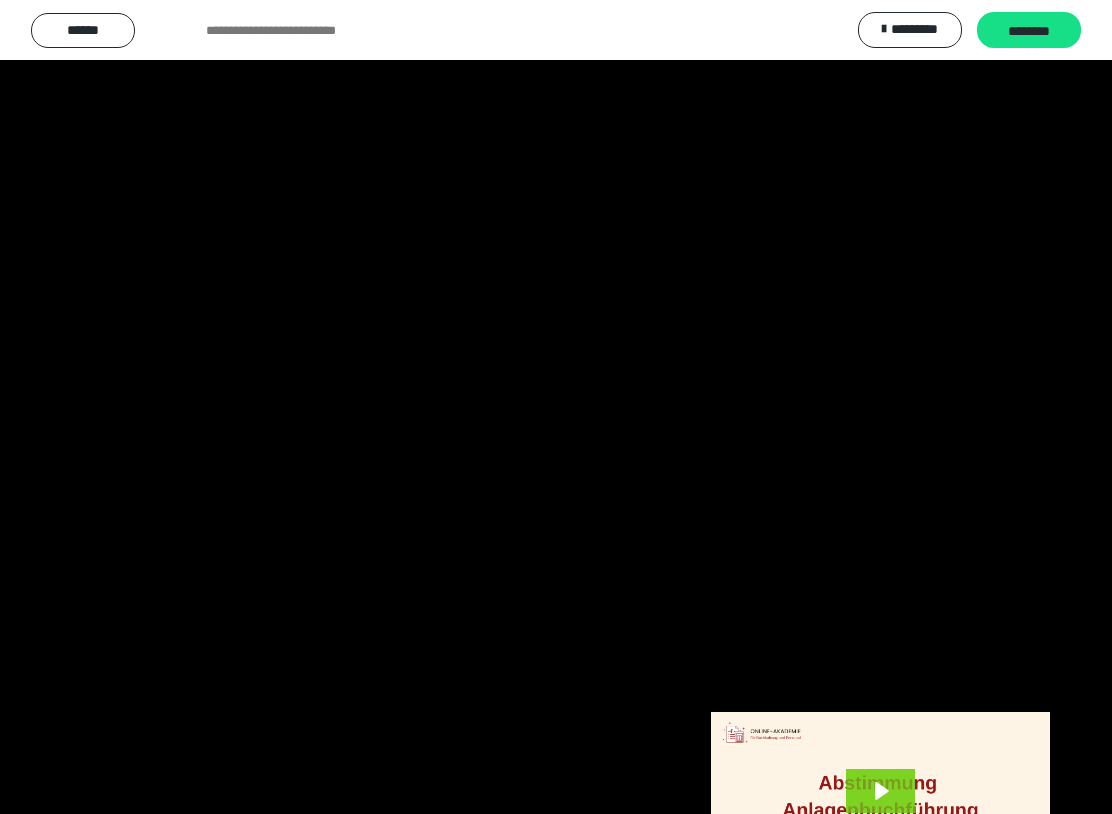 click at bounding box center [556, 407] 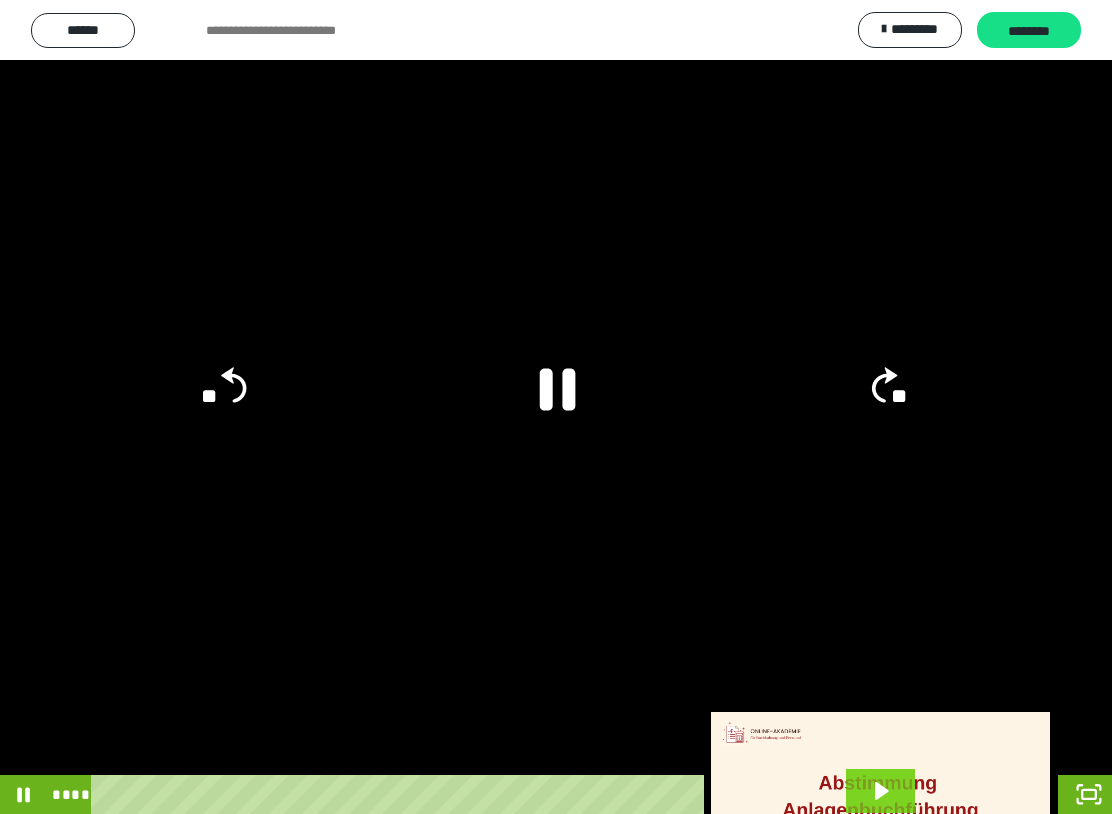 click 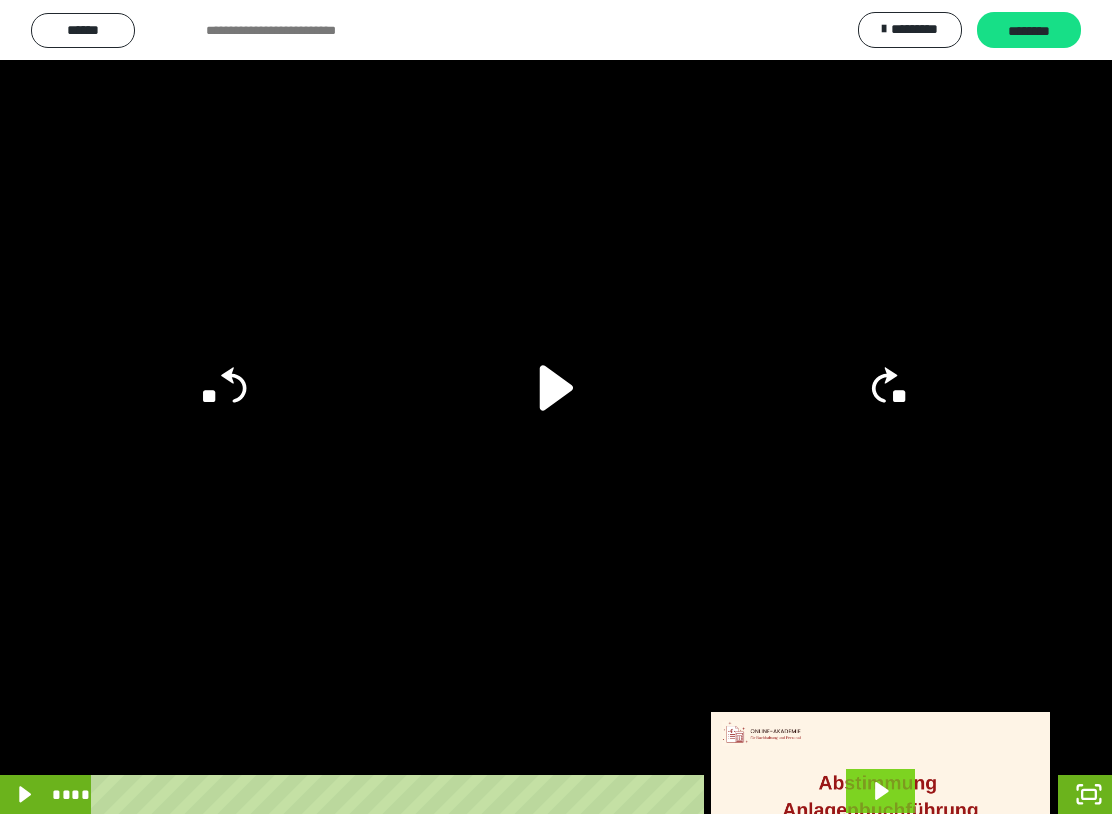 click 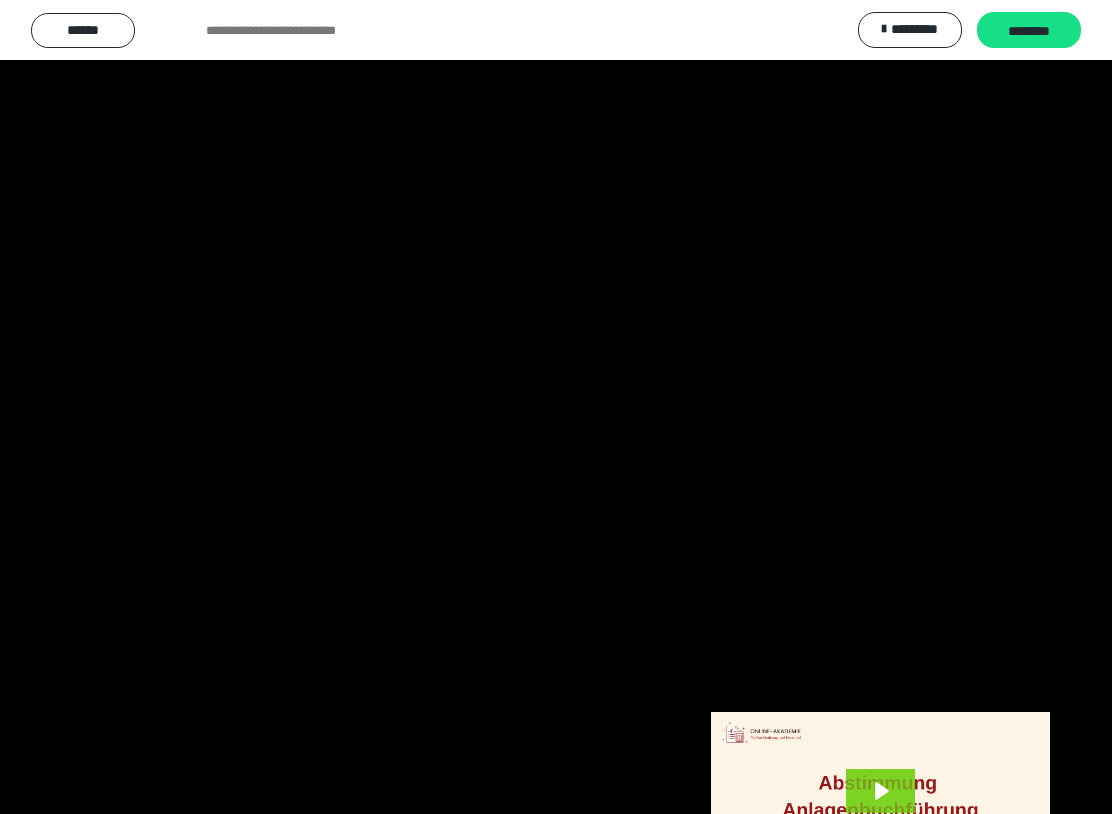 click at bounding box center [556, 407] 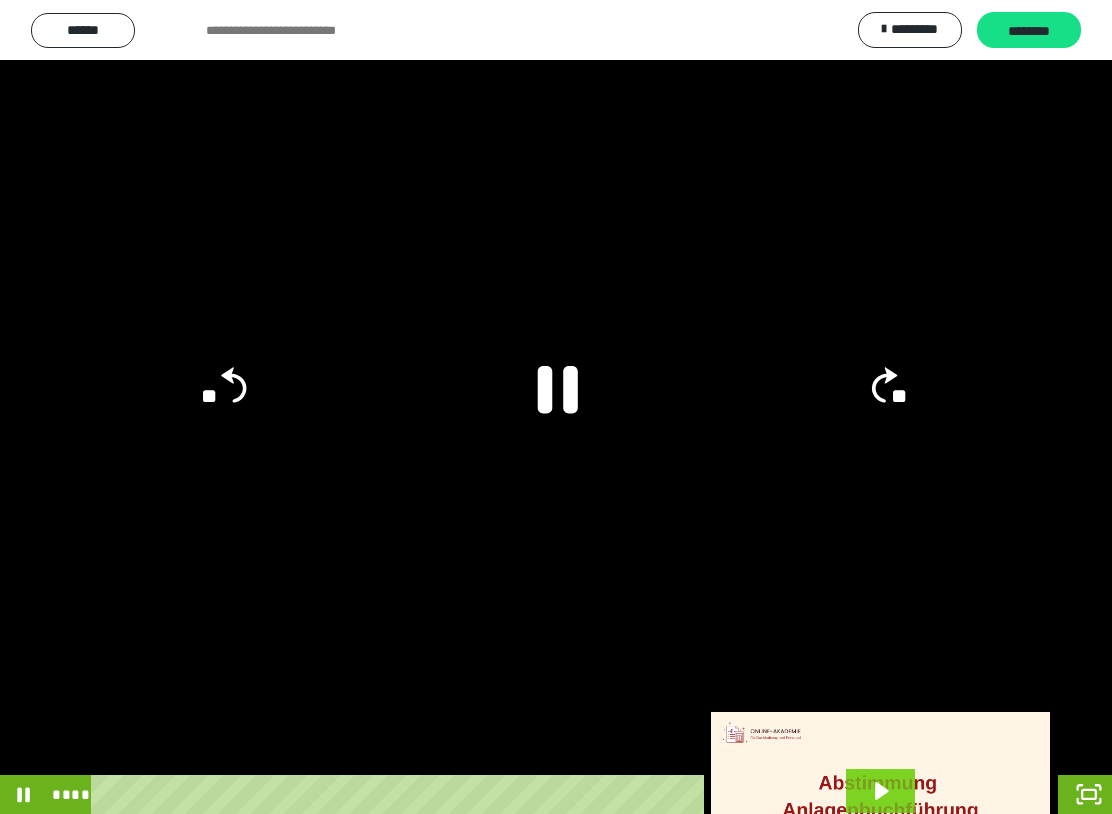 click 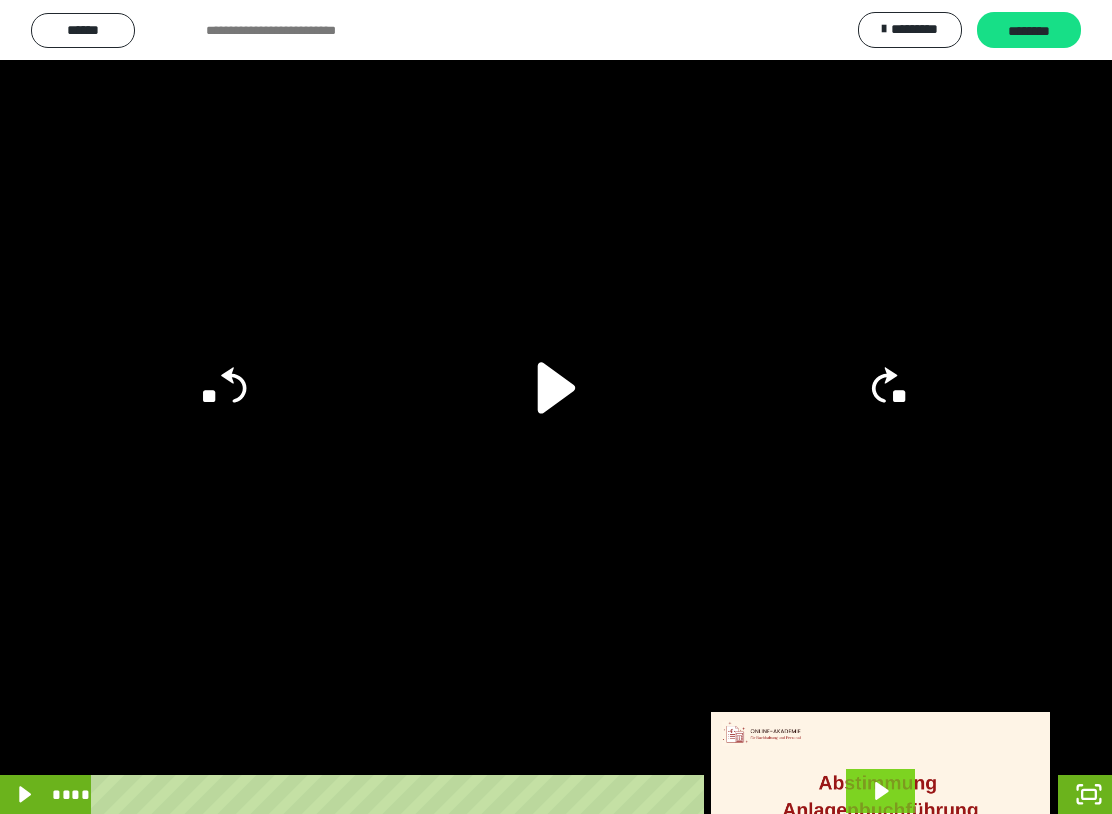 click 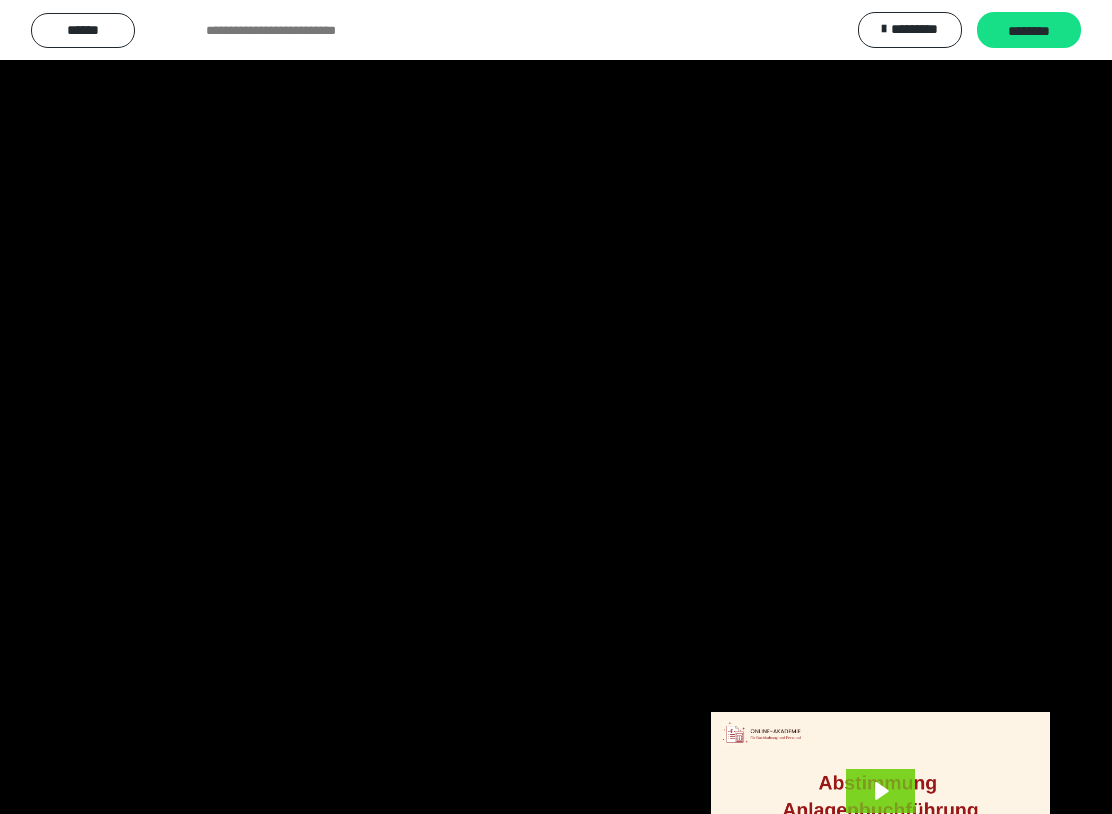 click at bounding box center [556, 407] 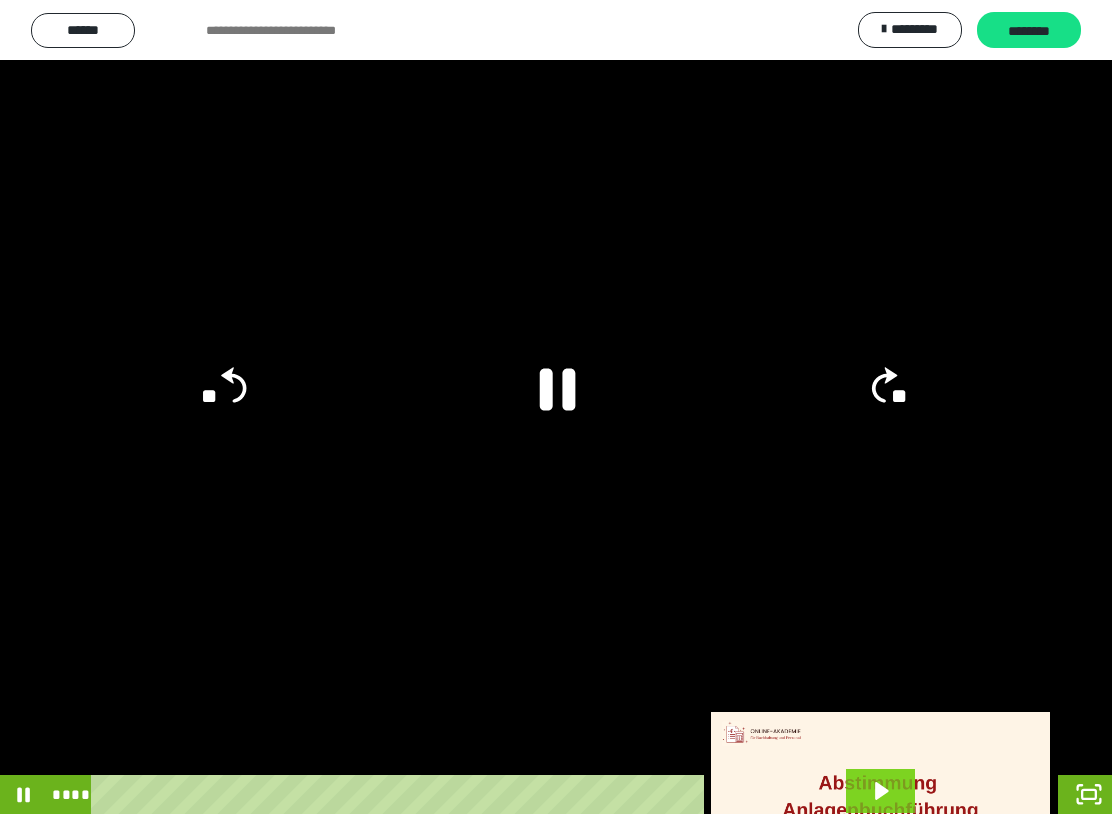 click 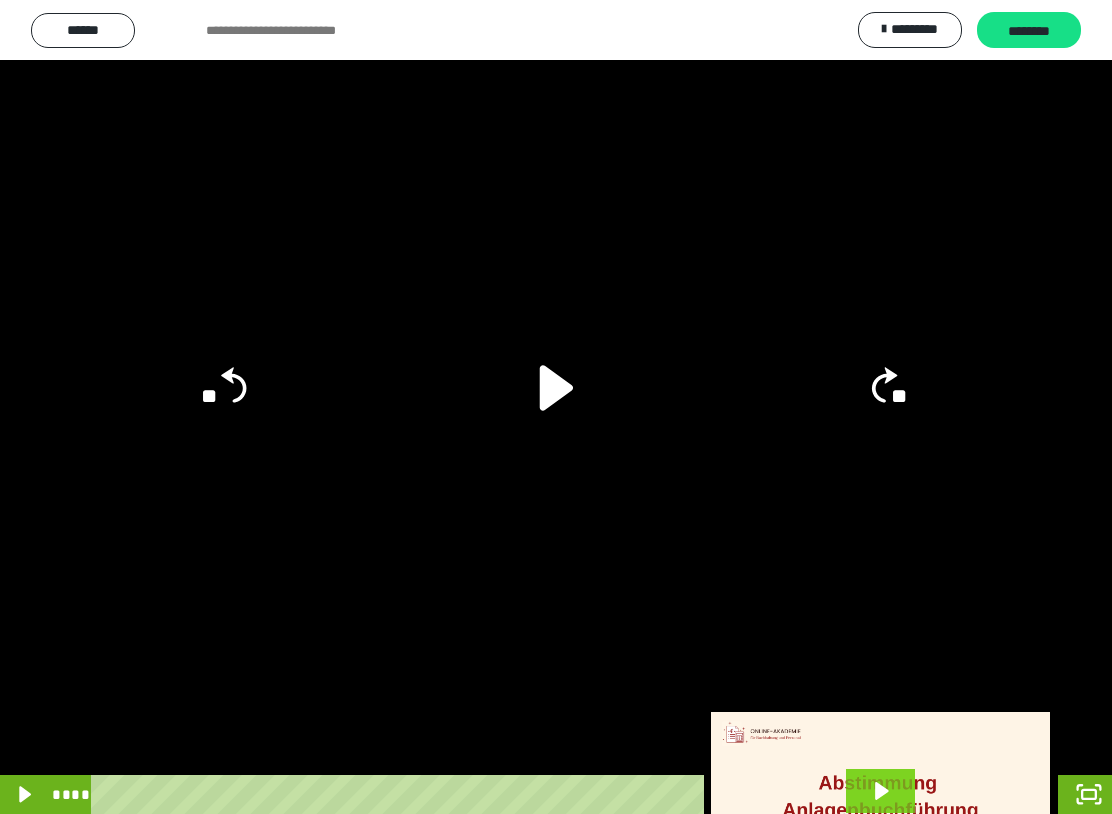 click 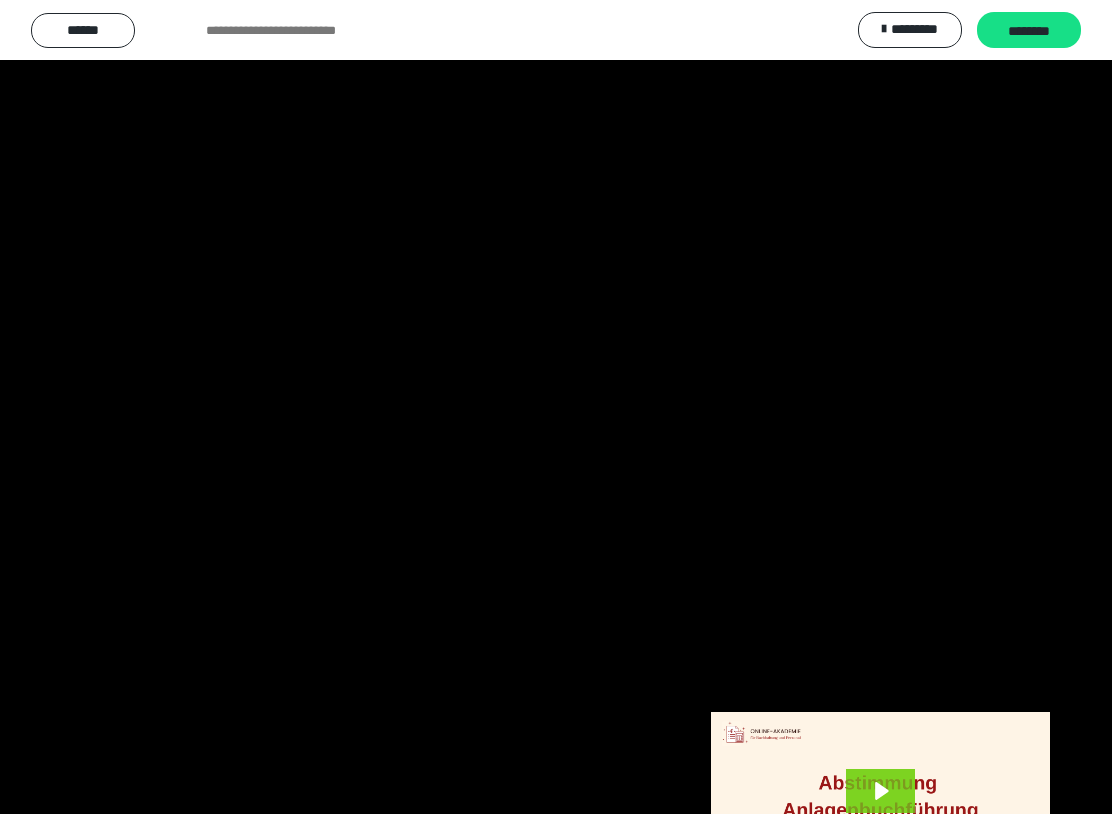 click at bounding box center (556, 407) 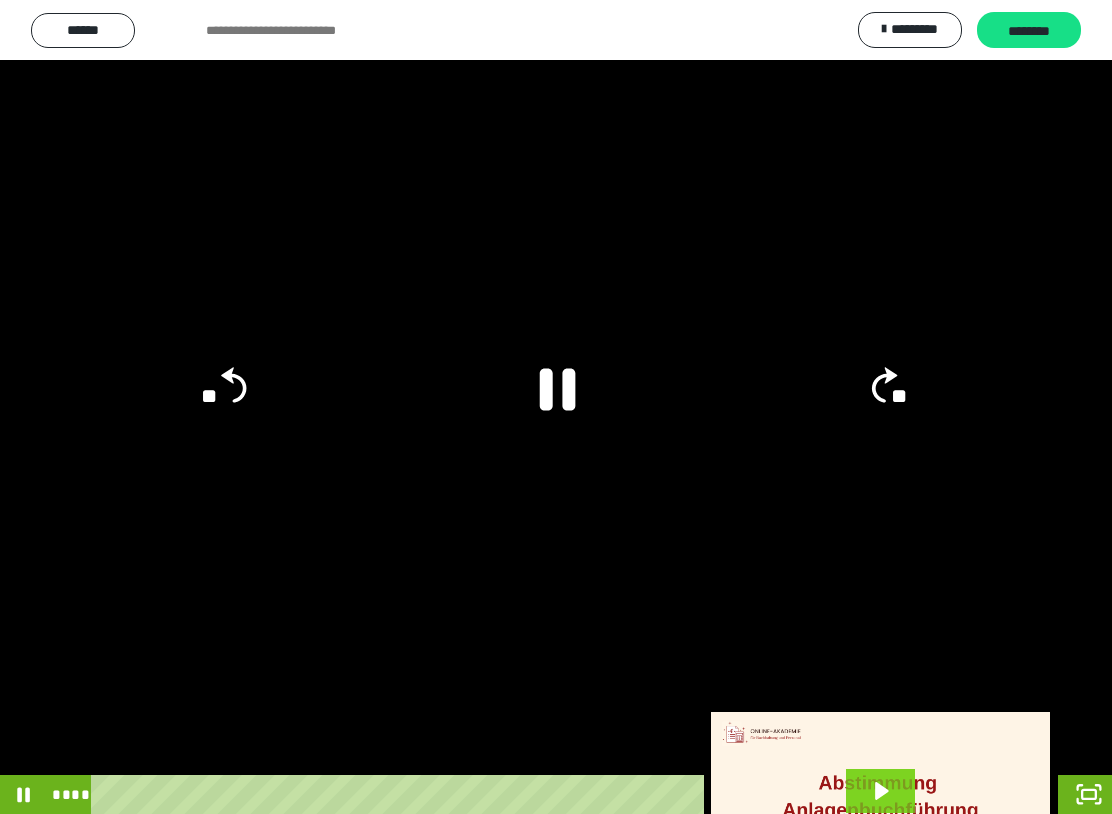 click 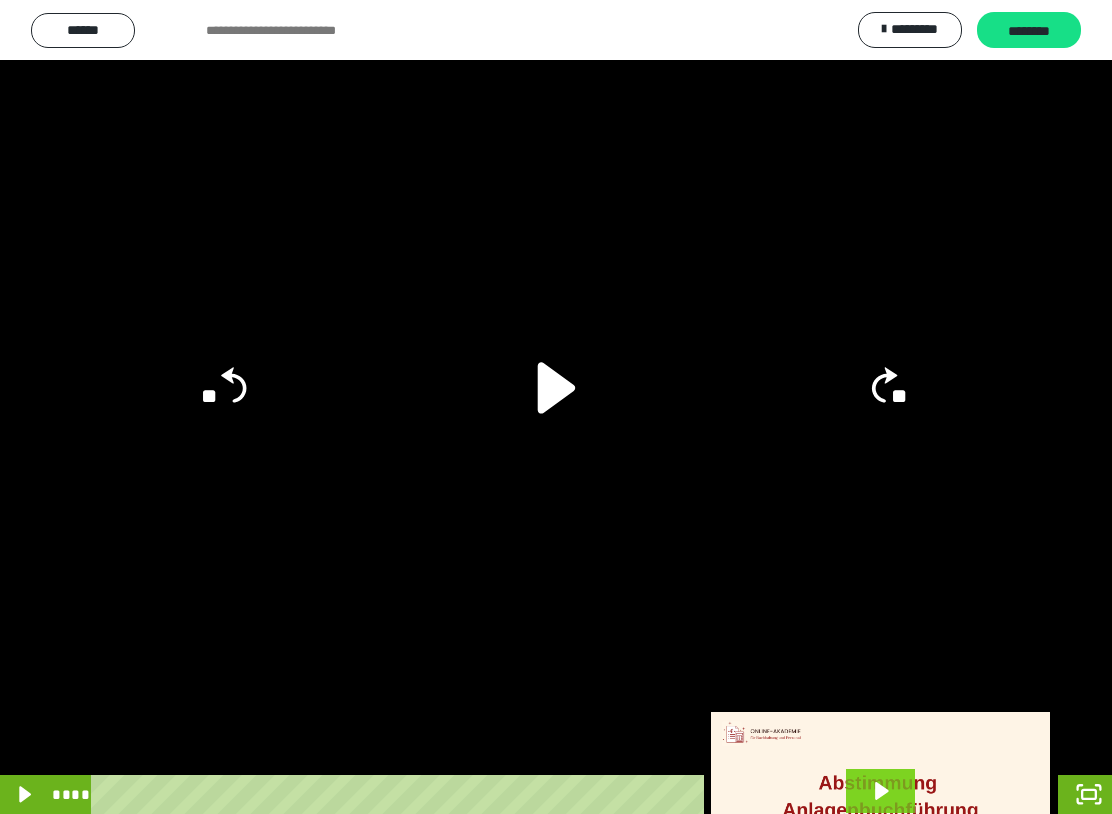 click 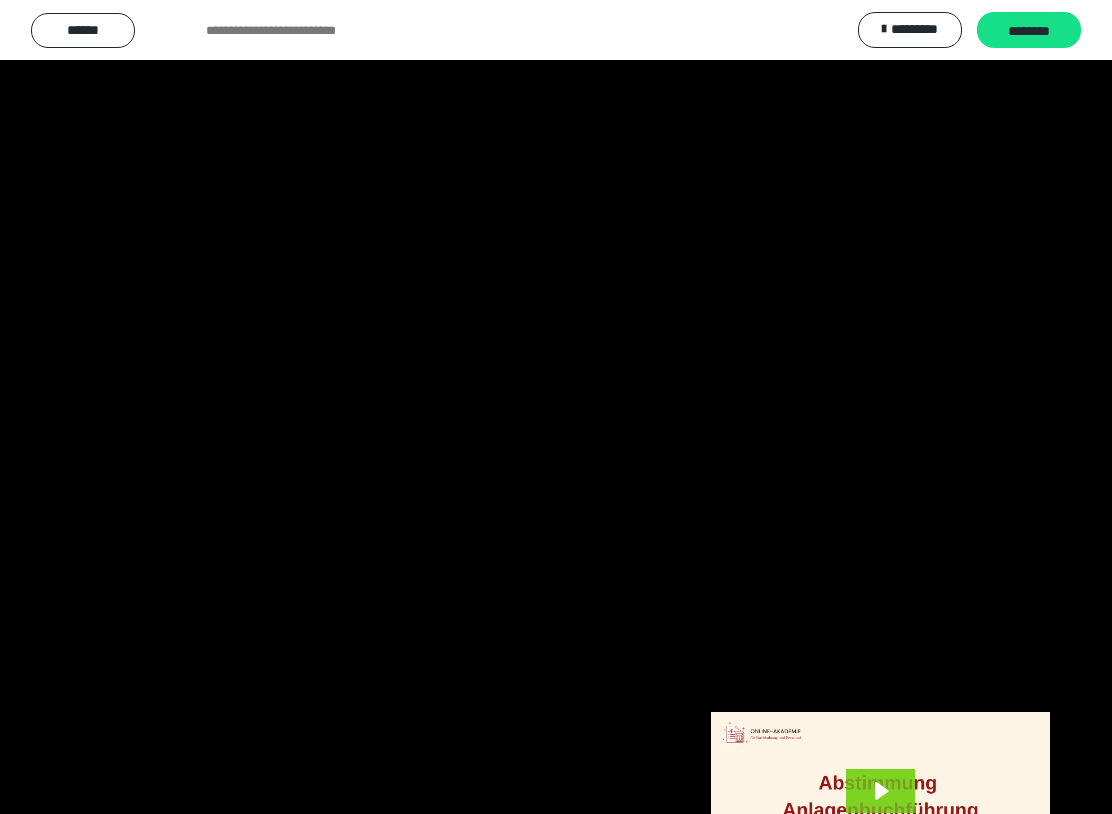 click at bounding box center (556, 407) 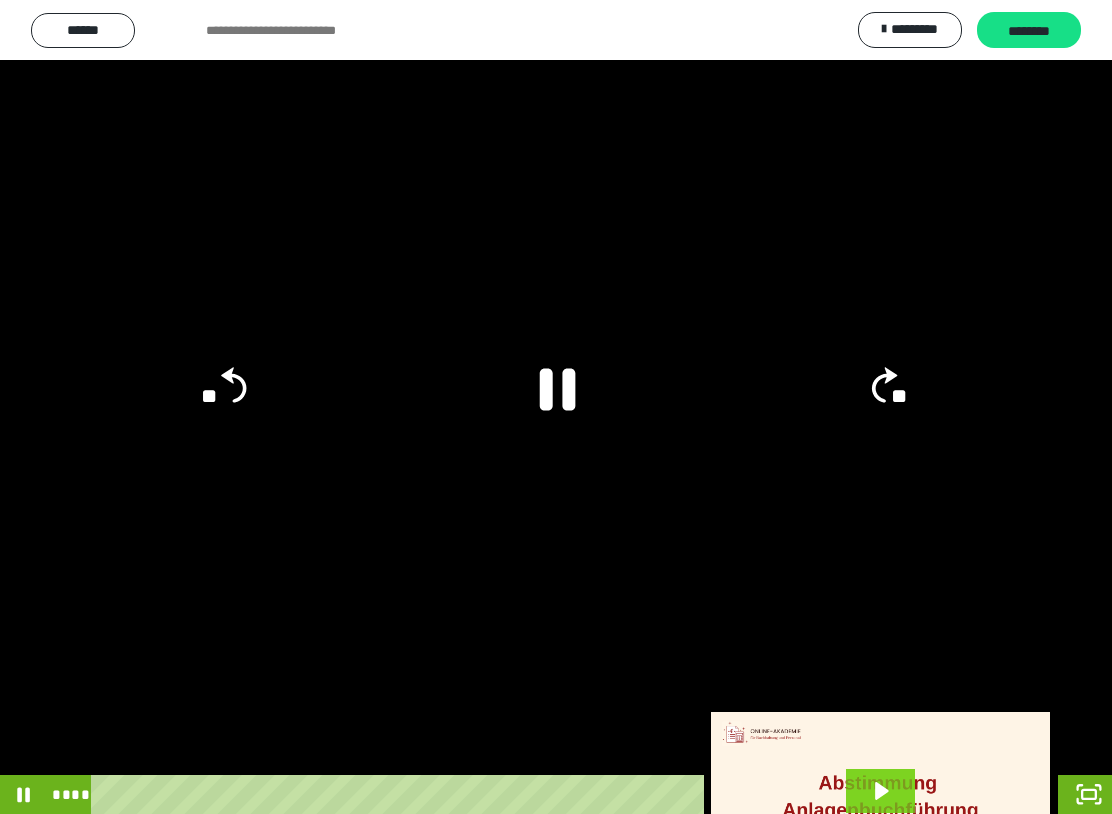 click 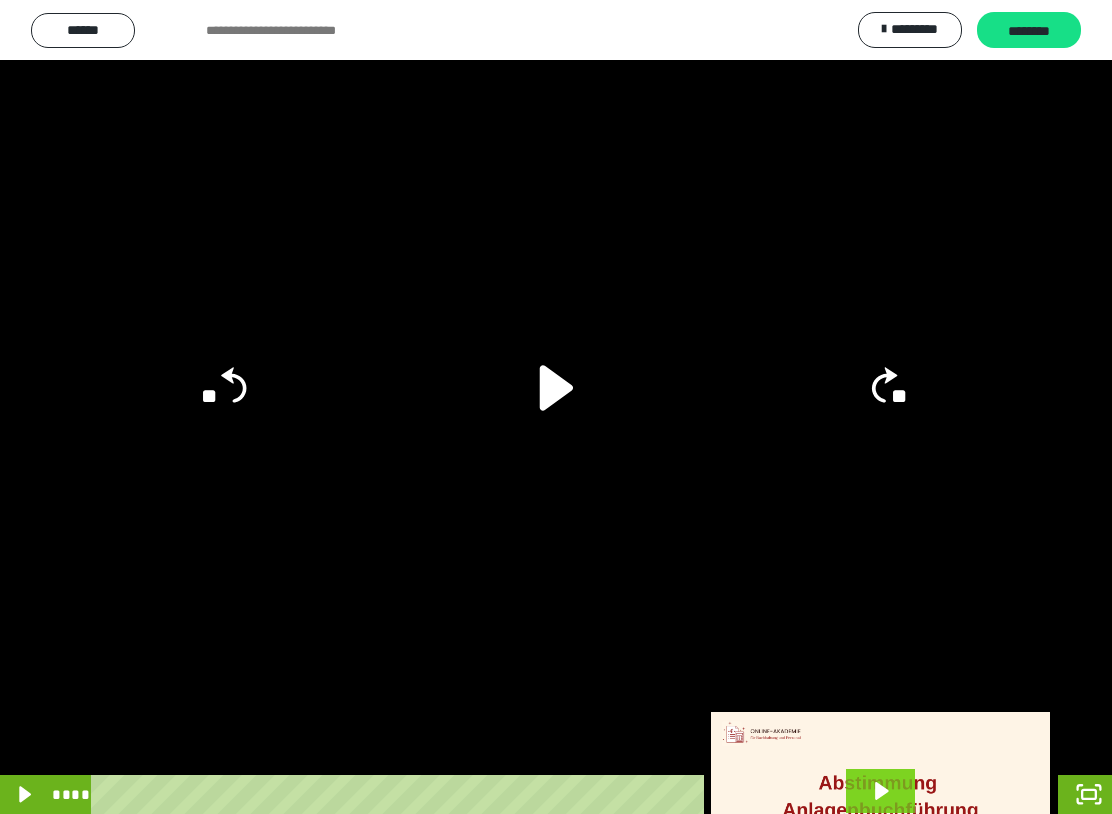 click 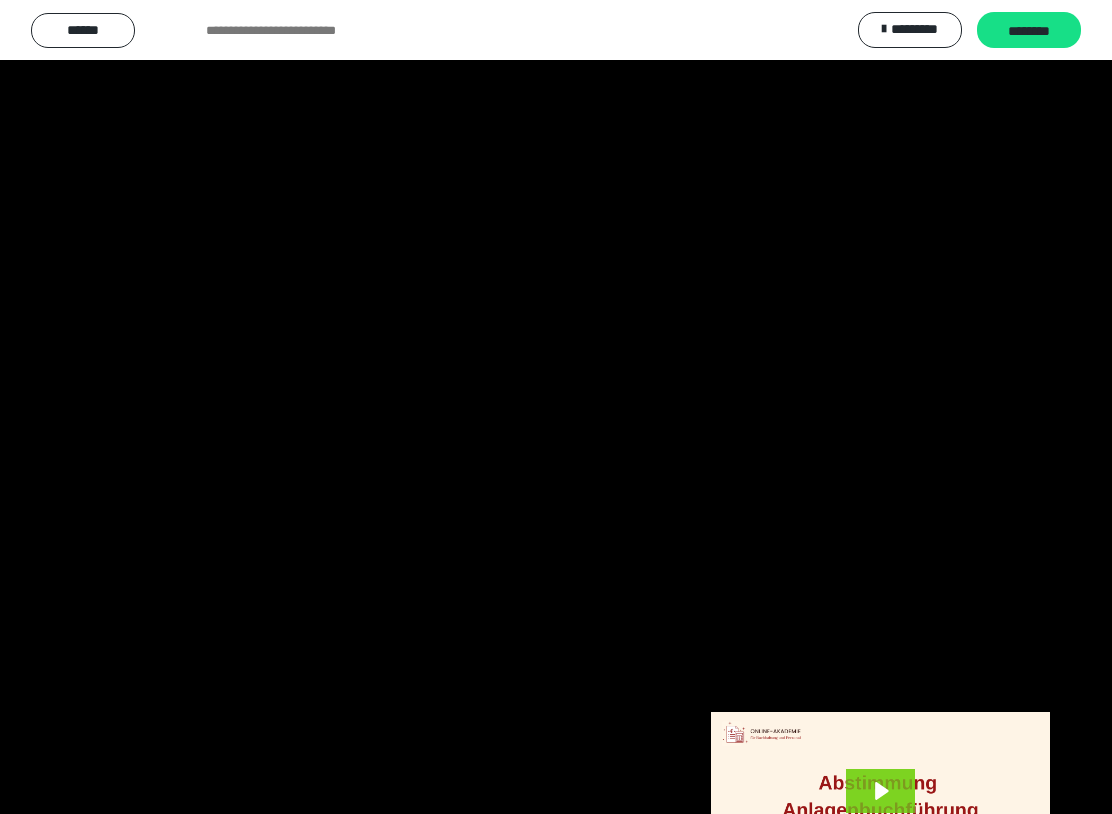 click at bounding box center [556, 407] 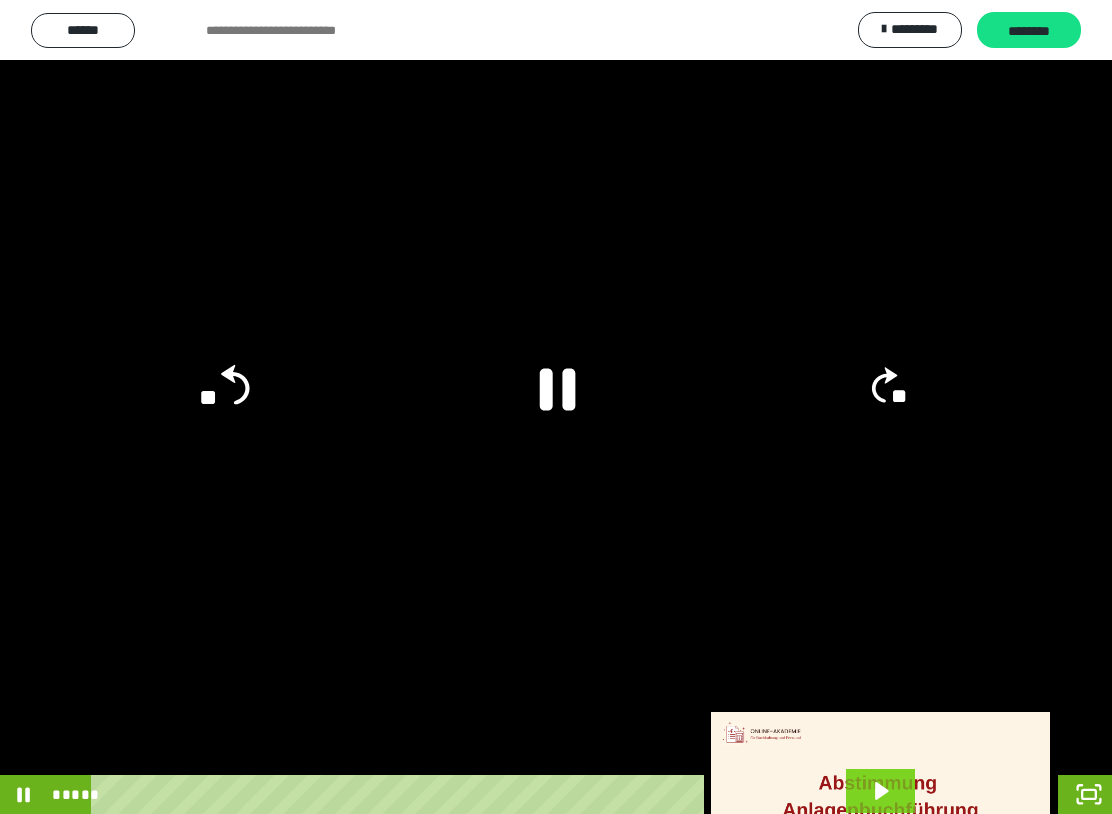 click on "**" 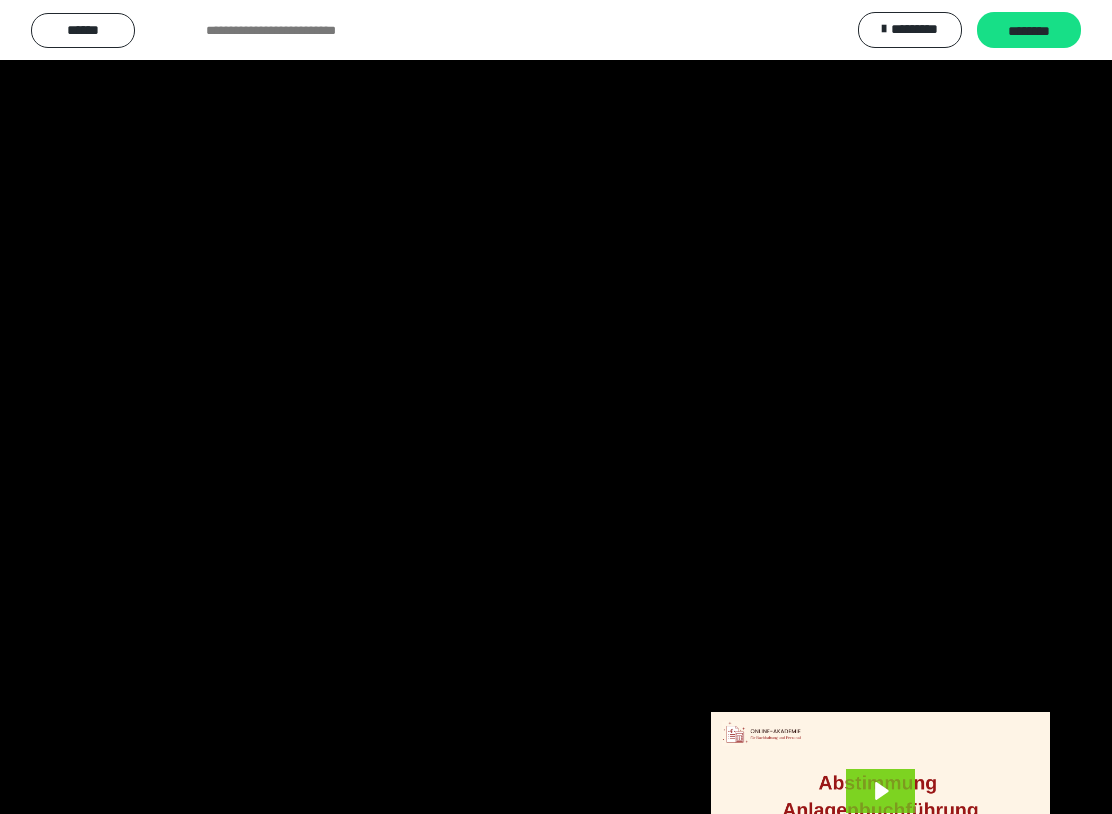 click at bounding box center (556, 407) 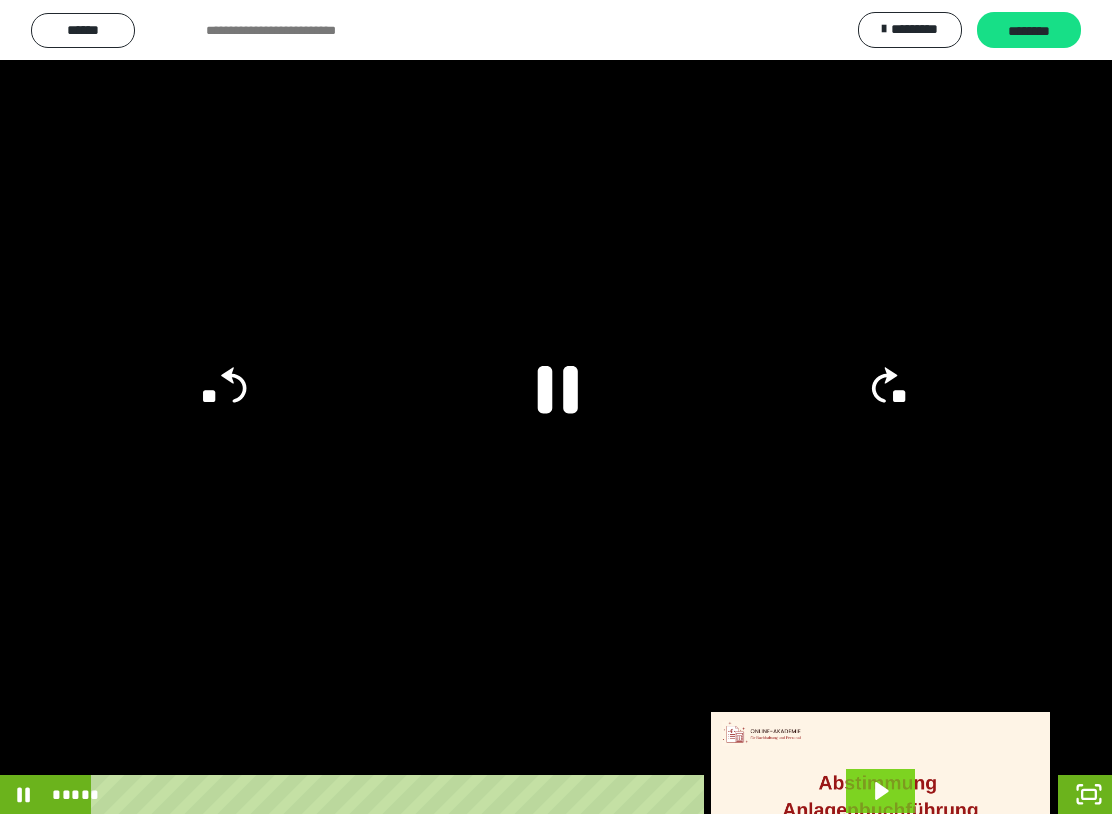 click 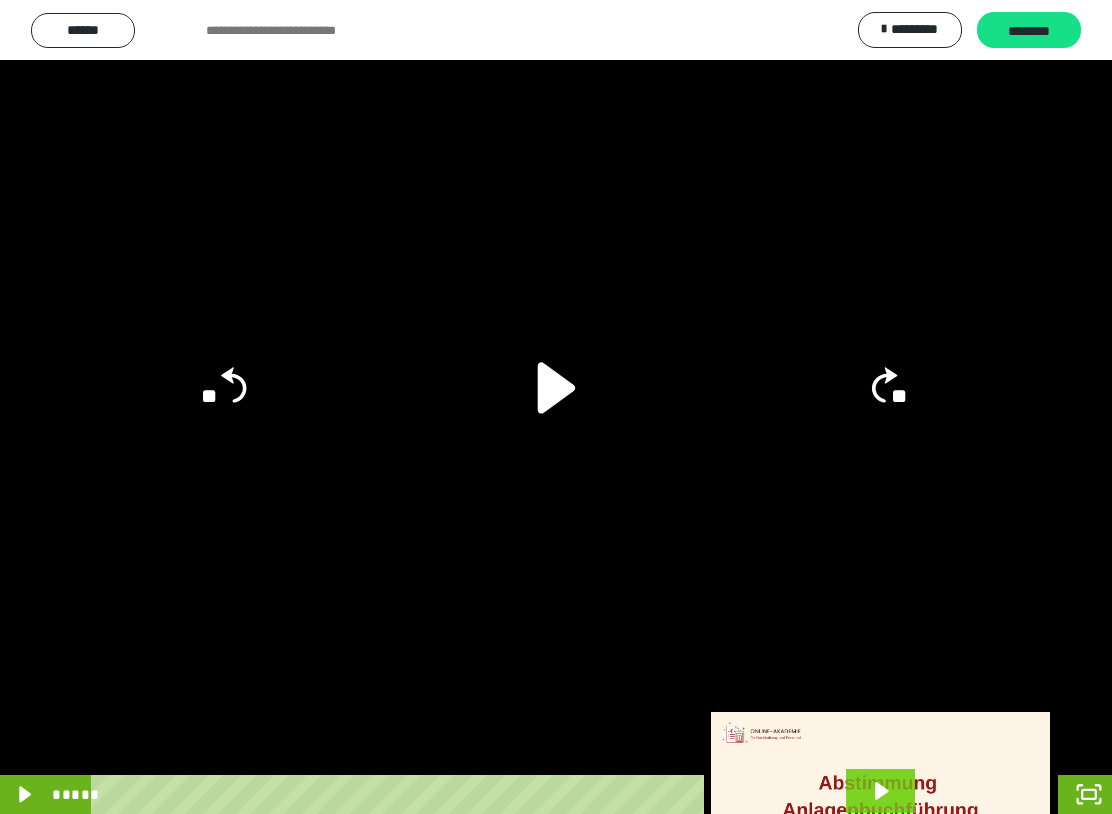 click 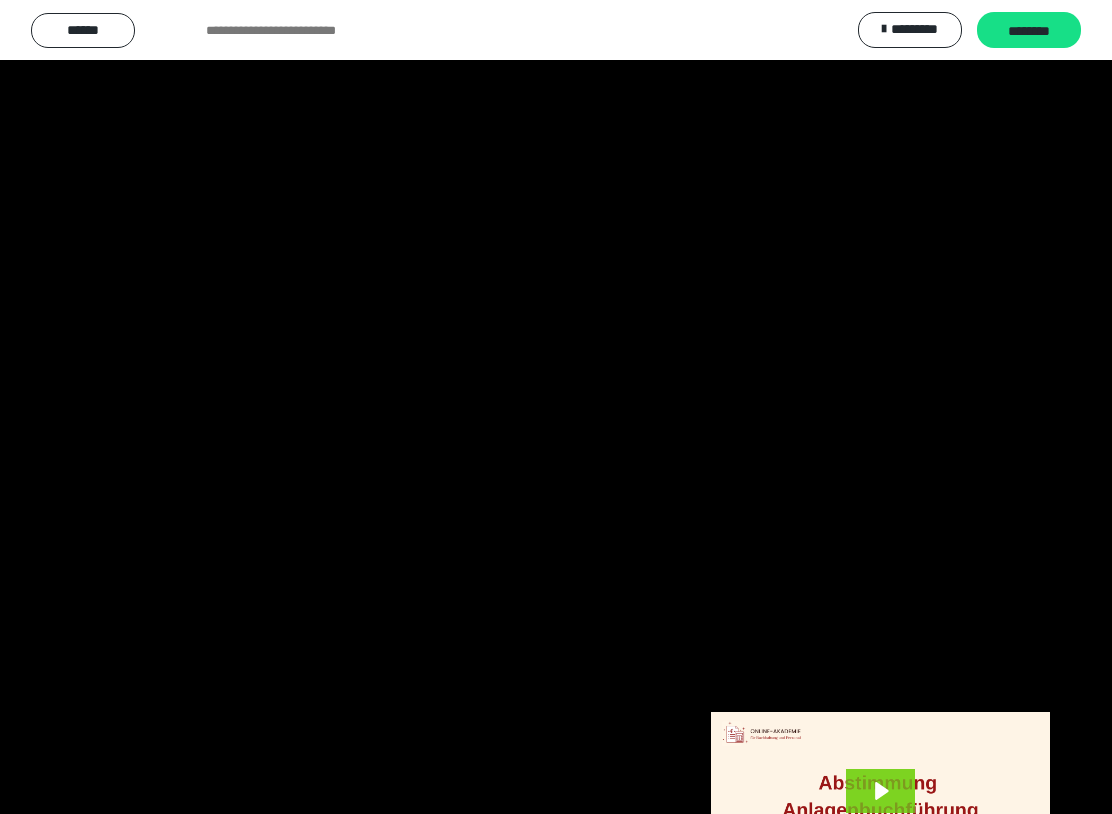 click at bounding box center [556, 407] 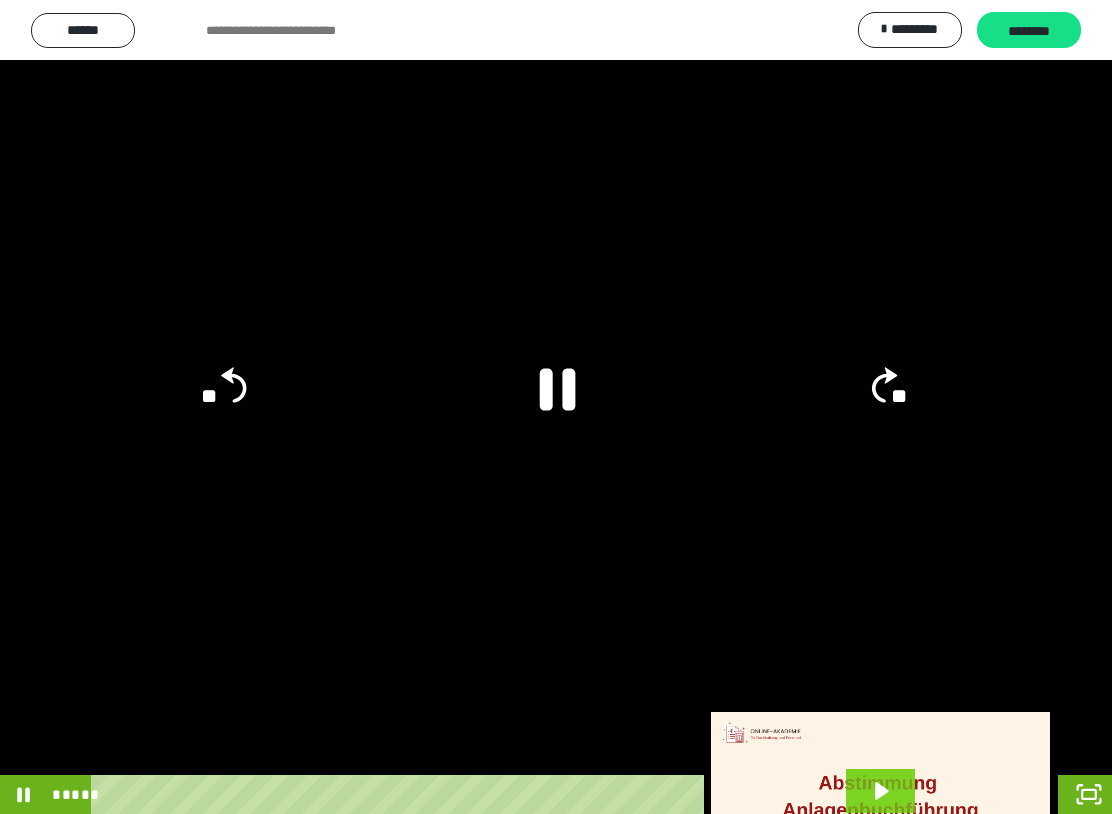 click 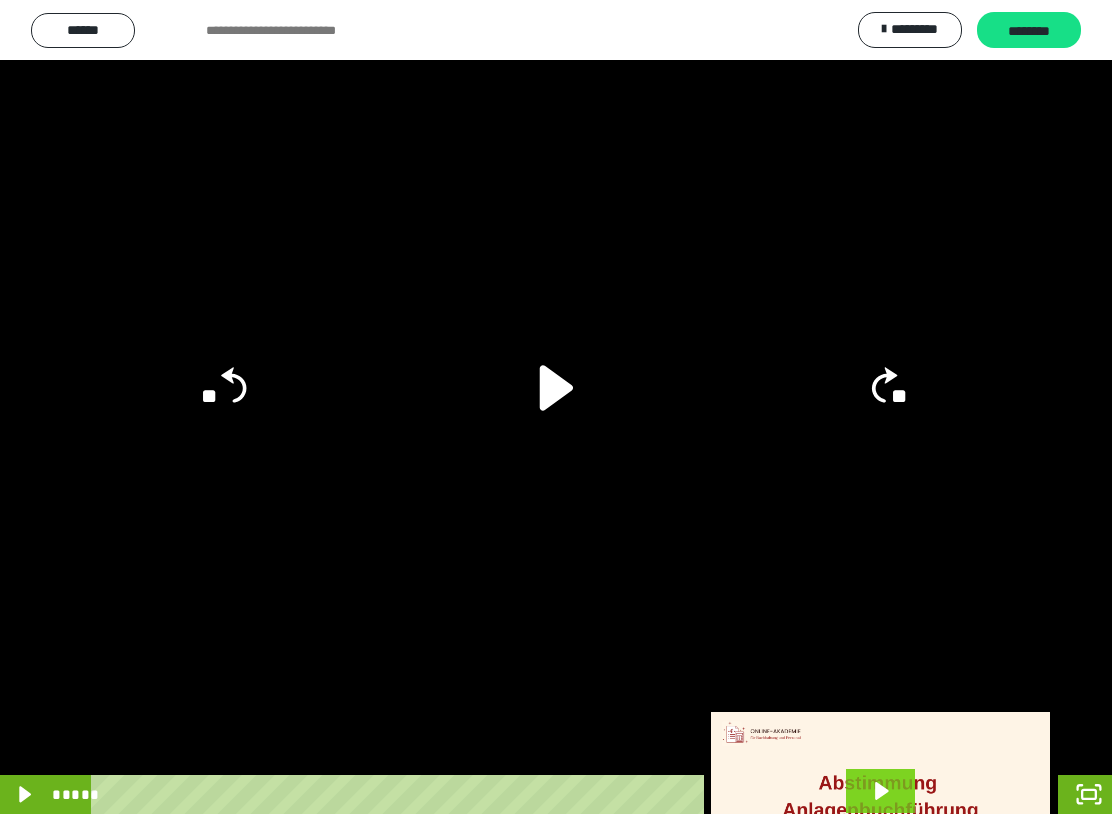 click 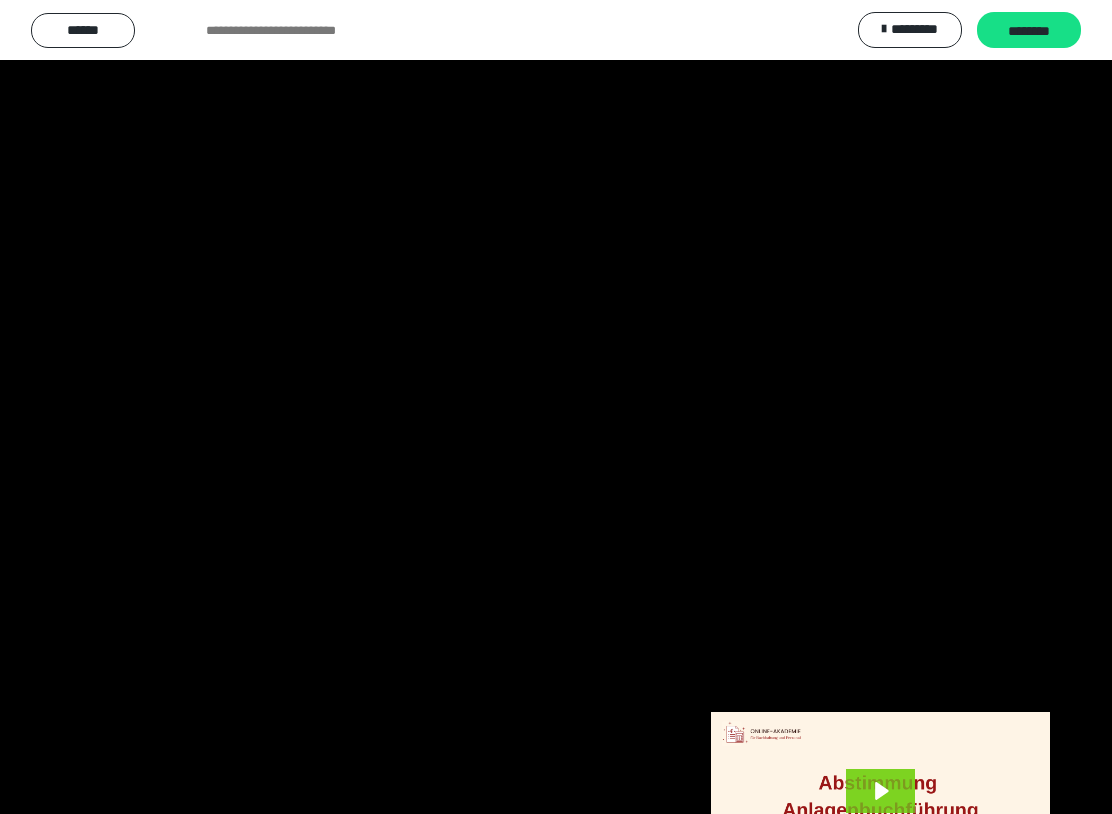 click at bounding box center (556, 407) 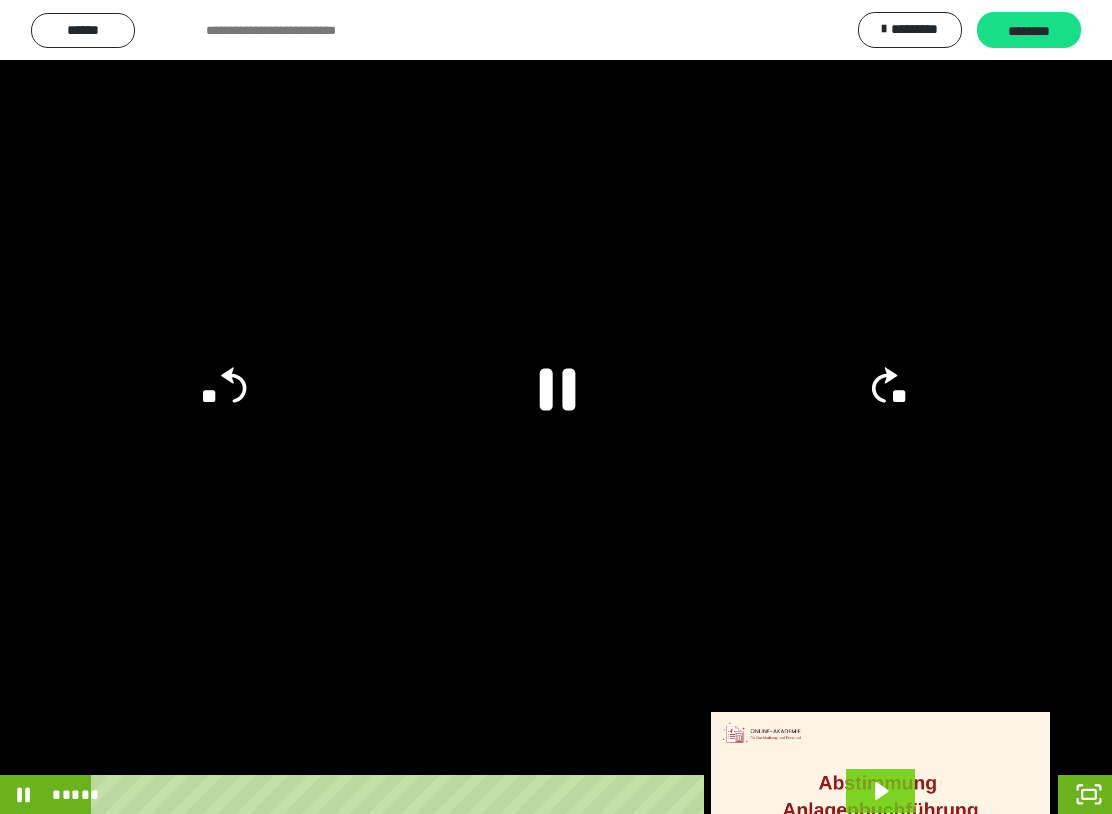 click 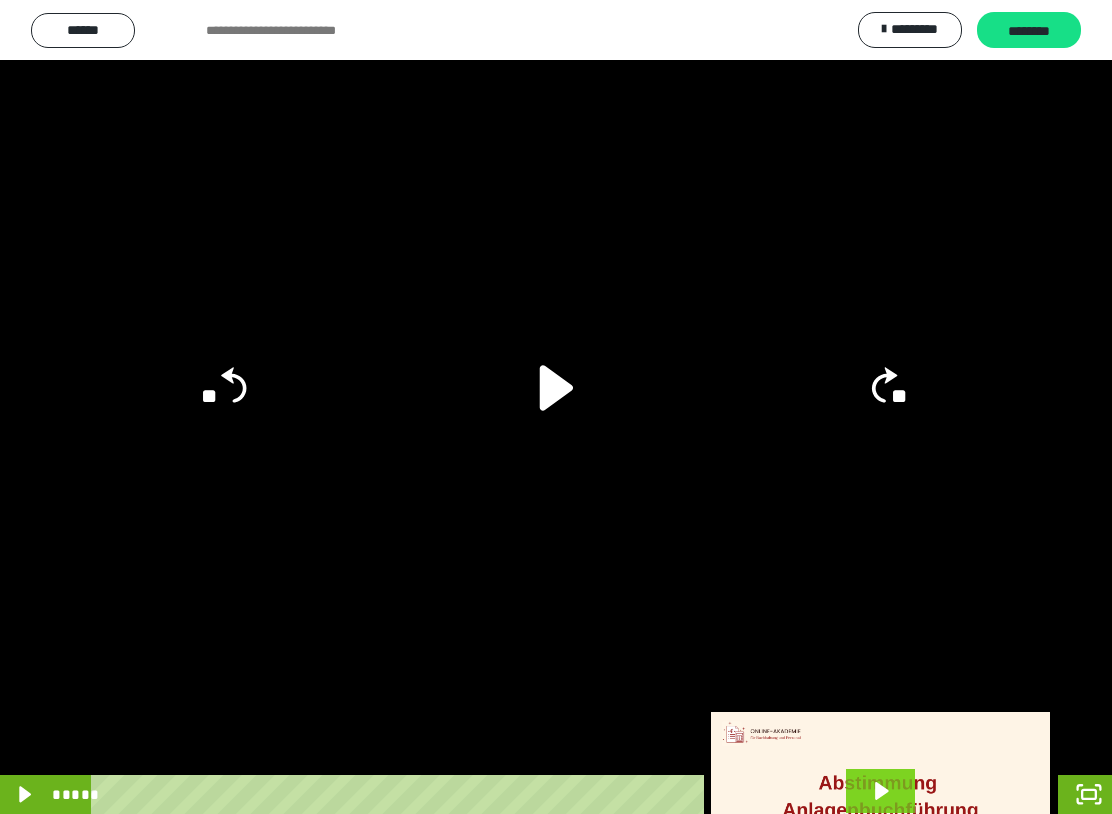 click on "**" 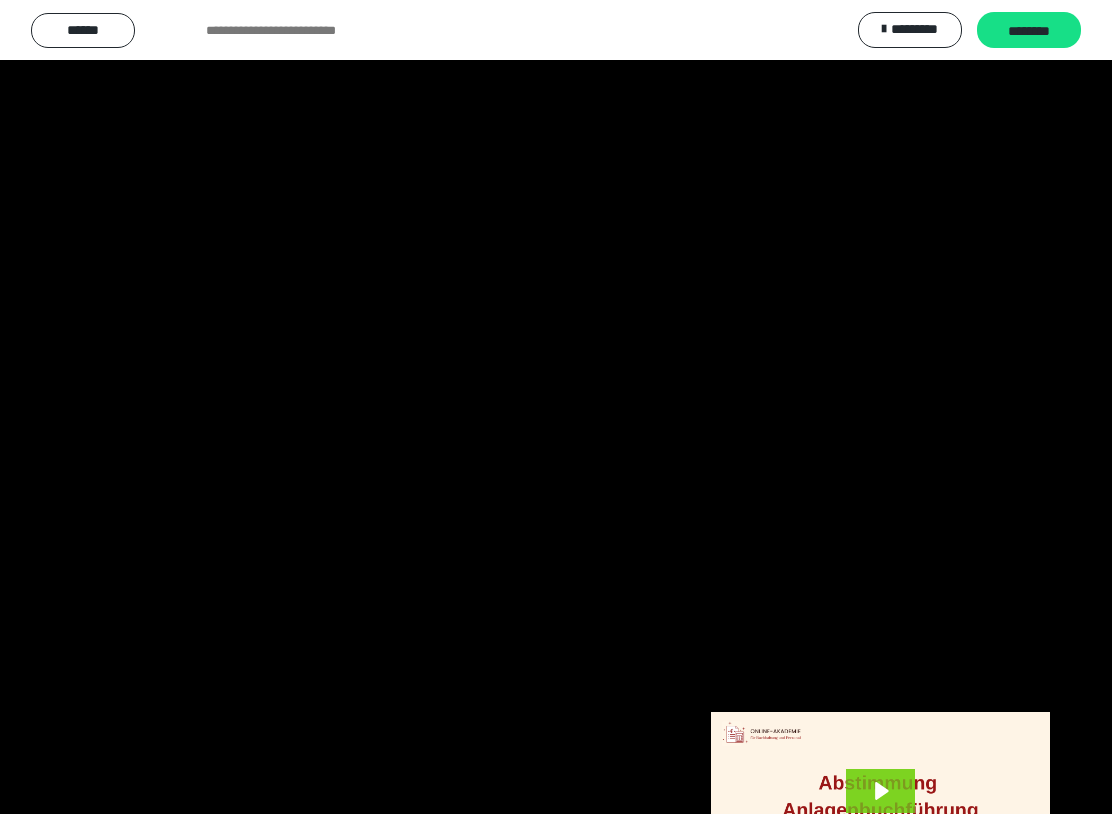 click at bounding box center [556, 407] 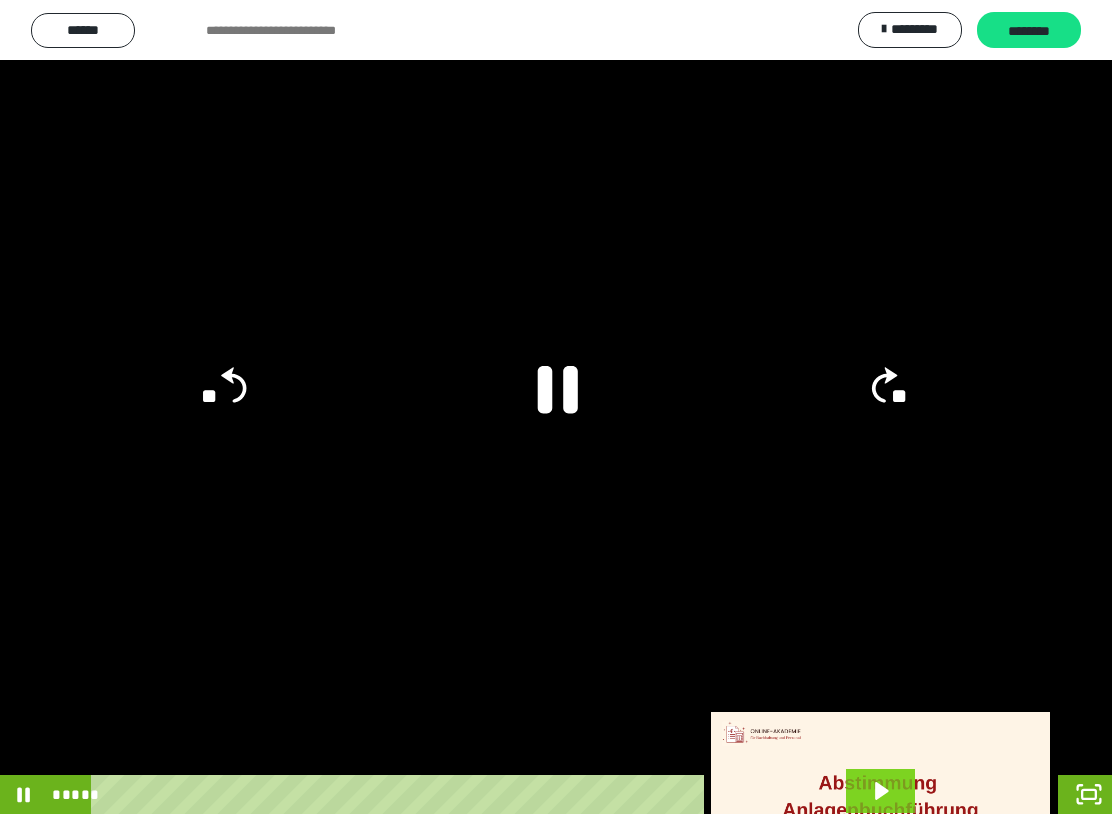 click 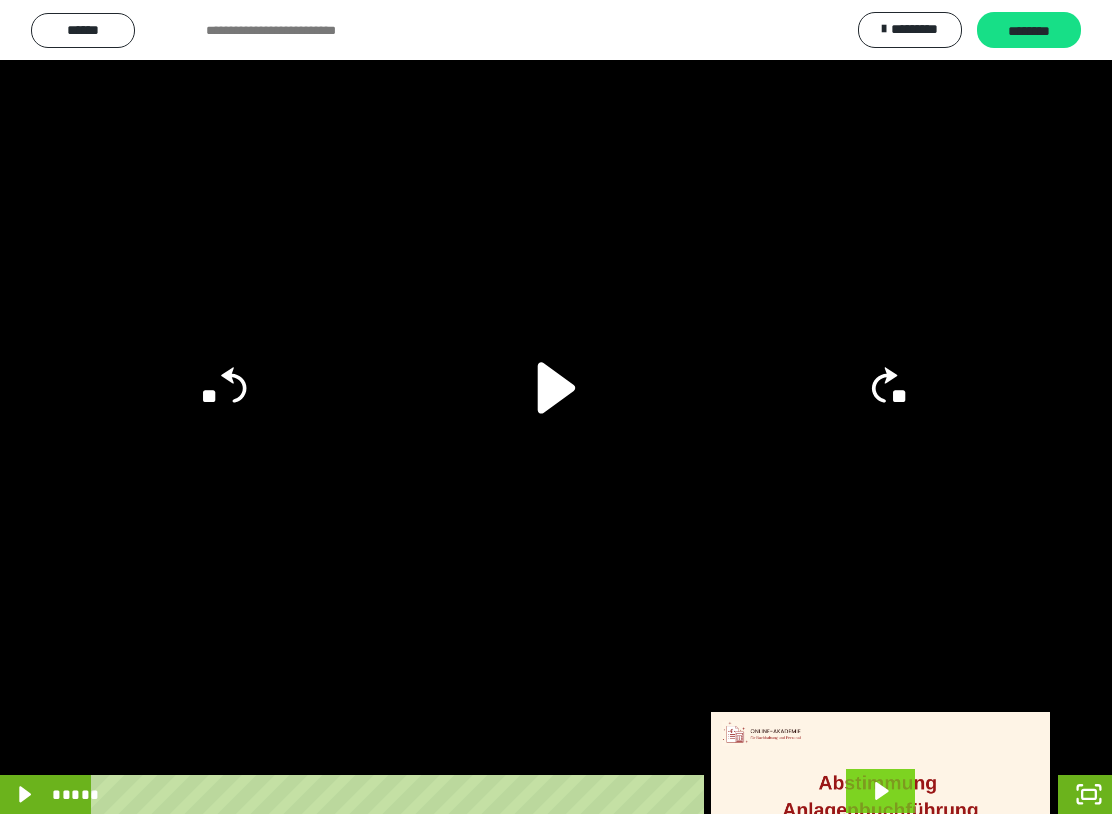 click 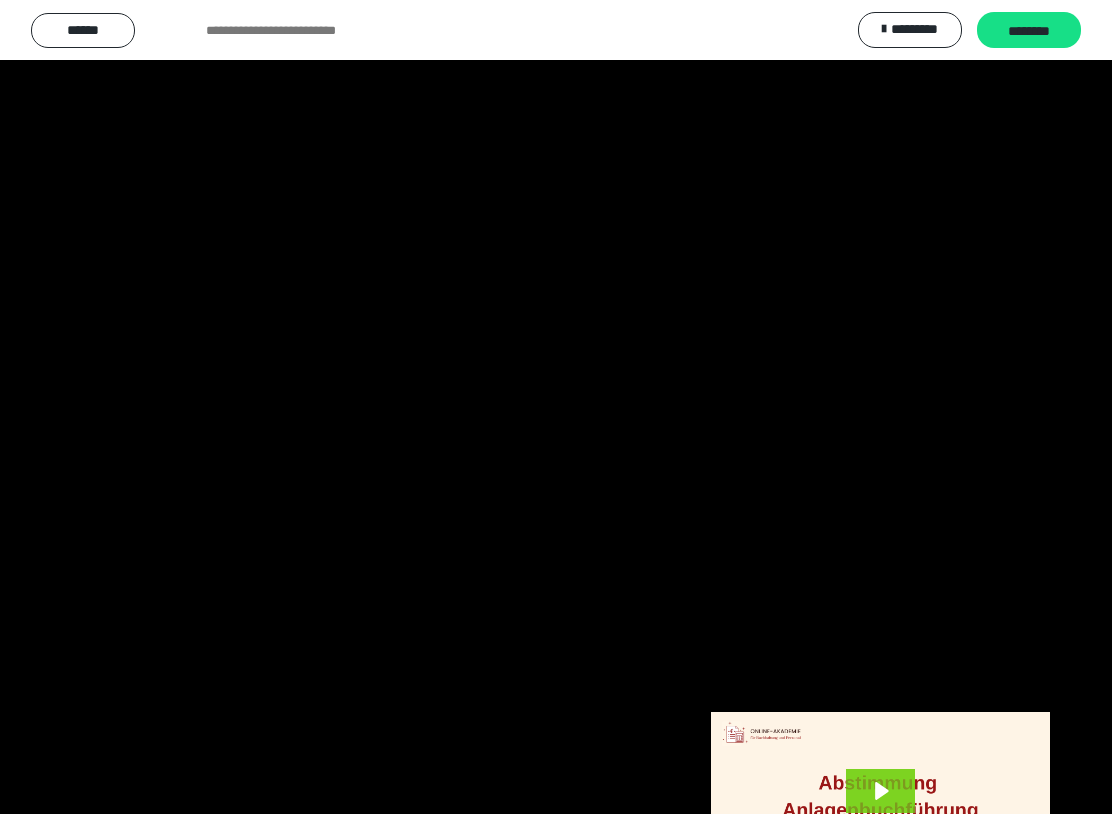 click at bounding box center (556, 407) 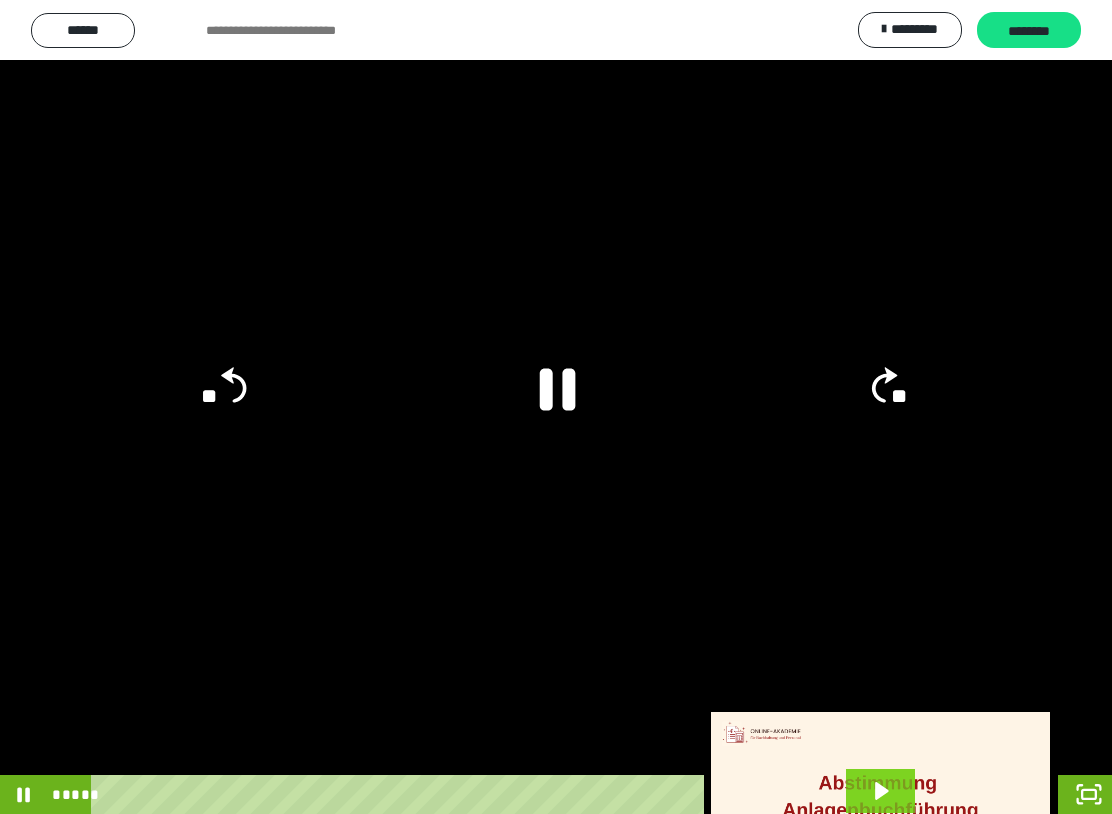 click 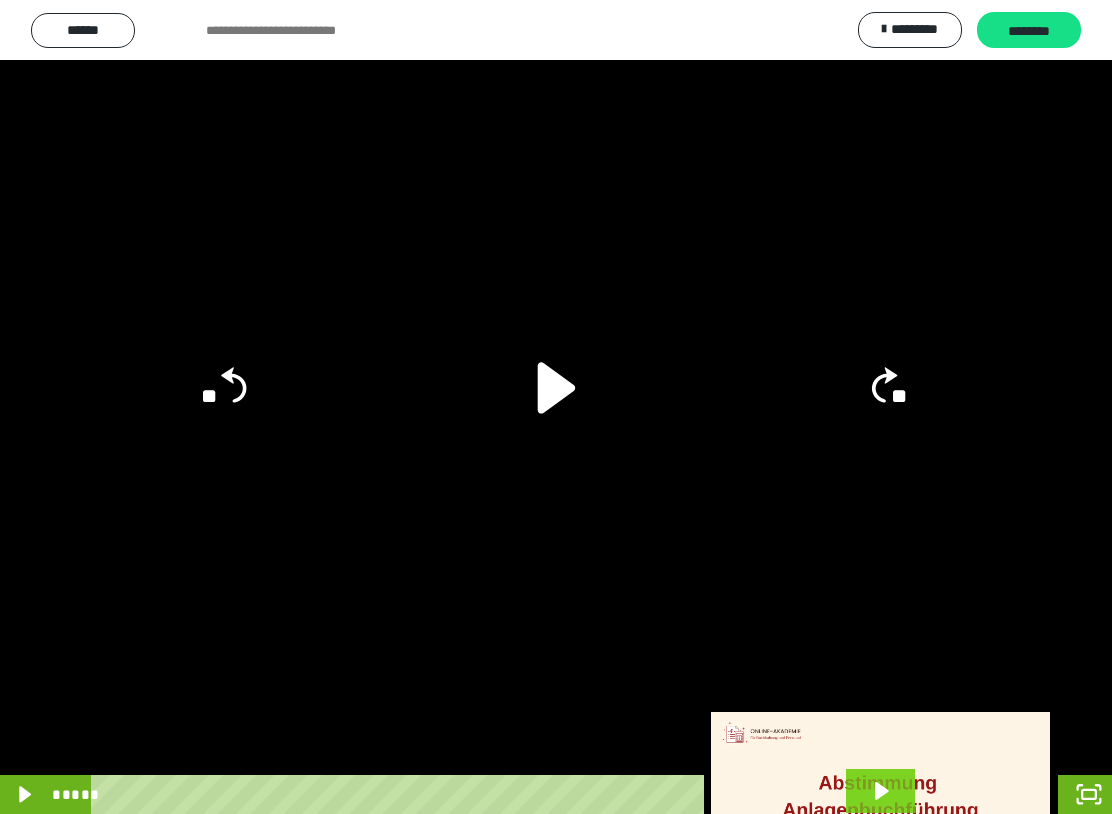 click 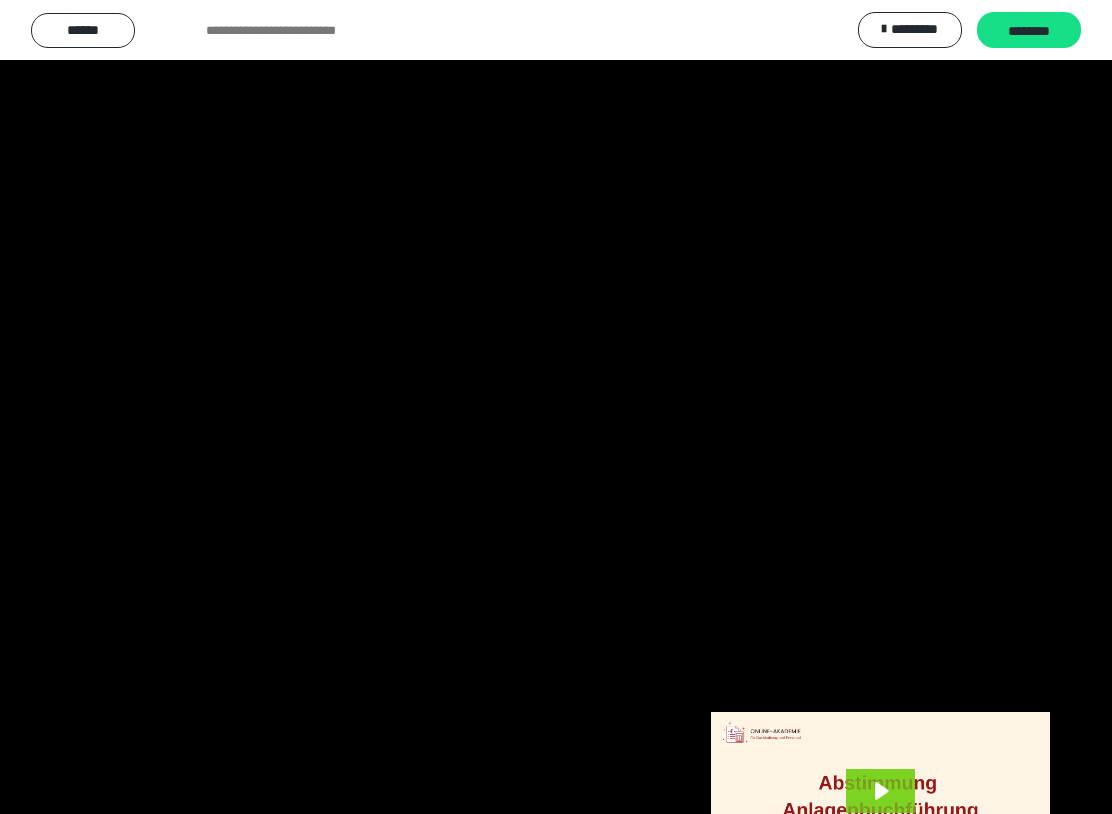 click at bounding box center (556, 407) 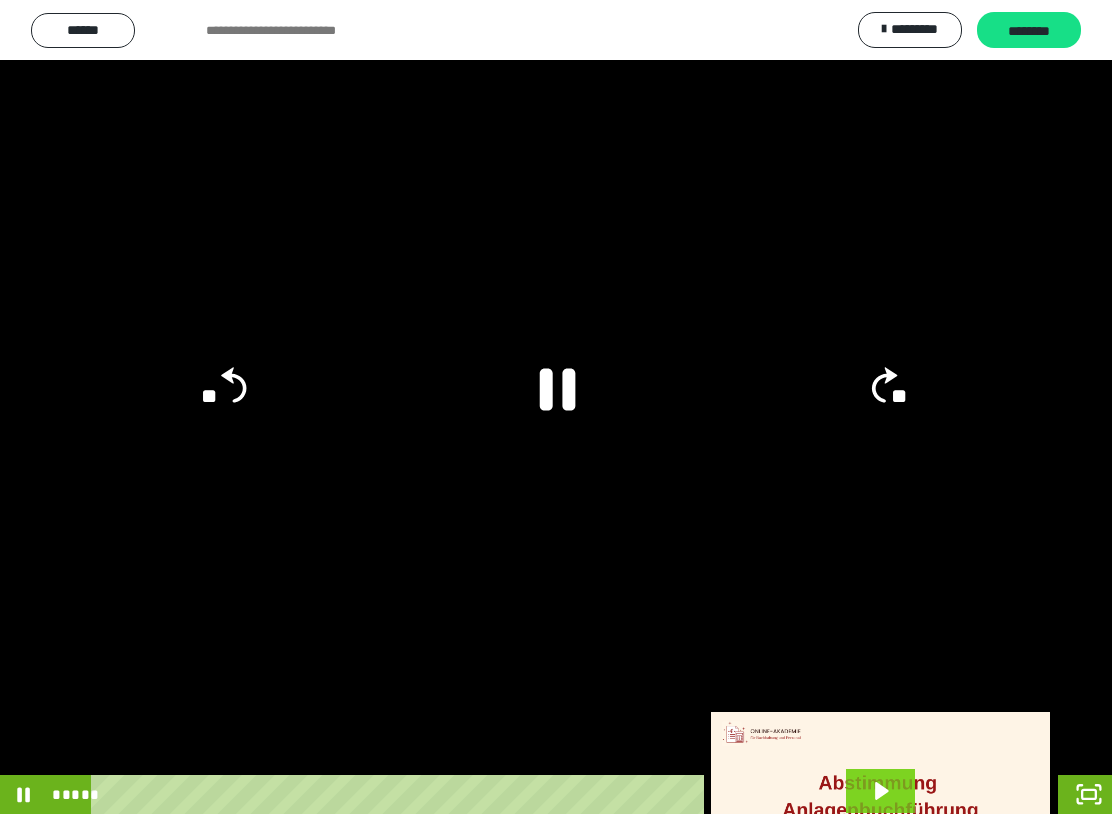 click 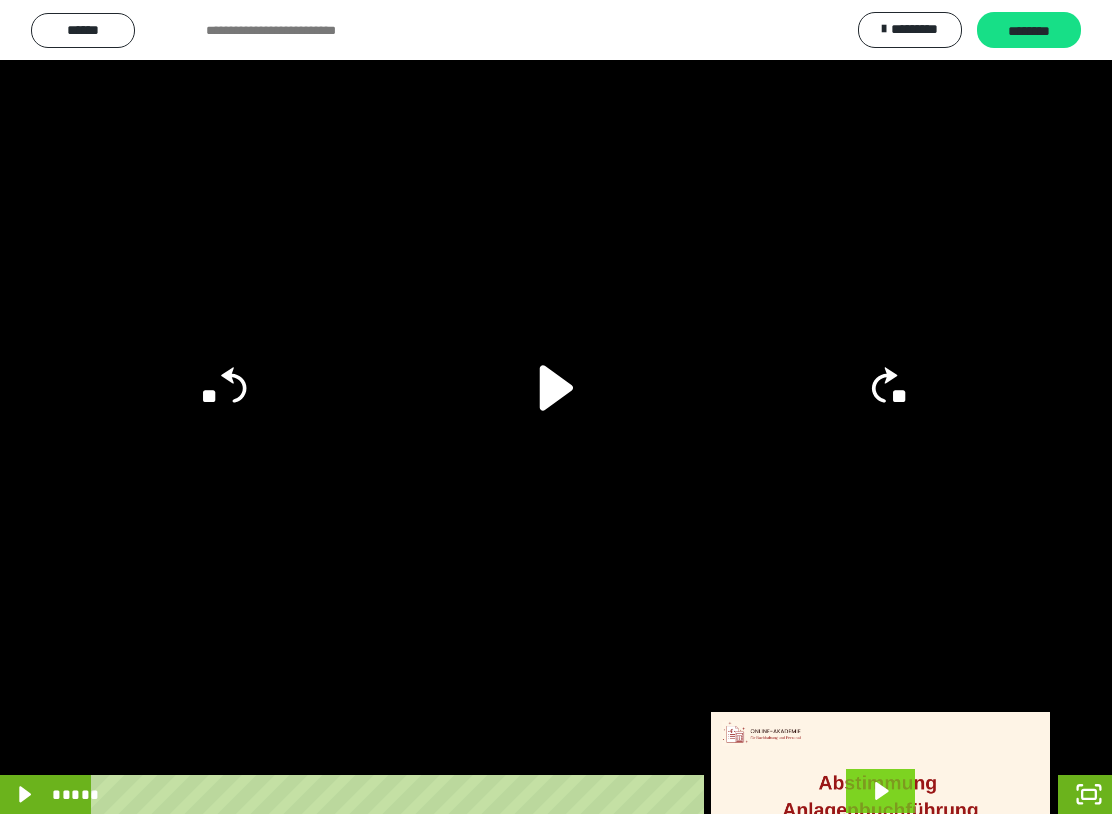 click 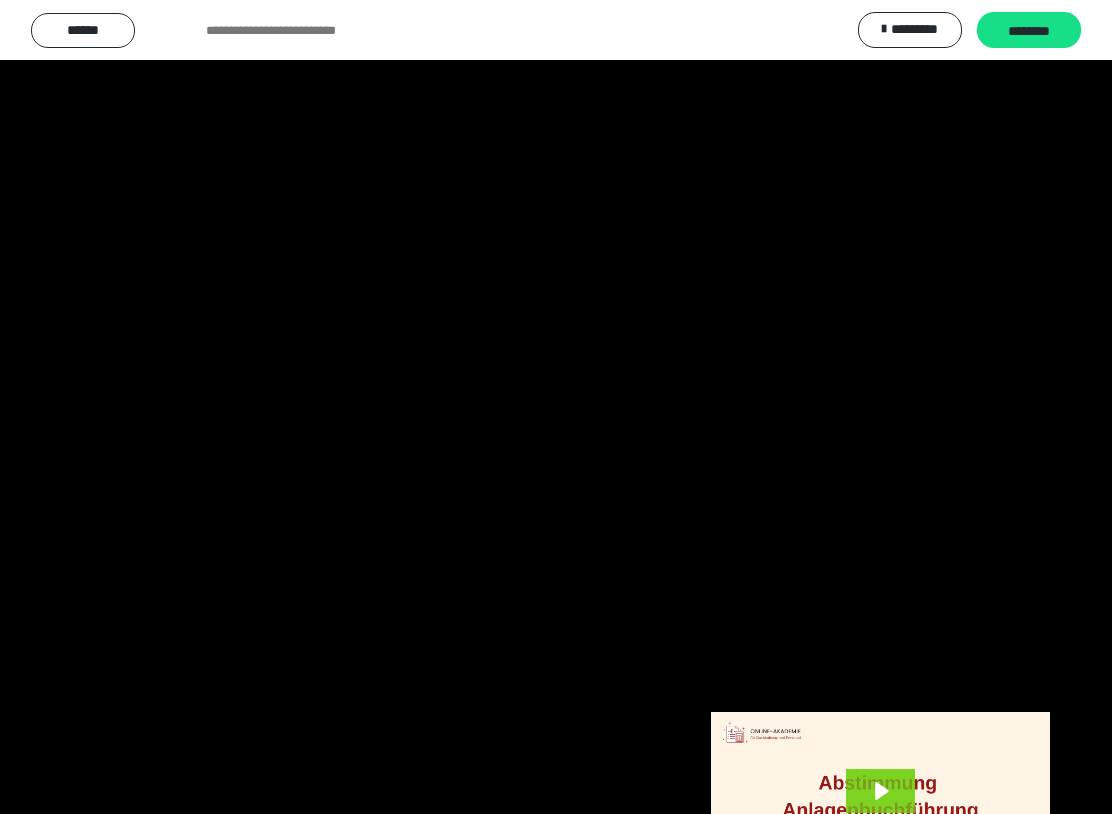 click at bounding box center [556, 407] 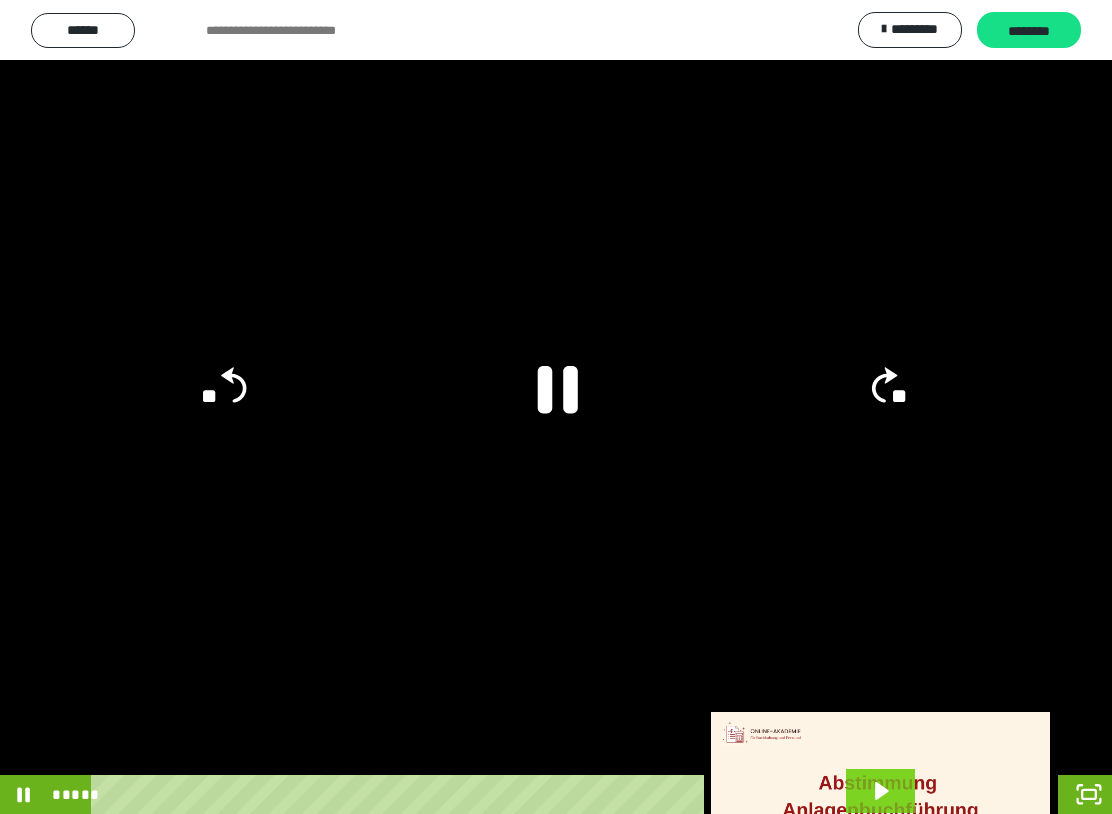 click 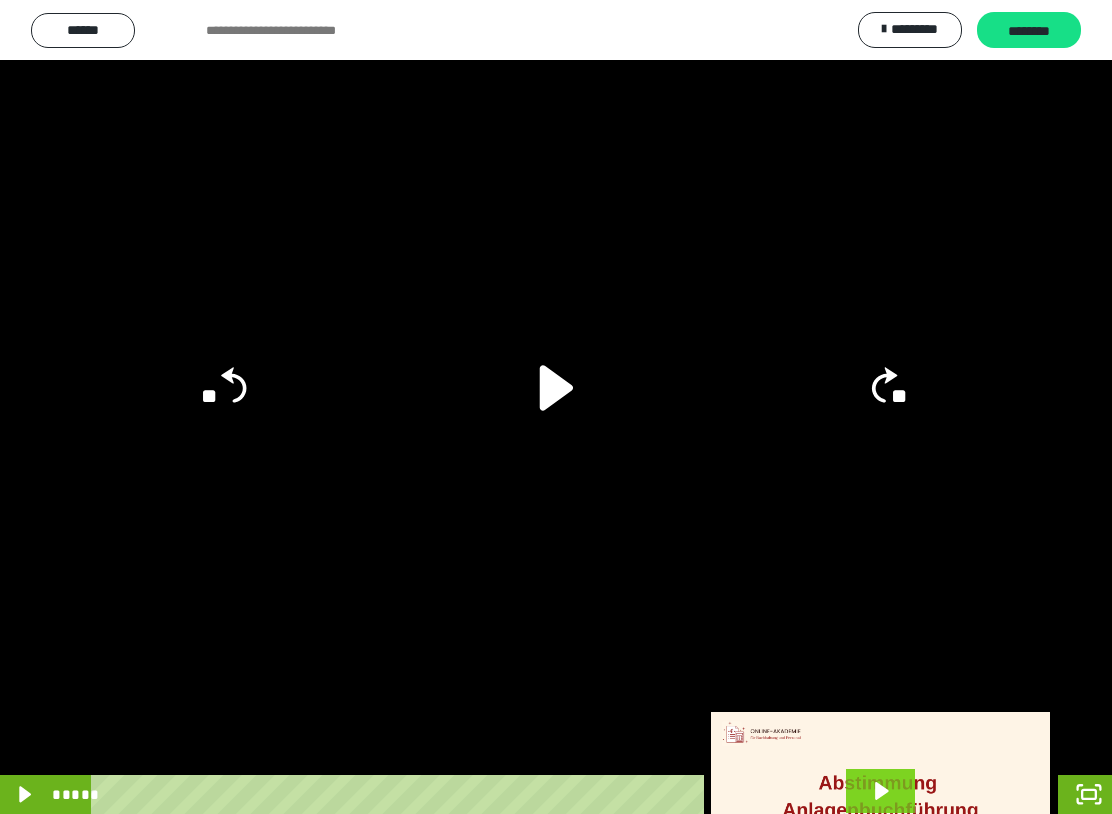 click 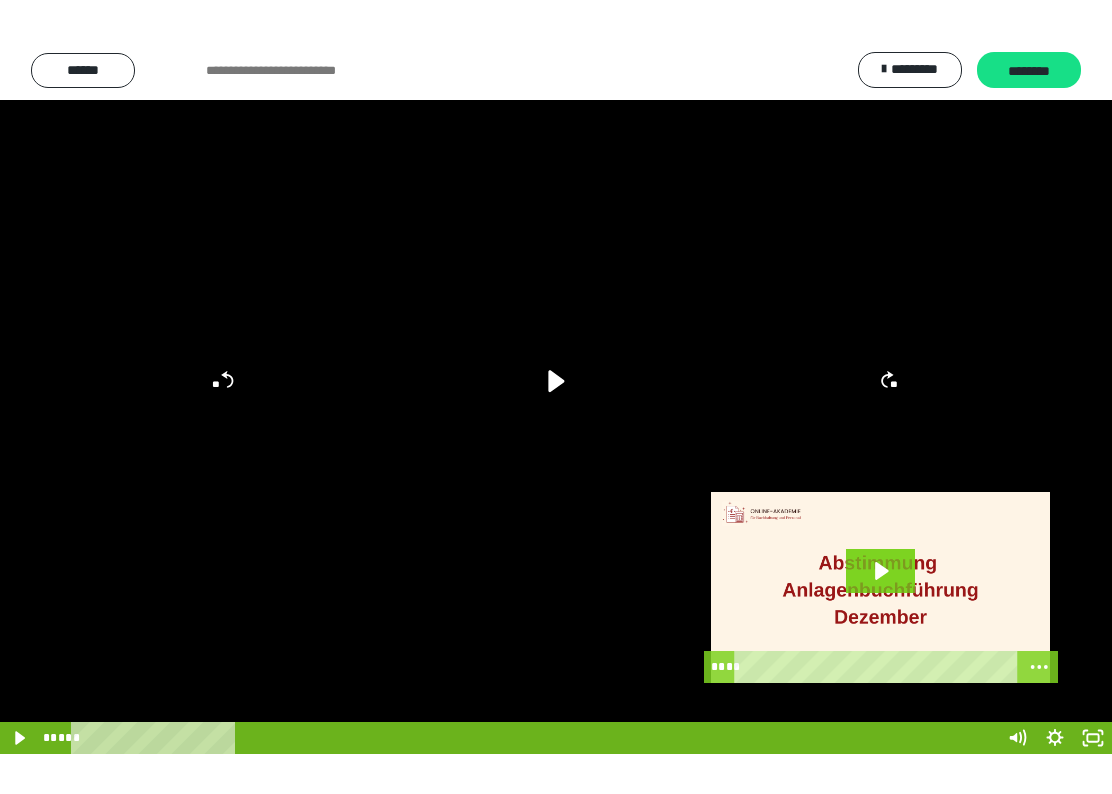 scroll, scrollTop: 300, scrollLeft: 0, axis: vertical 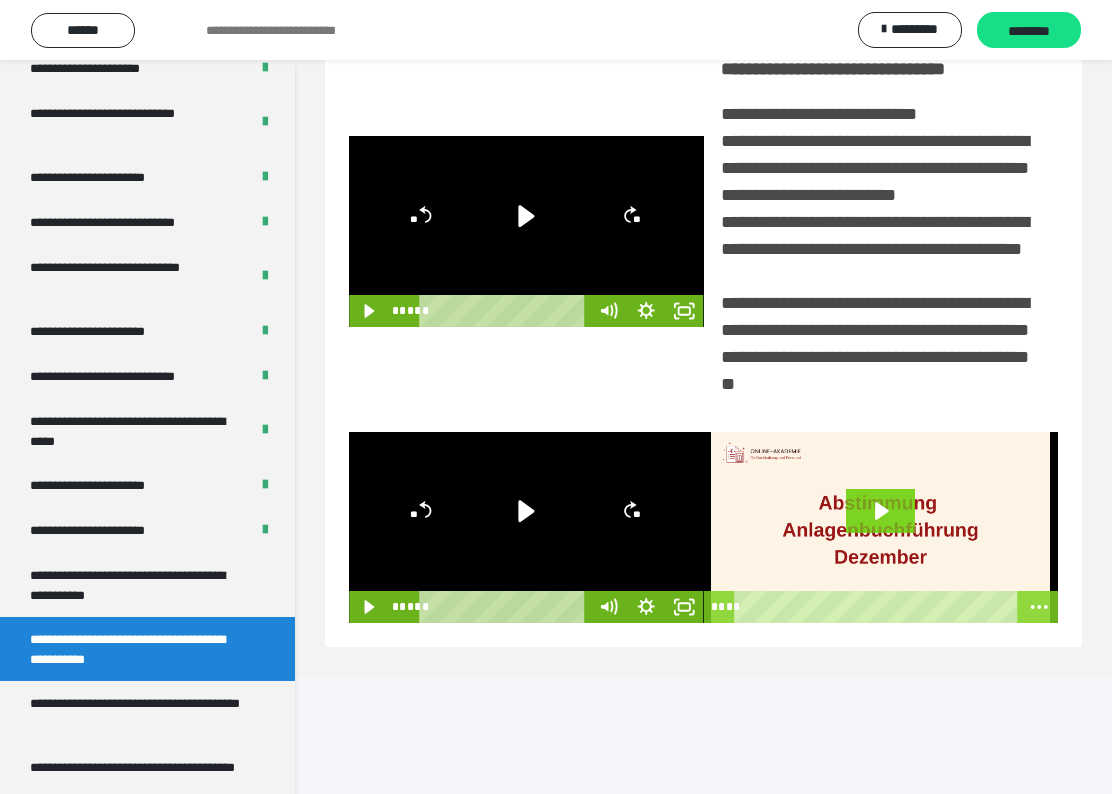 click 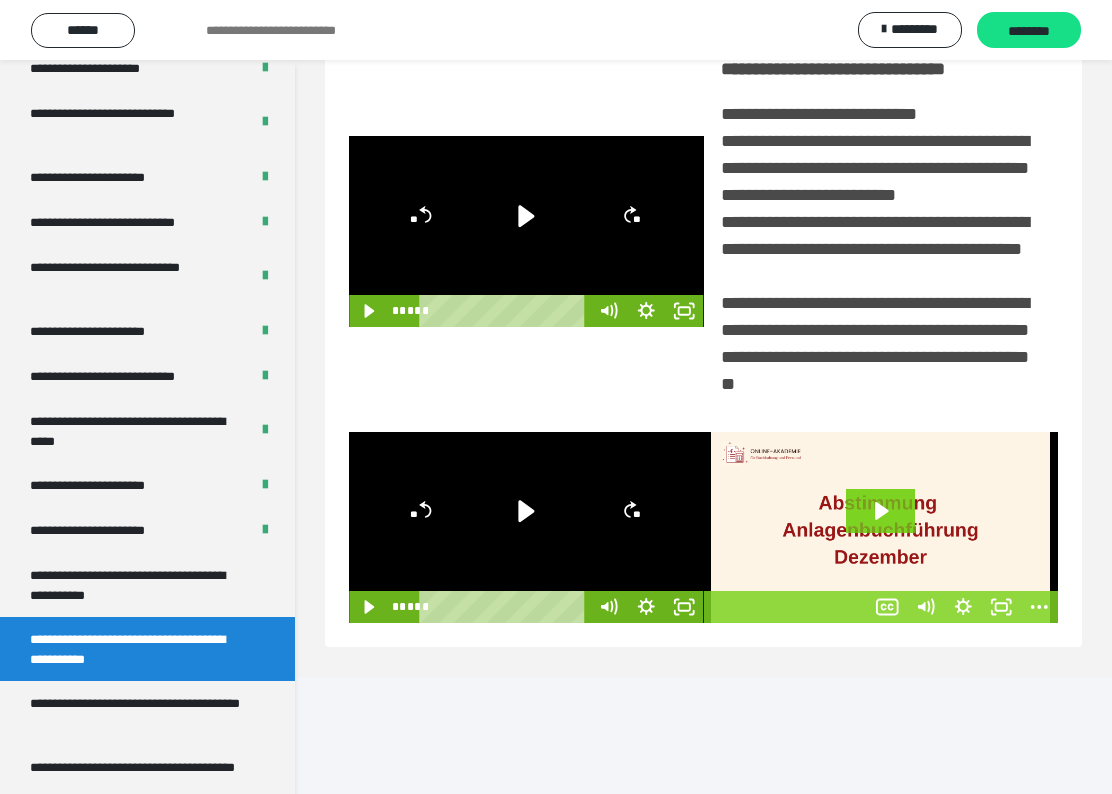 click 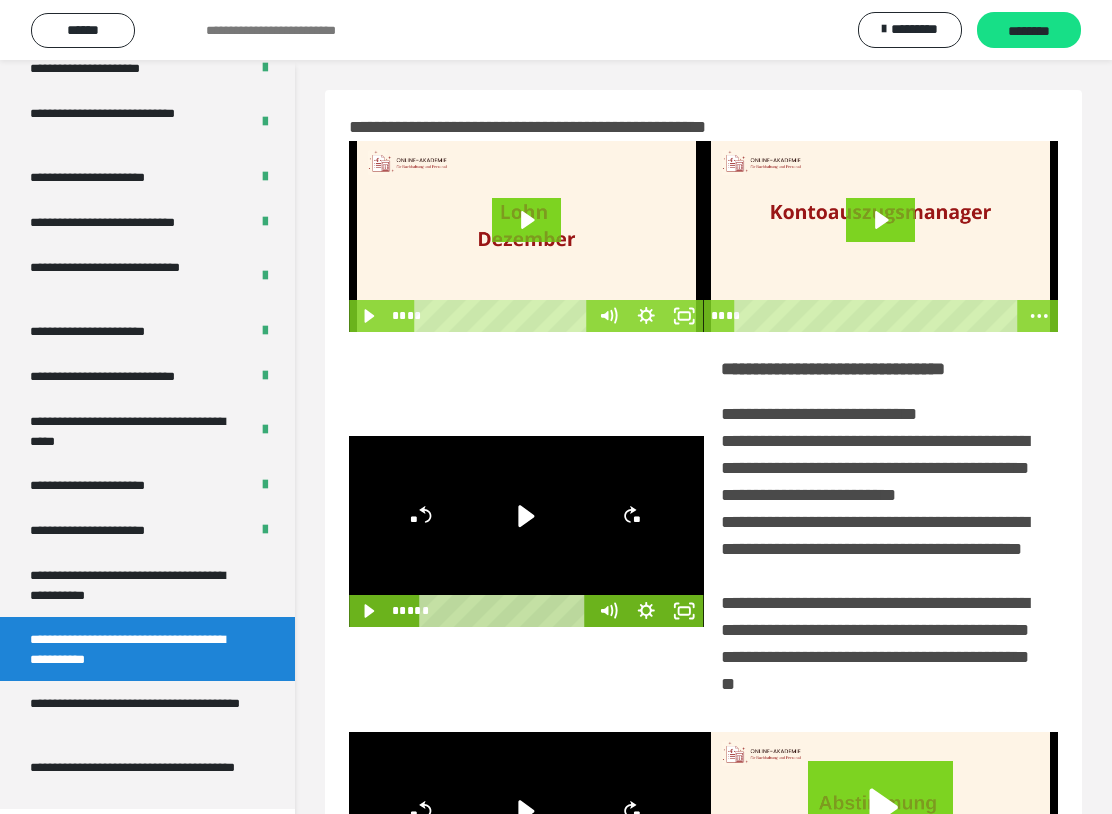 scroll, scrollTop: 20, scrollLeft: 0, axis: vertical 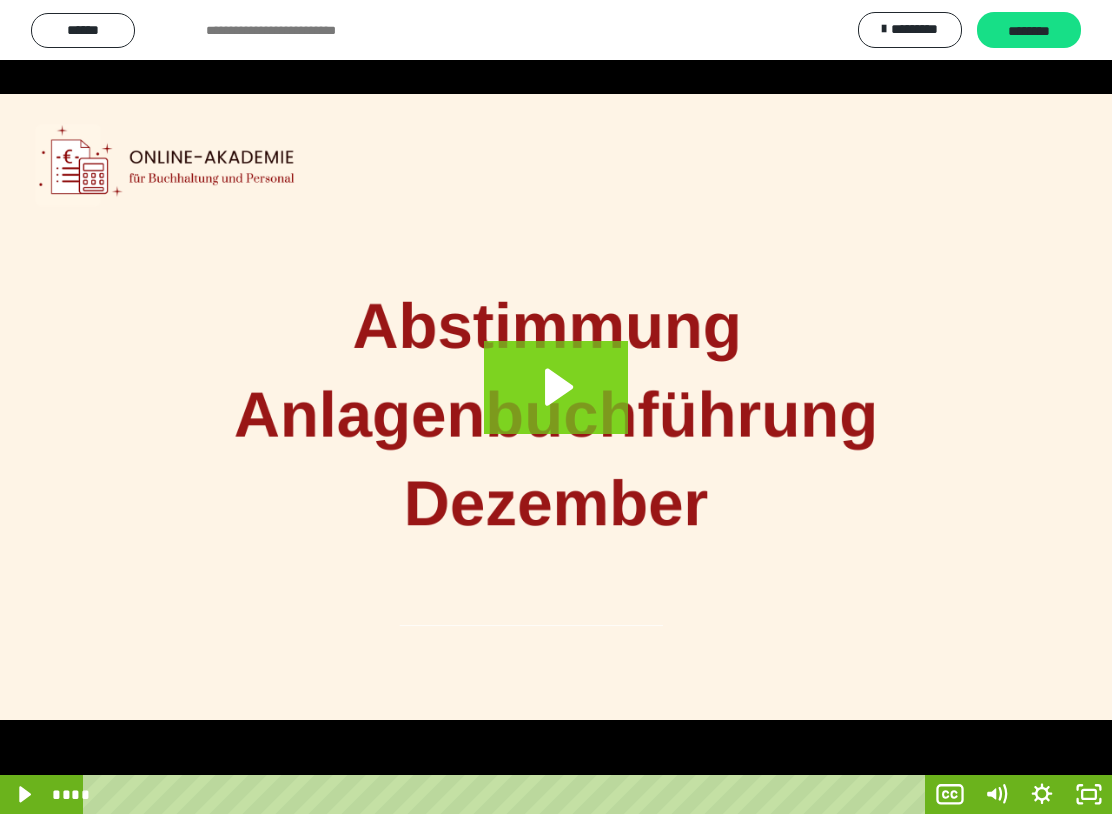 click 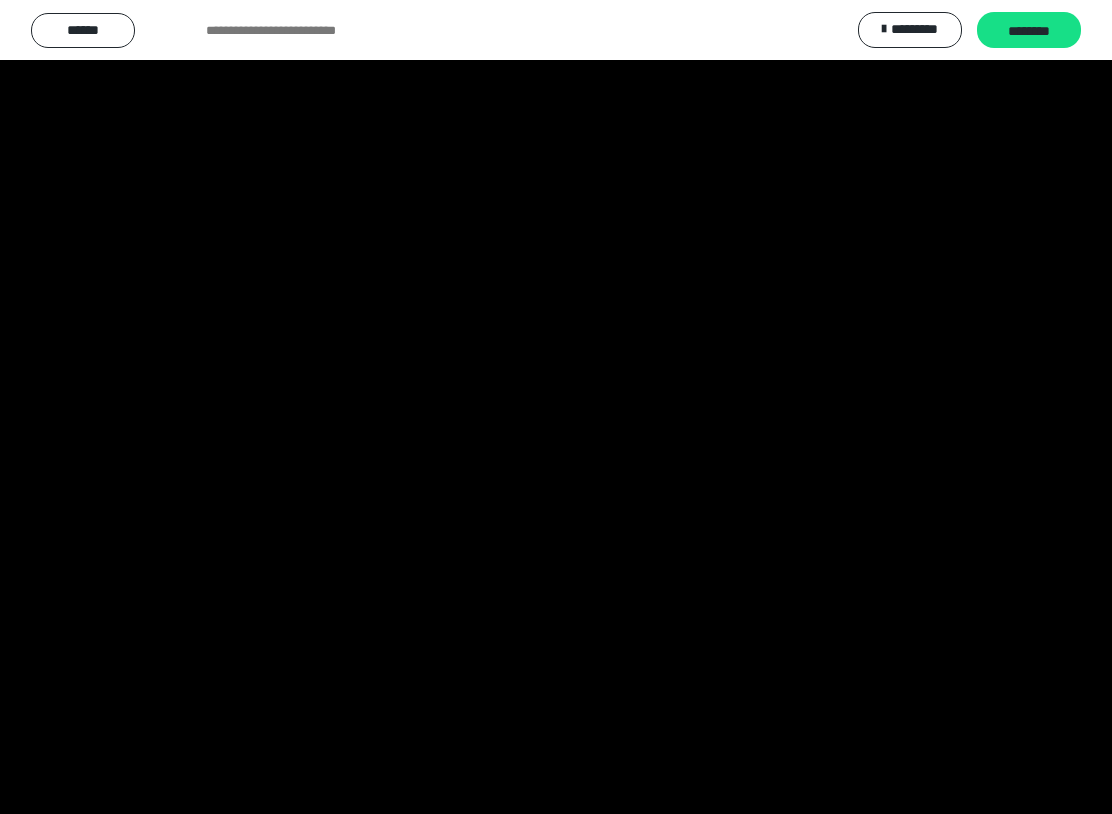 click at bounding box center (556, 407) 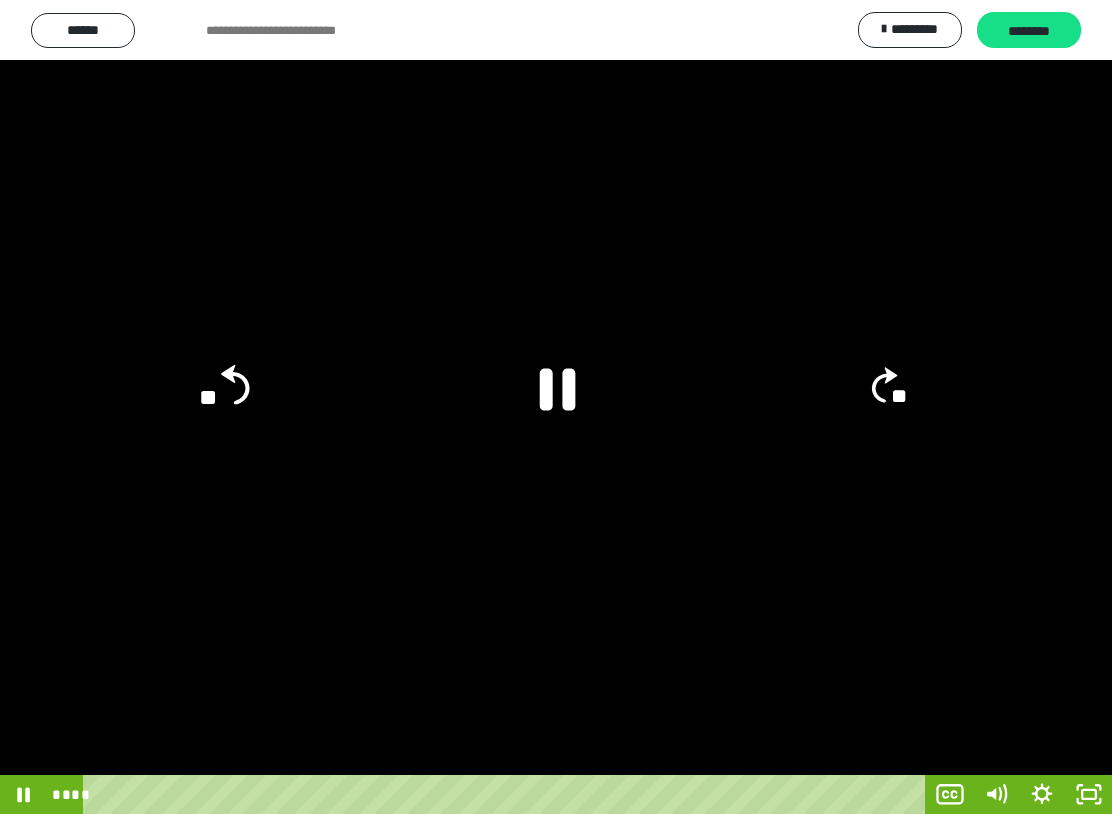 click on "**" 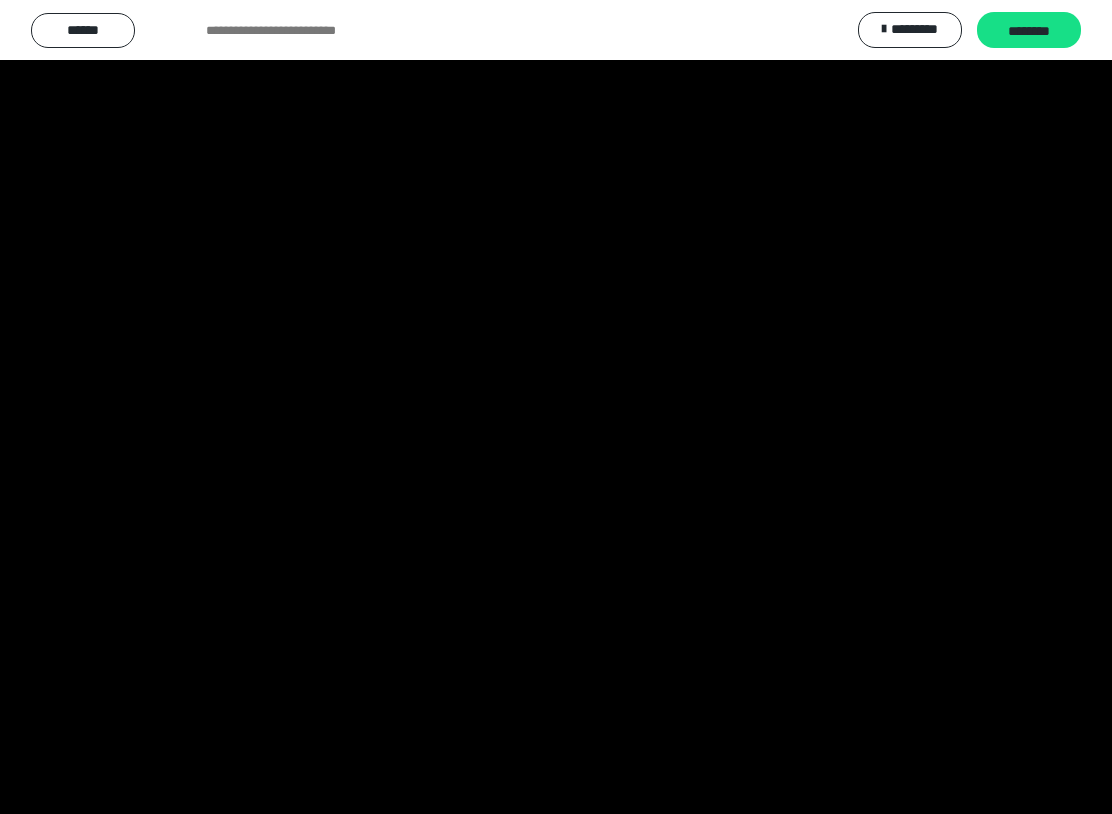 click at bounding box center [556, 407] 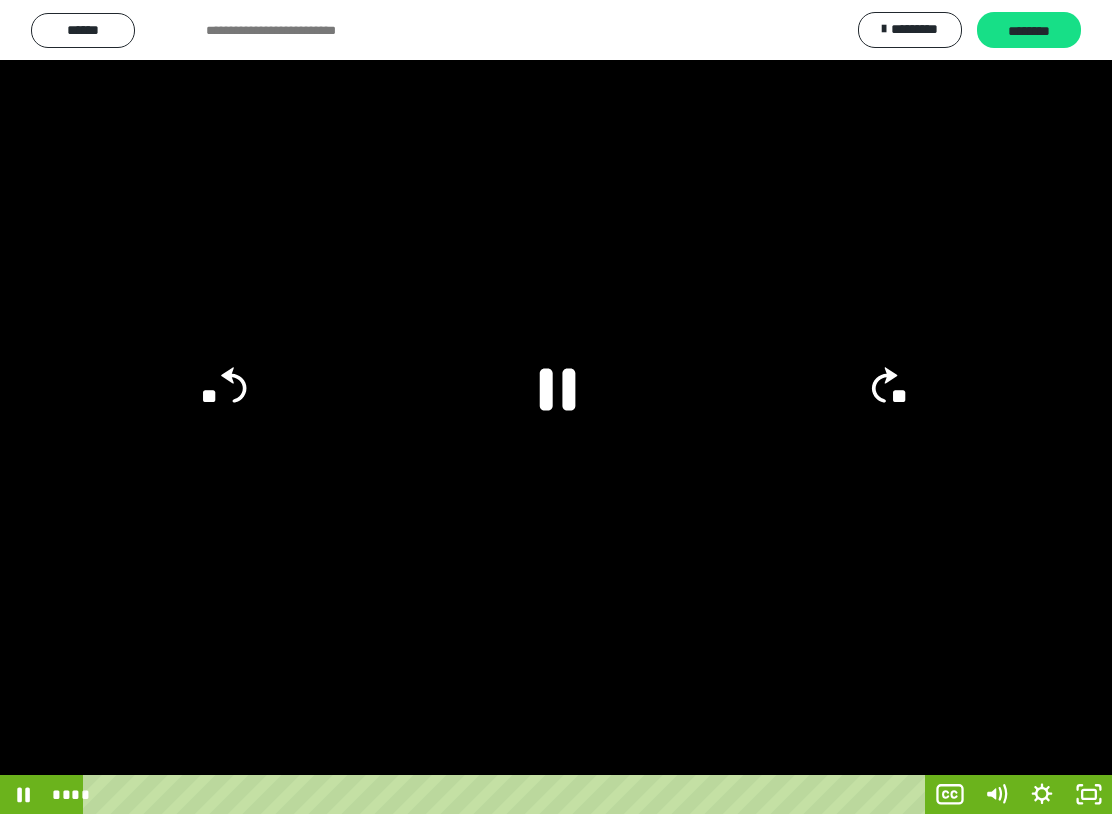 click on "**" 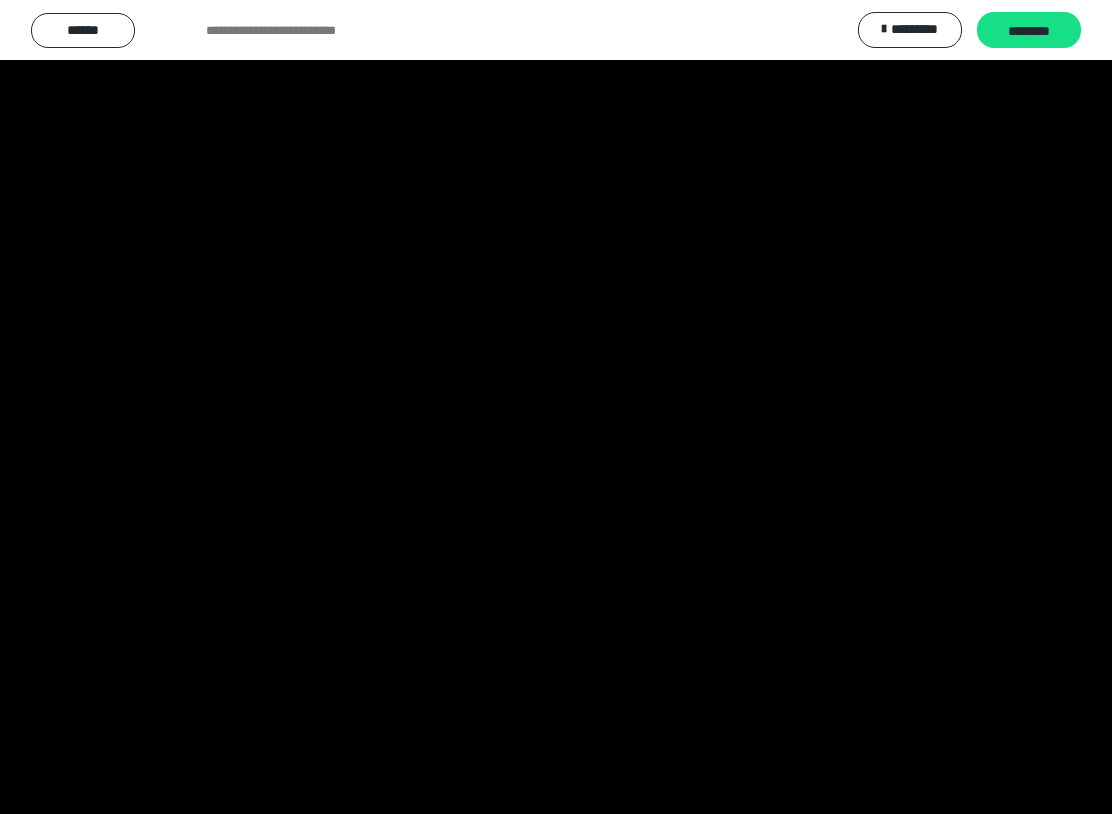 click at bounding box center [556, 407] 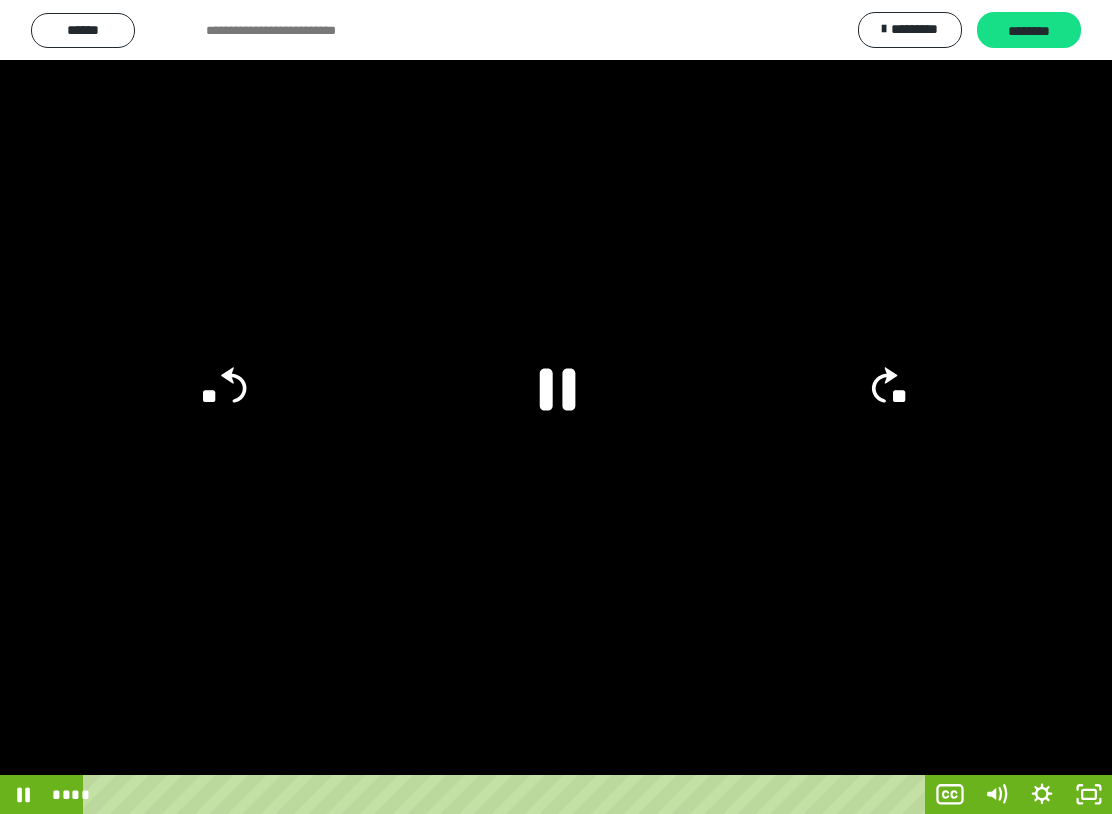 click 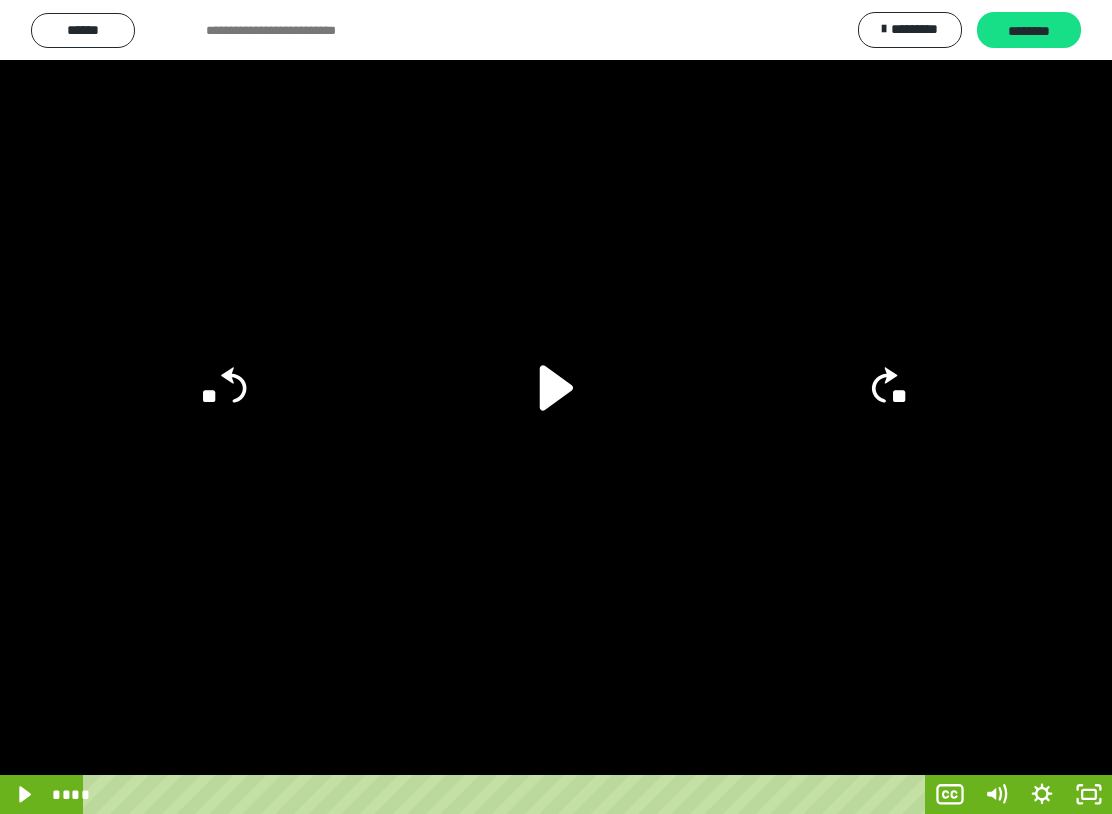click 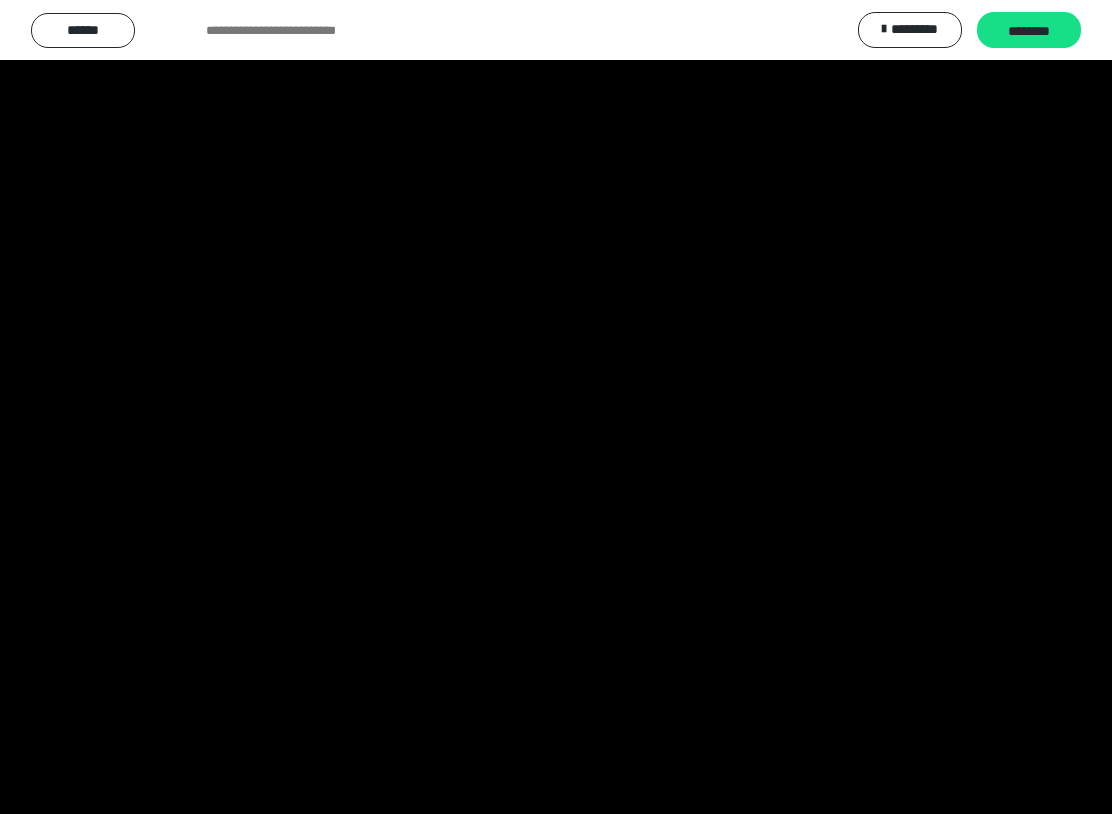 click at bounding box center [556, 407] 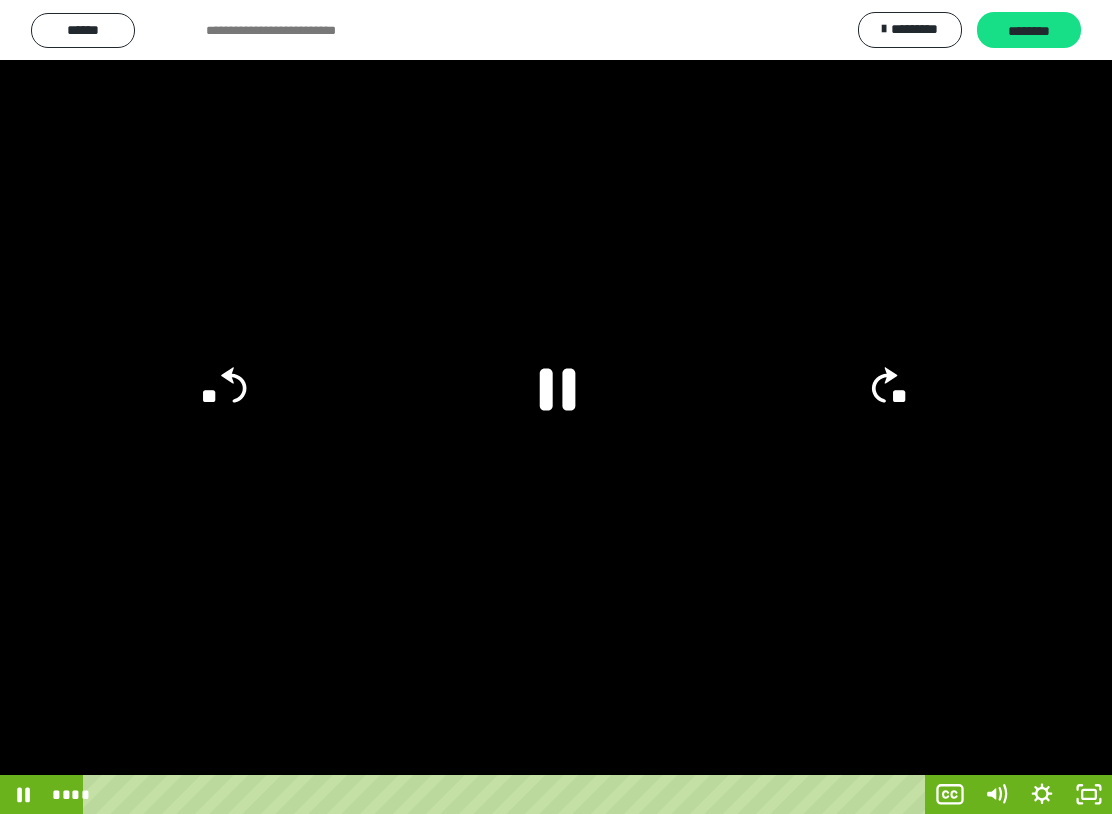 click 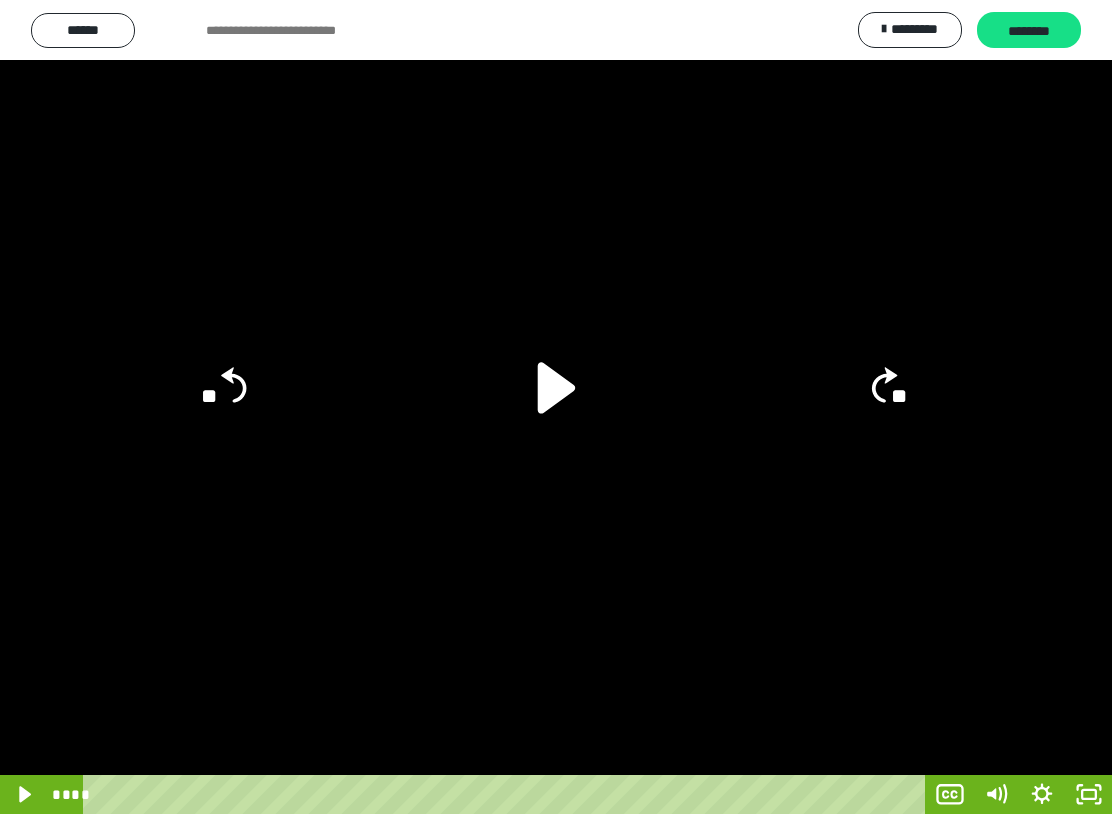 click 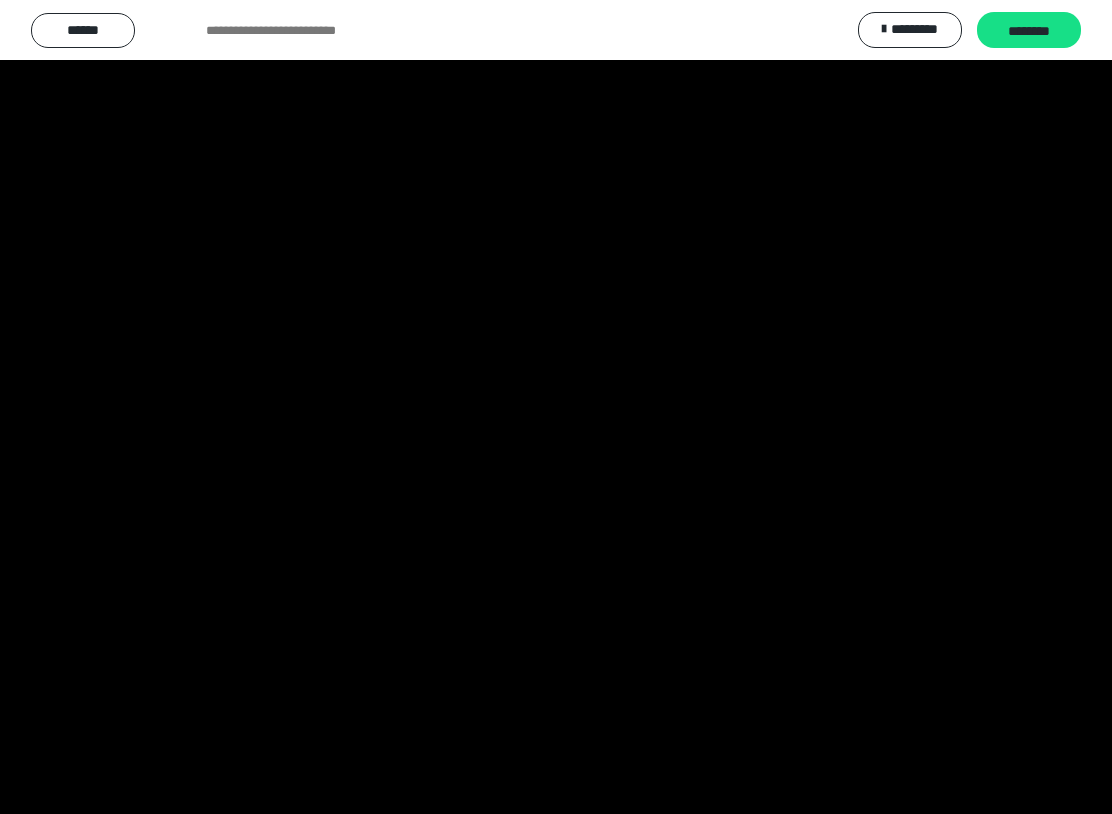 click at bounding box center [556, 407] 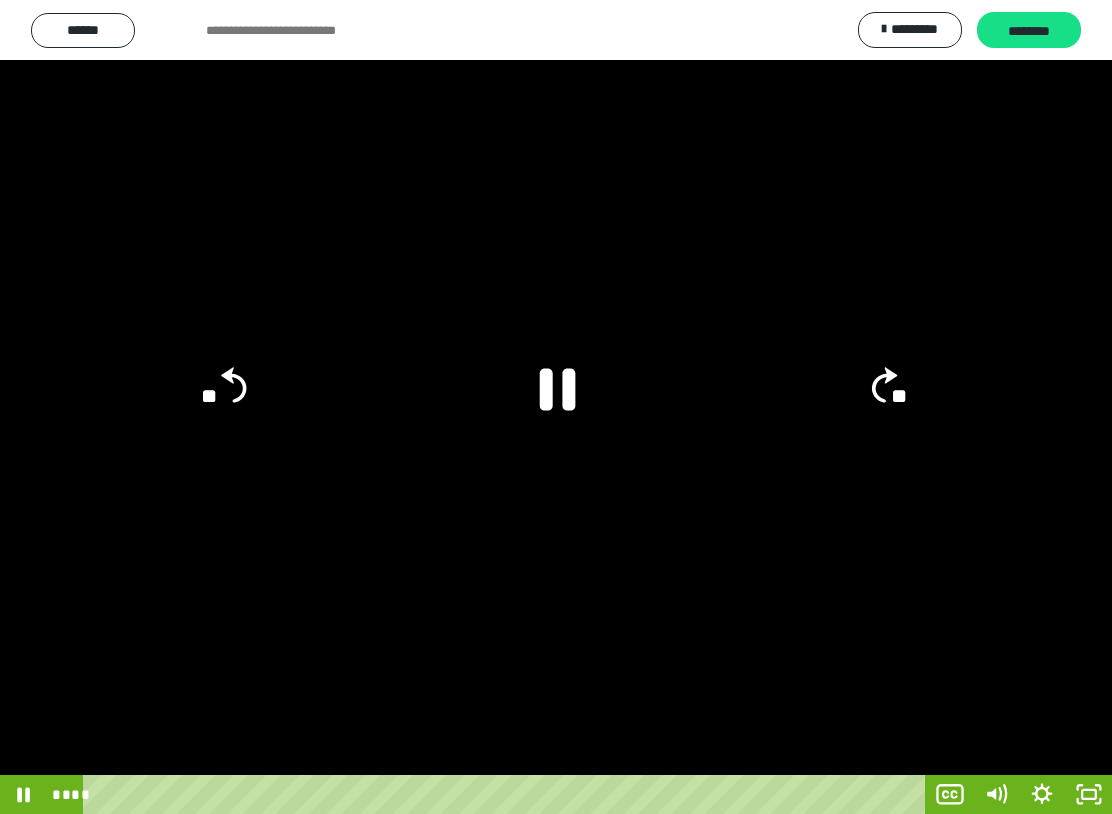 click 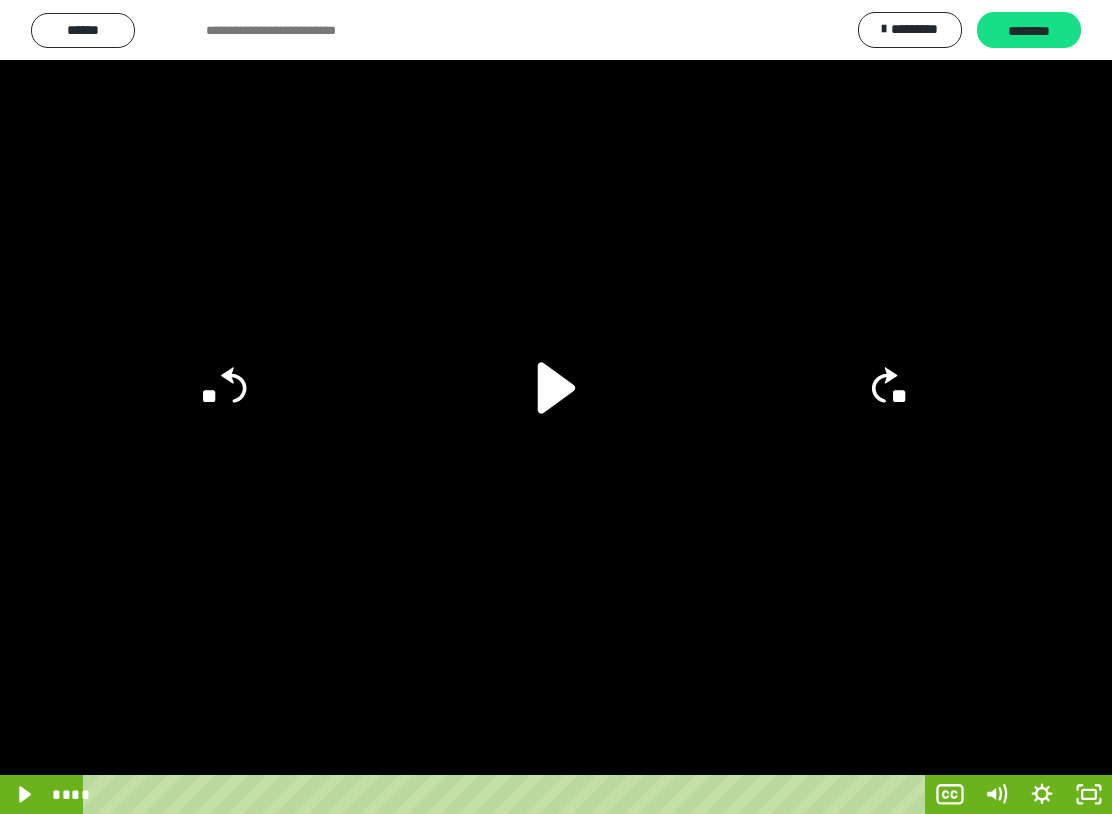 click 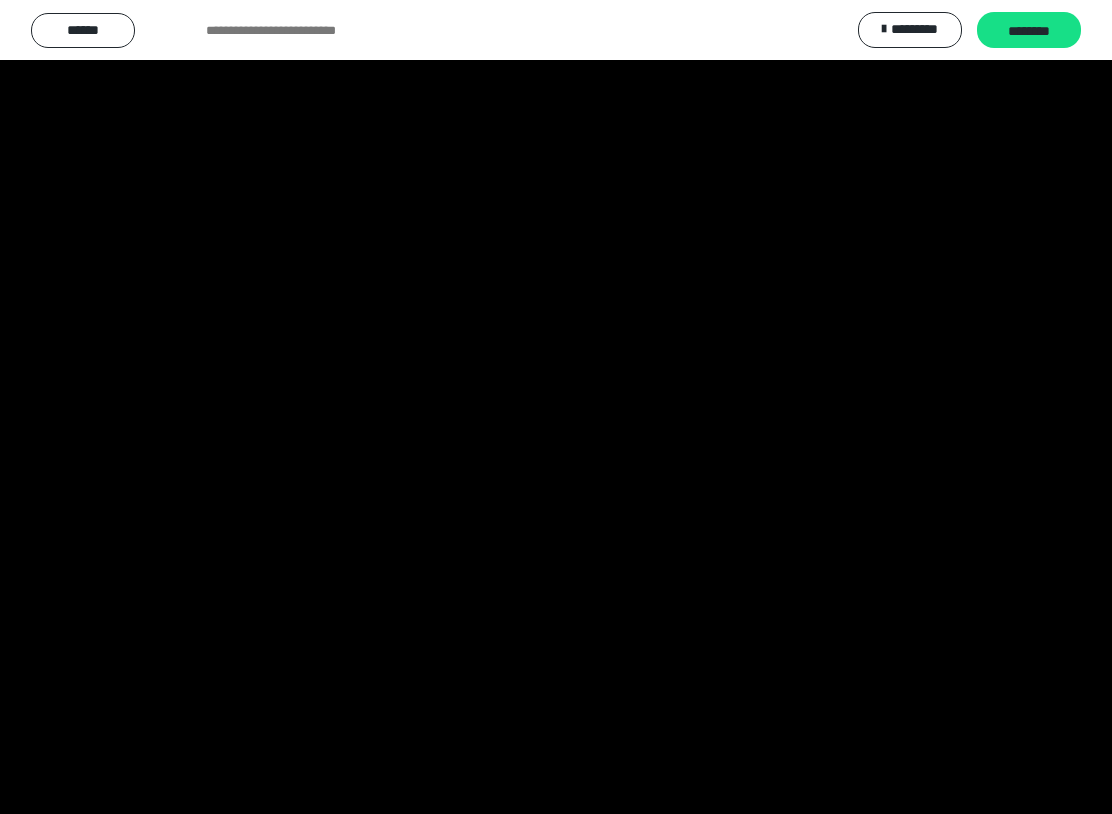 click at bounding box center [556, 407] 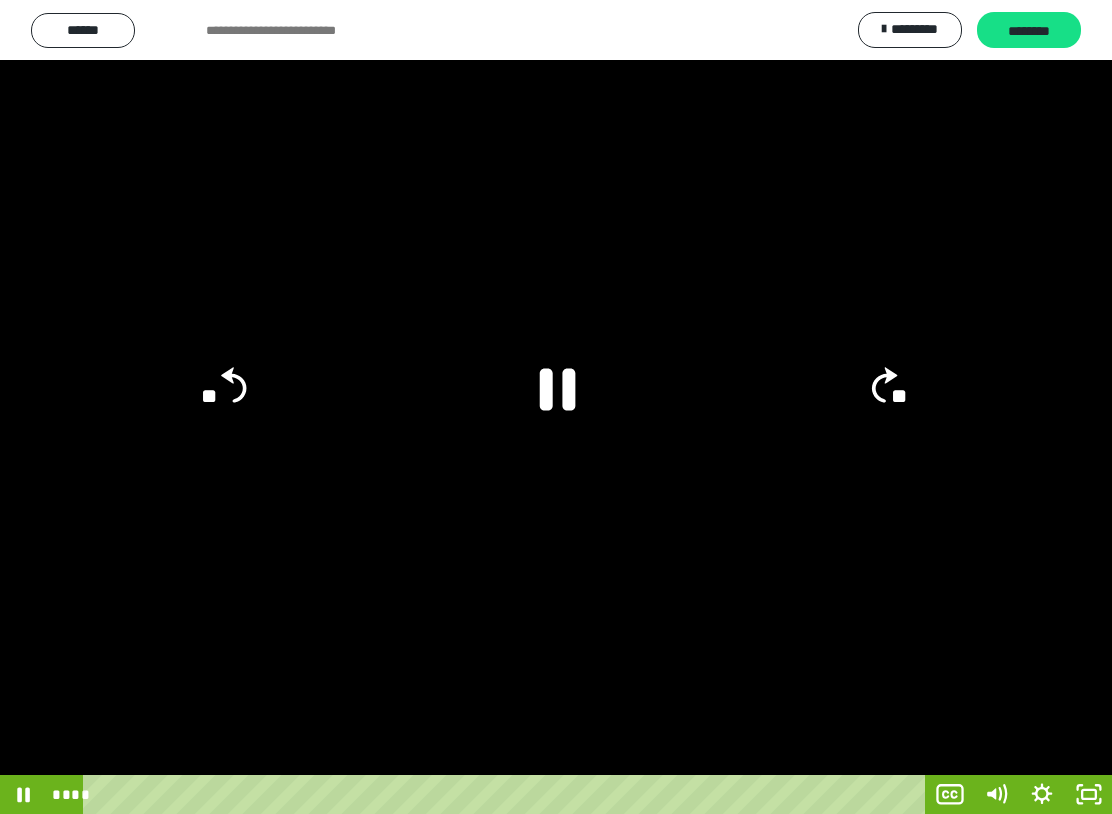 click 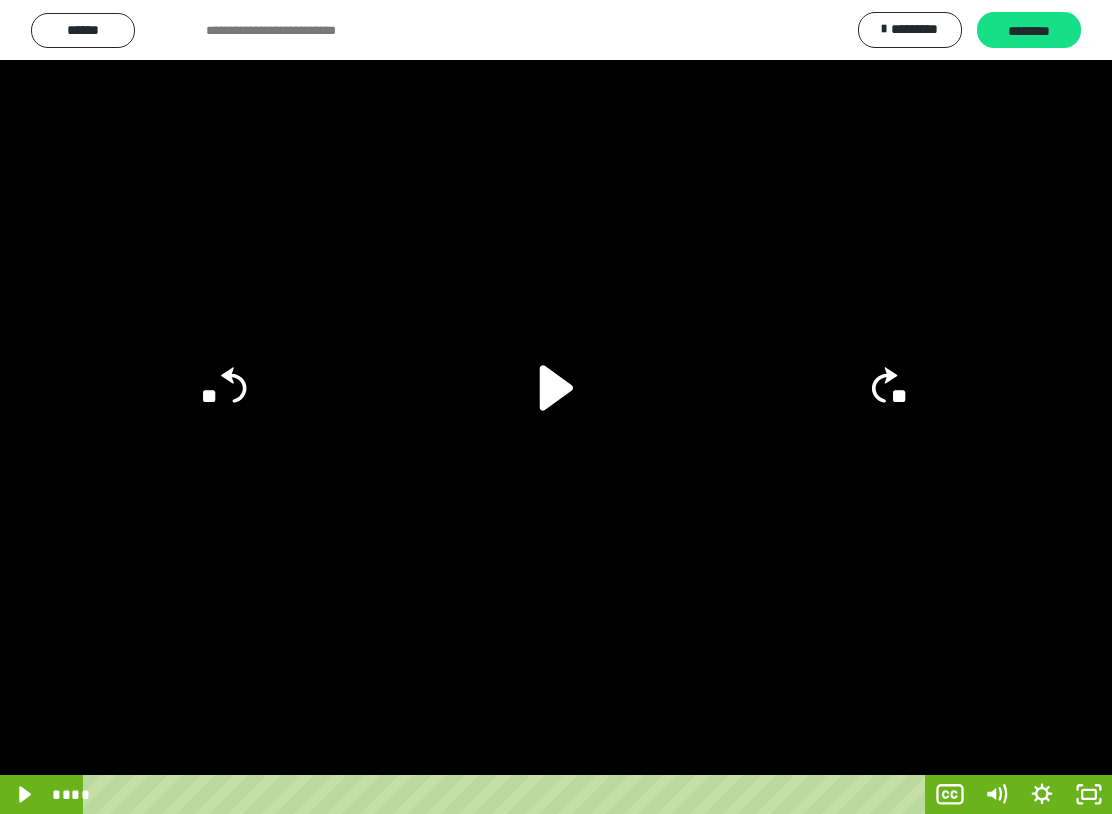 click on "**" 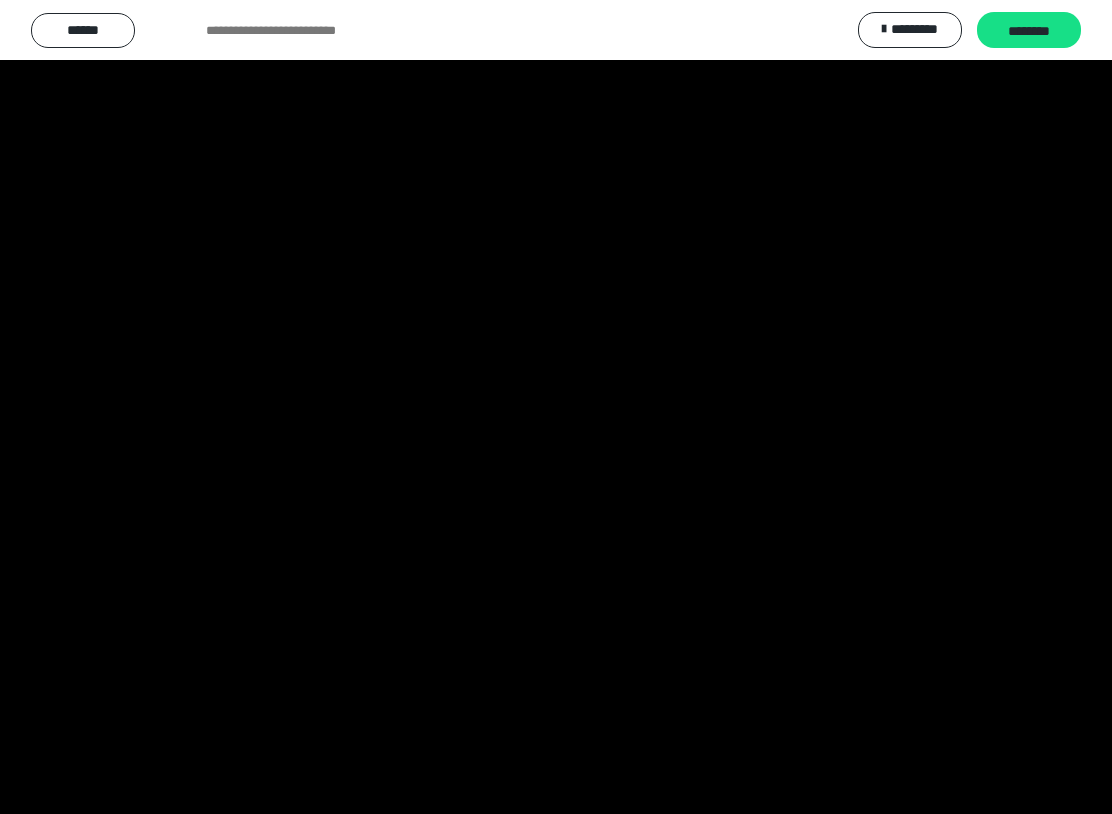 click at bounding box center [556, 407] 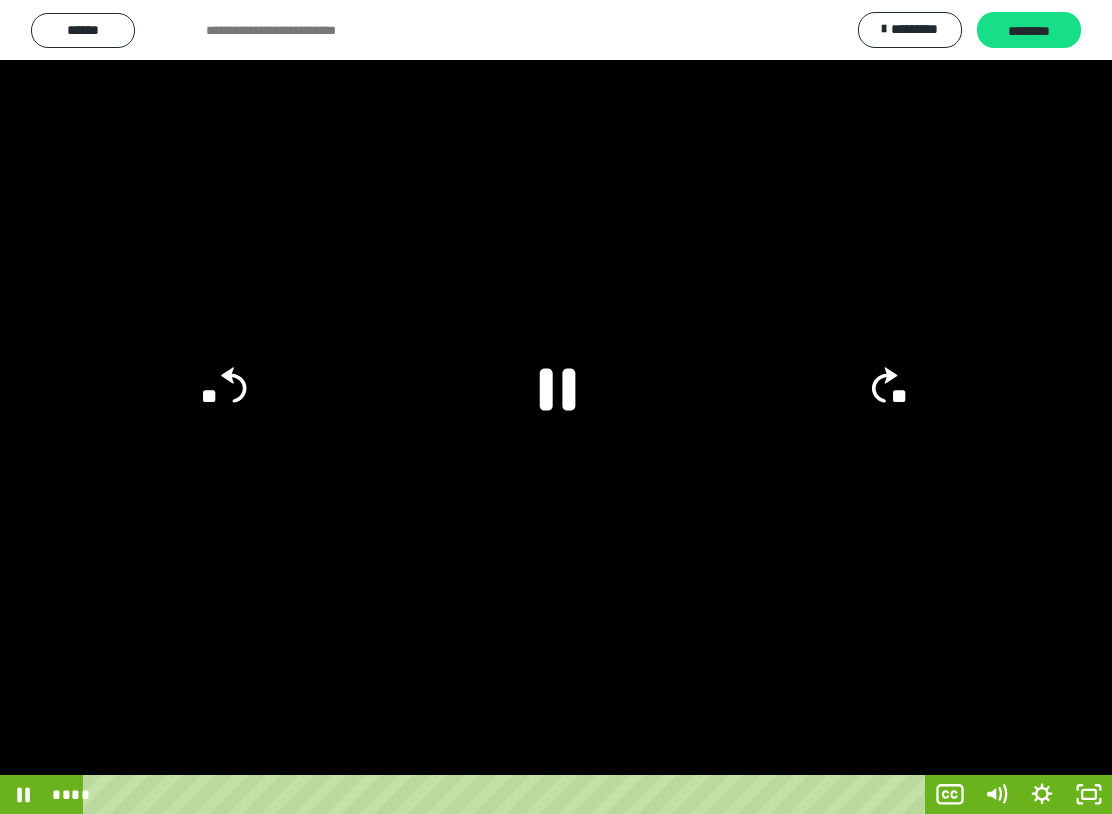 click 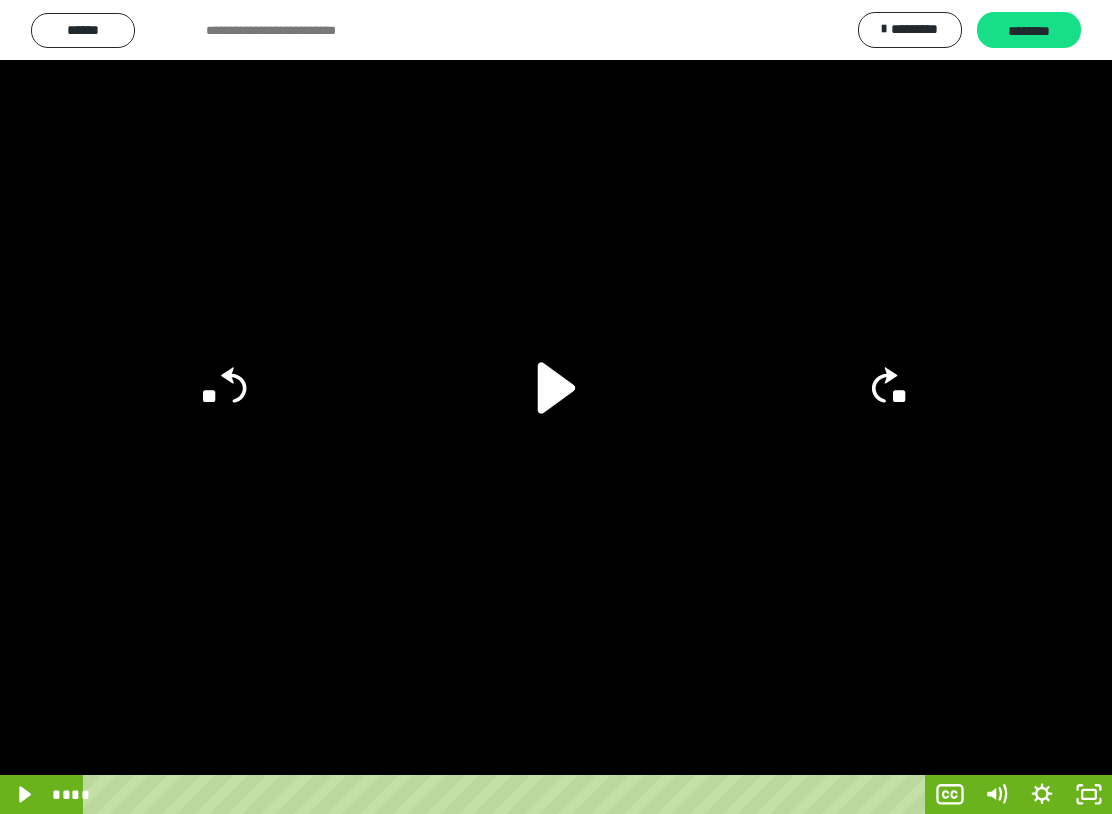 click 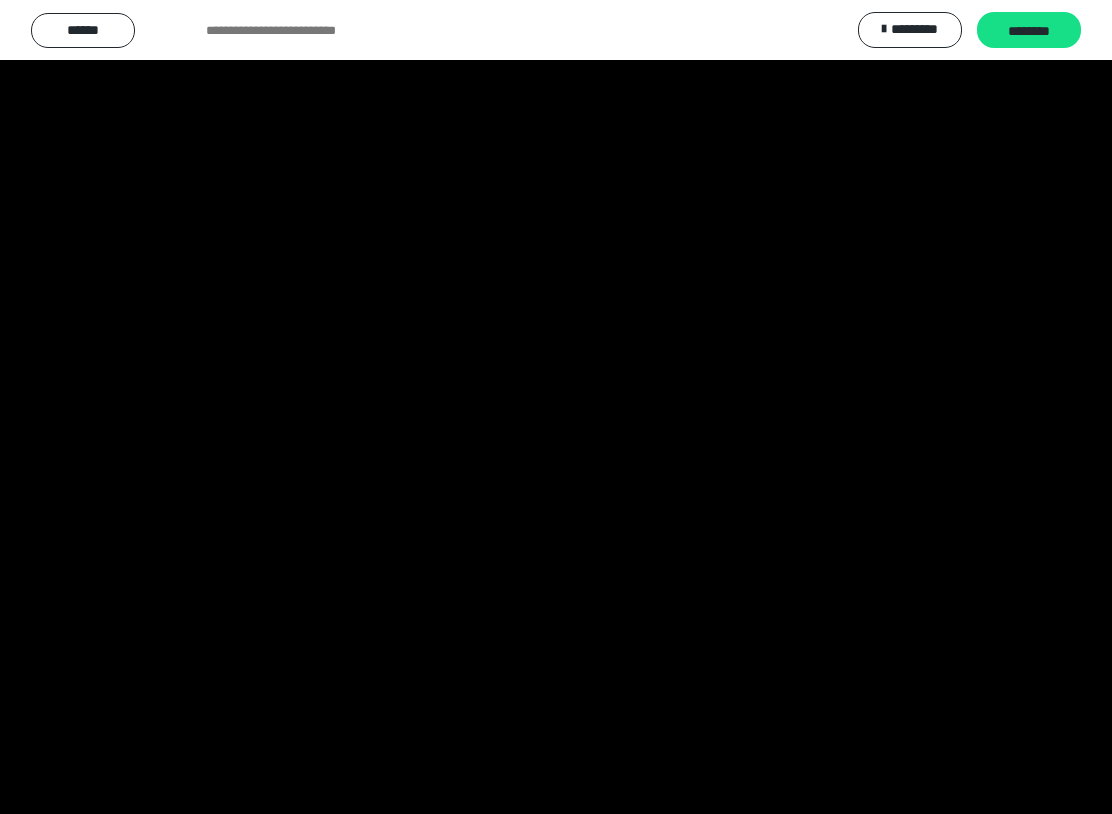 click at bounding box center [556, 407] 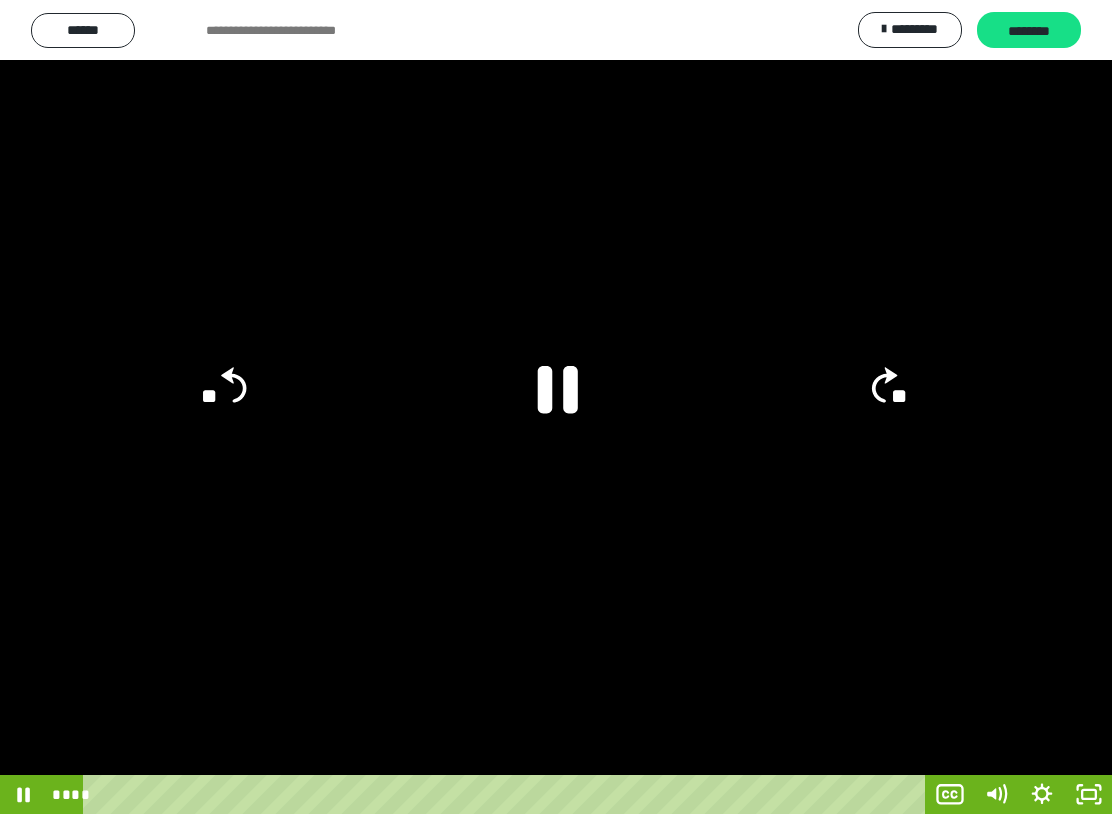 click 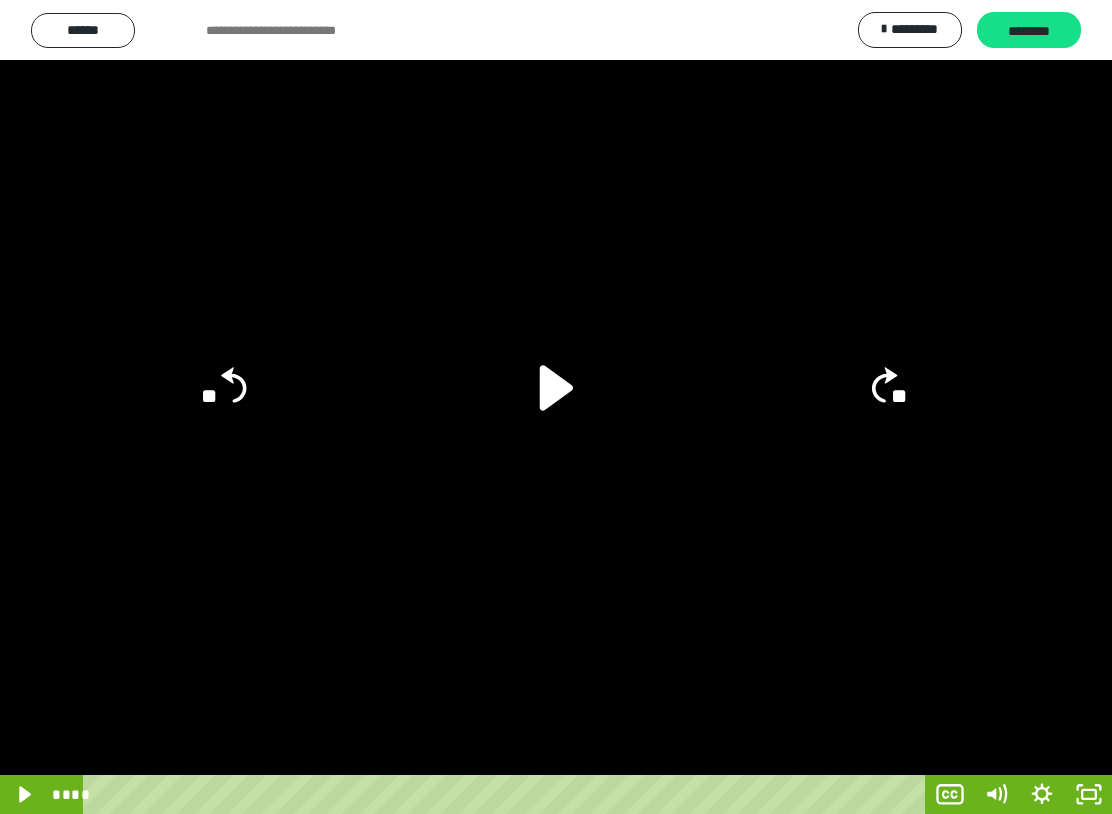 click 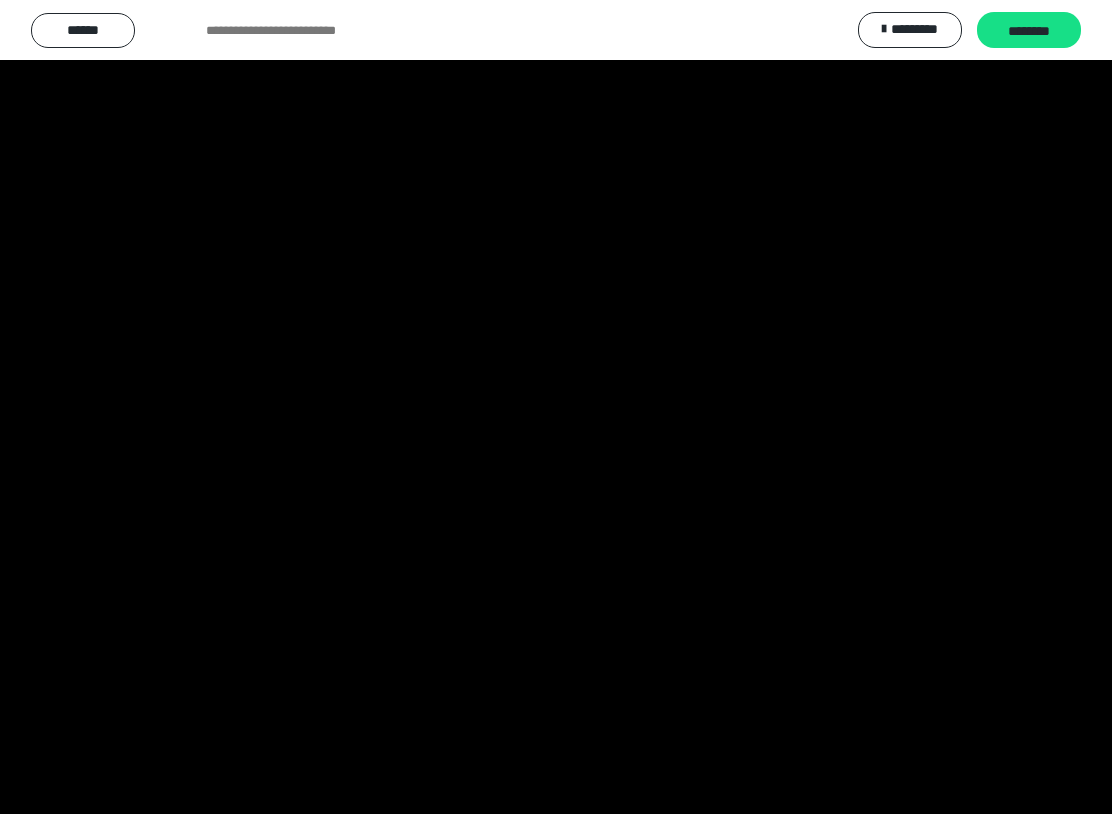 click at bounding box center (556, 407) 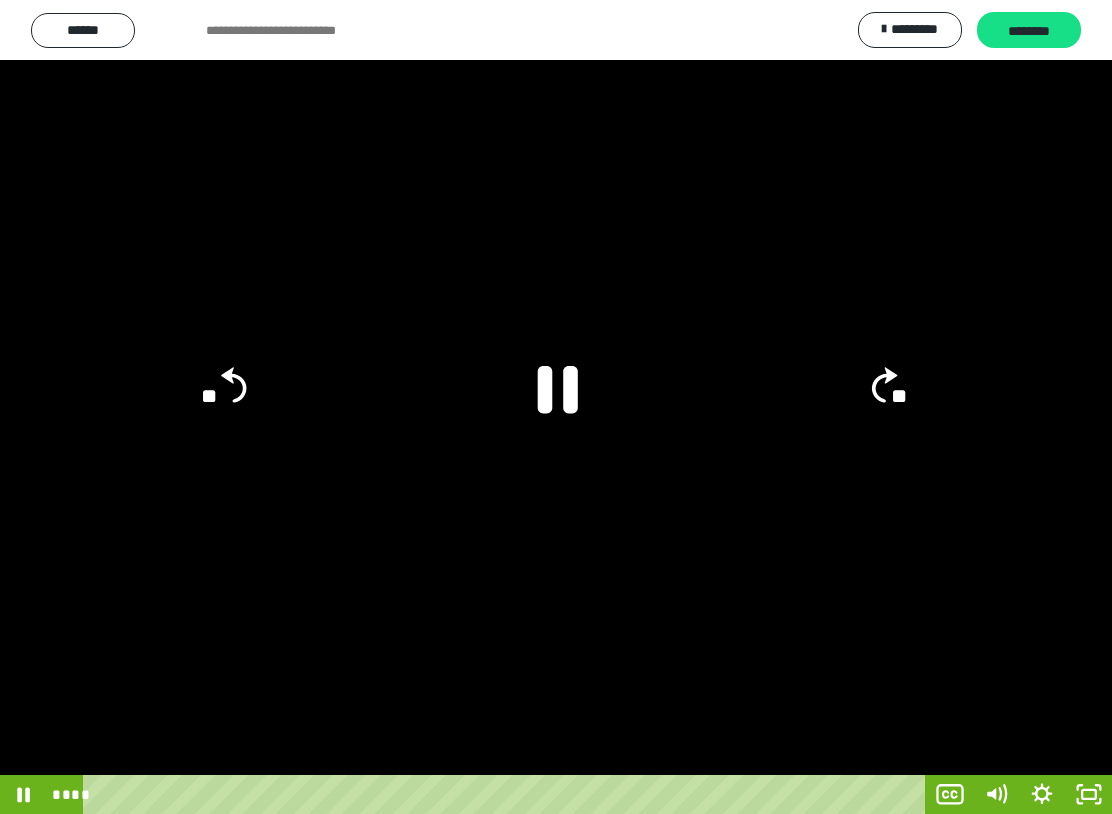 click 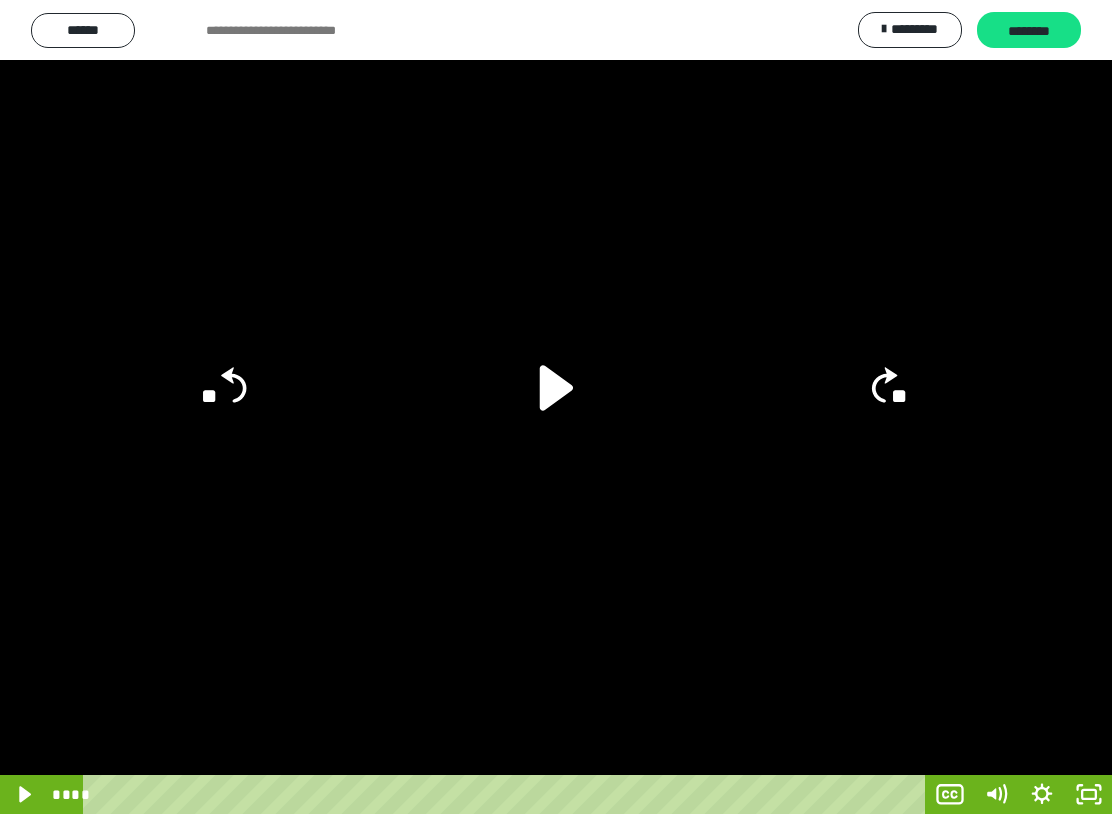 click 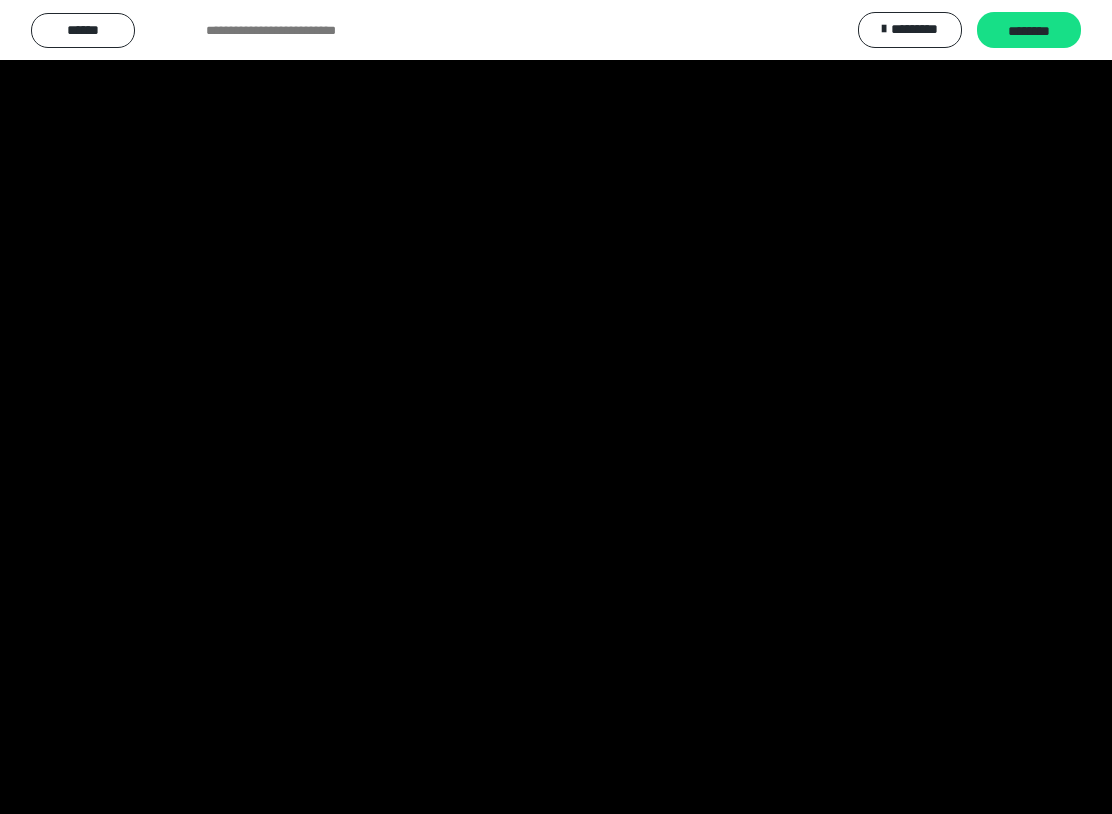 click at bounding box center [556, 407] 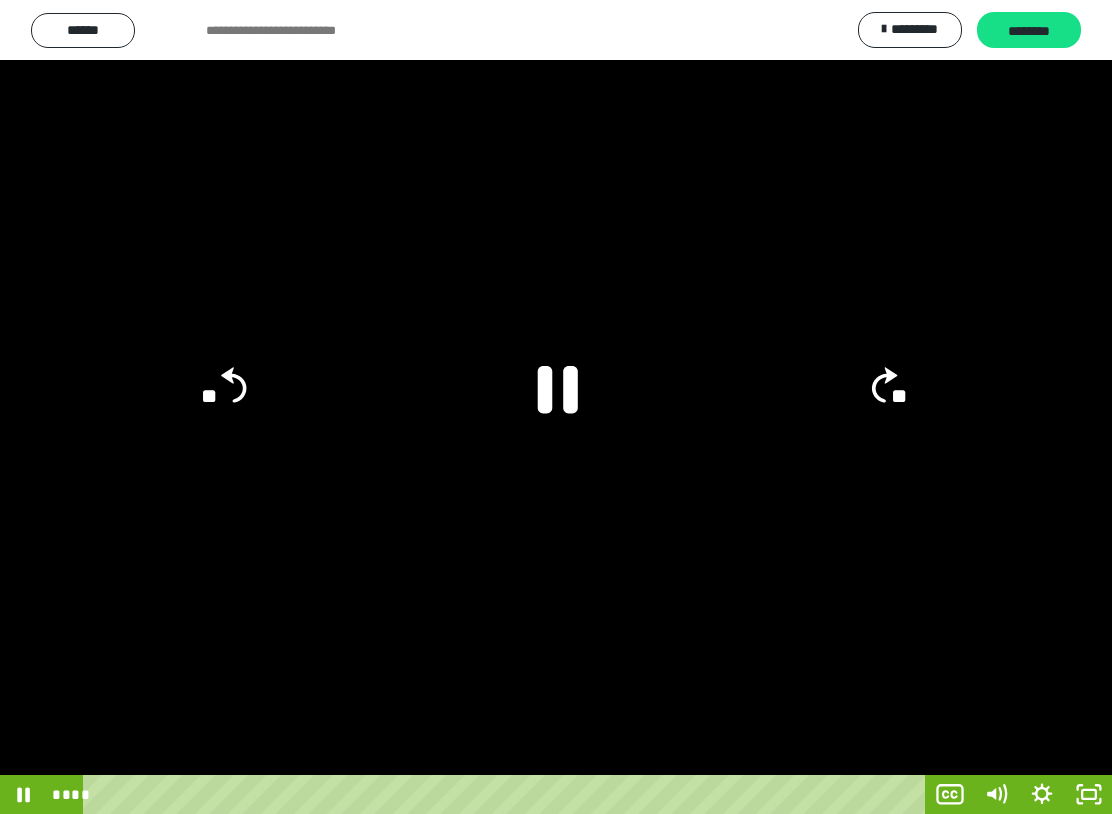 click 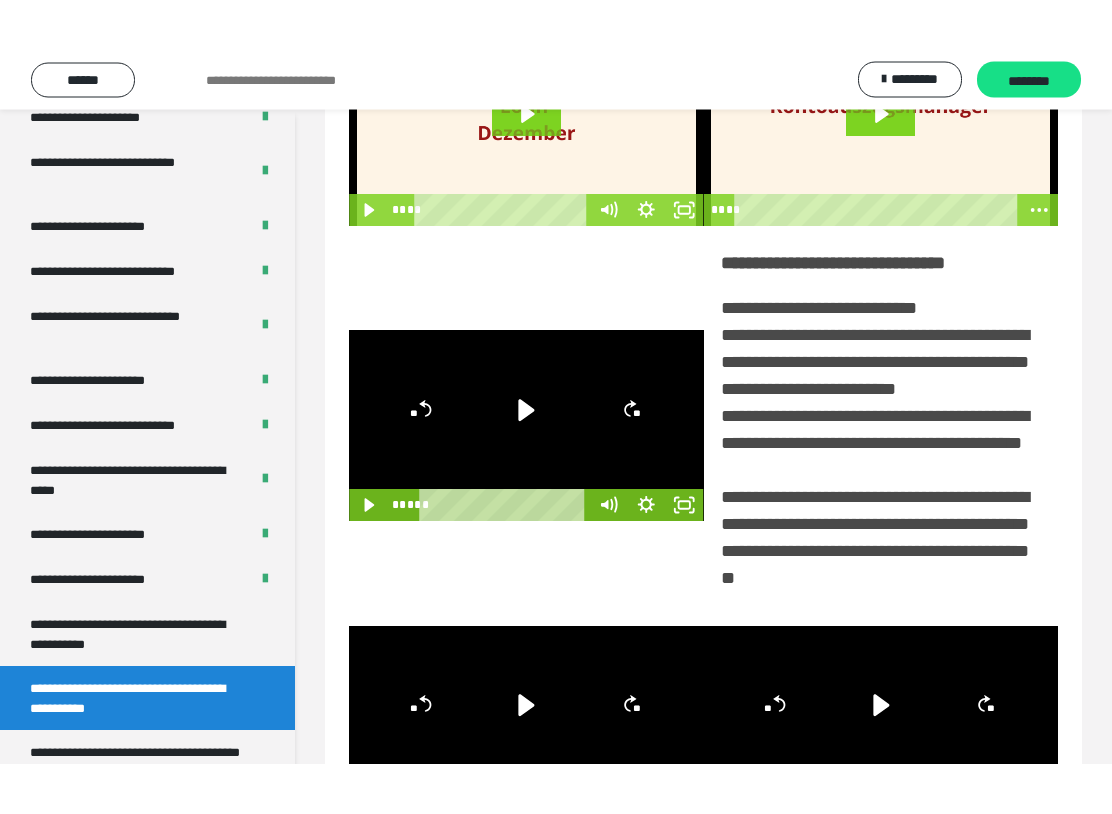 scroll, scrollTop: 0, scrollLeft: 0, axis: both 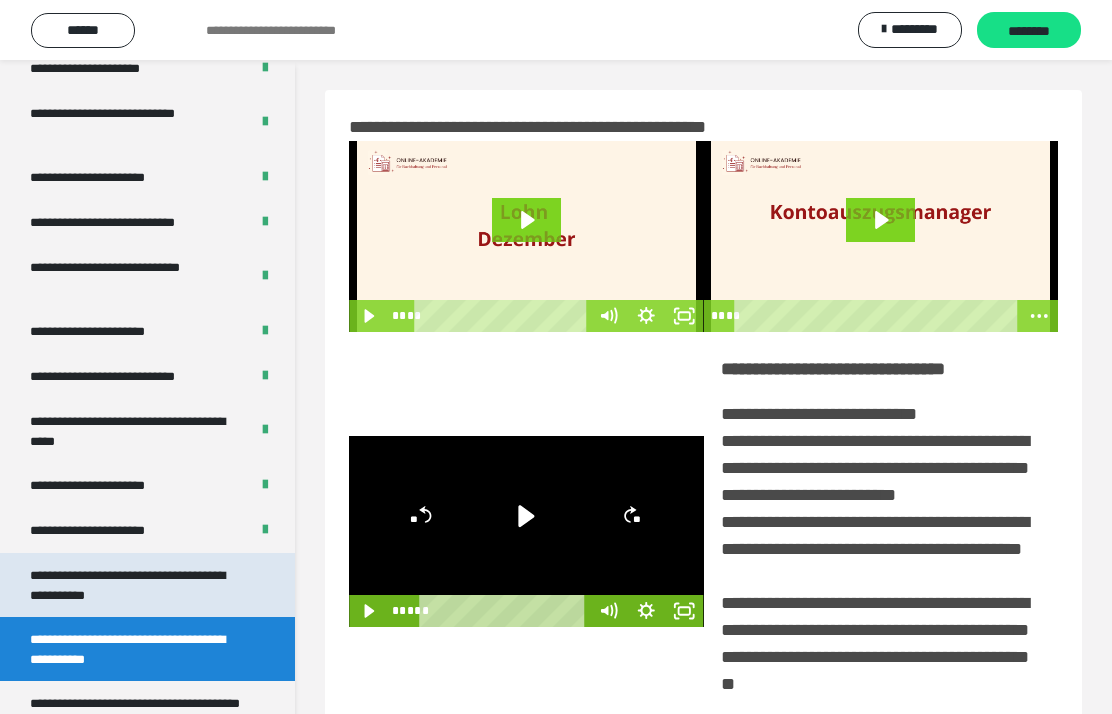 click on "**********" at bounding box center (139, 585) 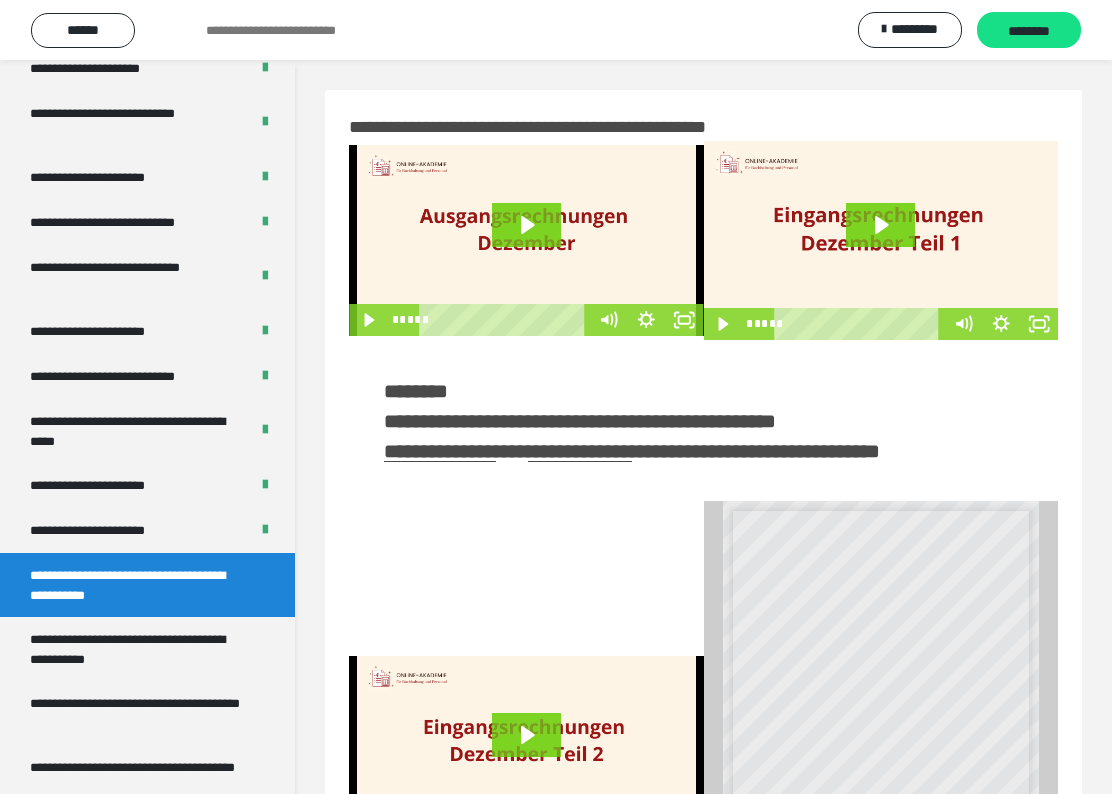 click 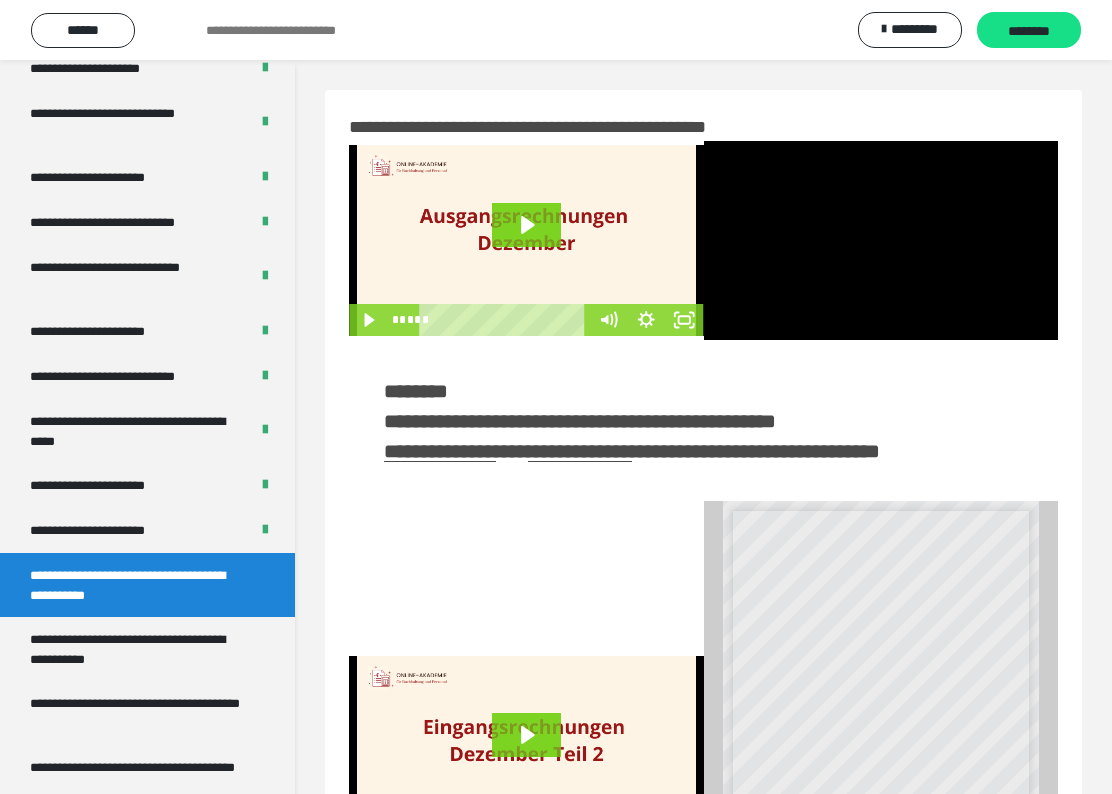 click at bounding box center (881, 240) 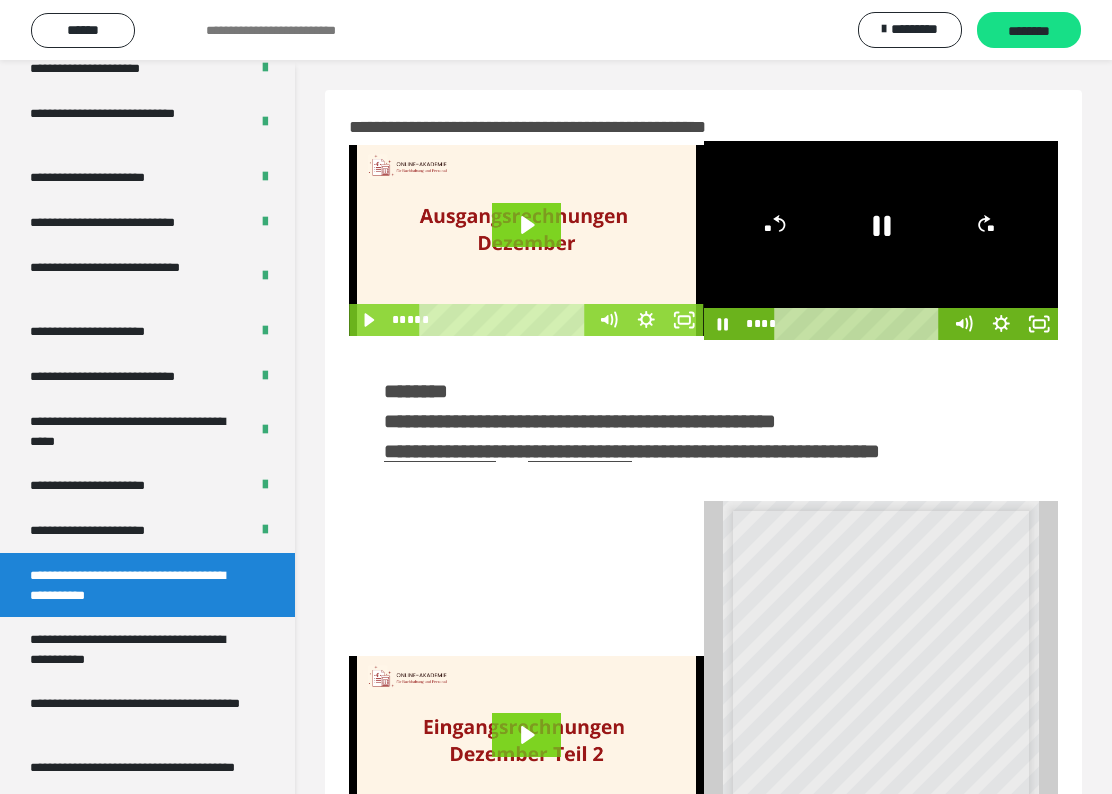 click 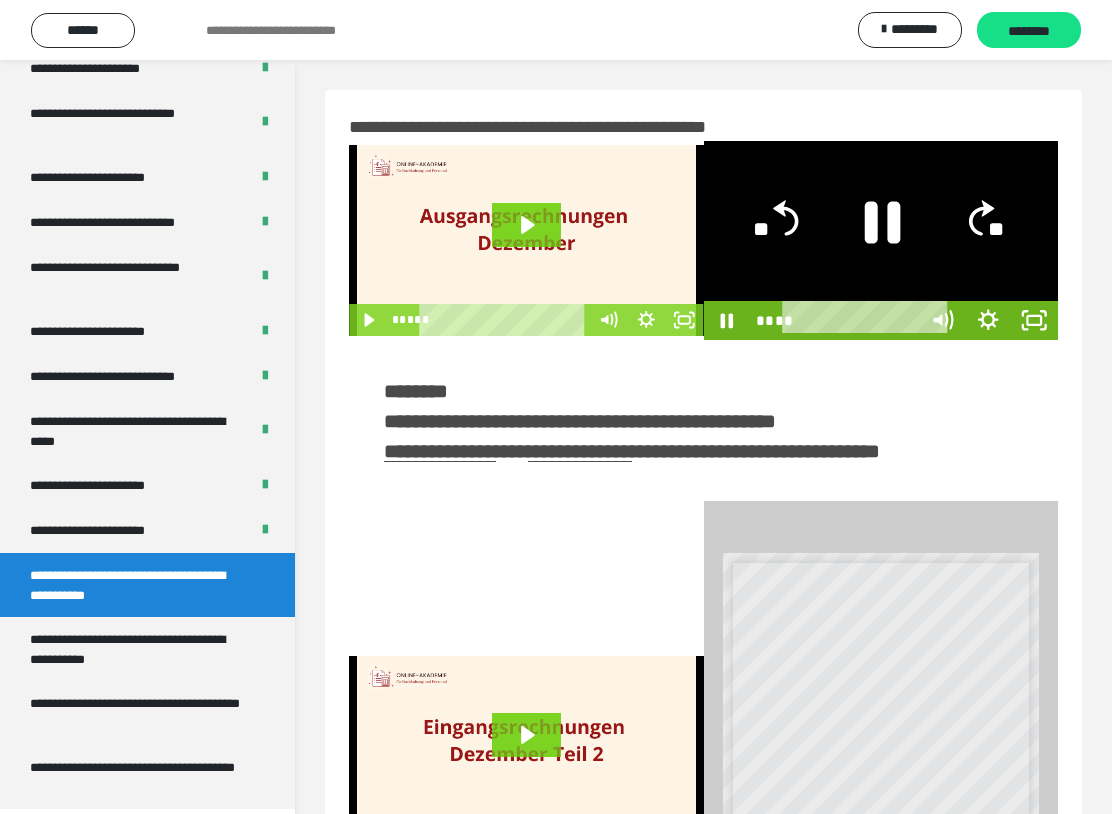 scroll, scrollTop: 20, scrollLeft: 0, axis: vertical 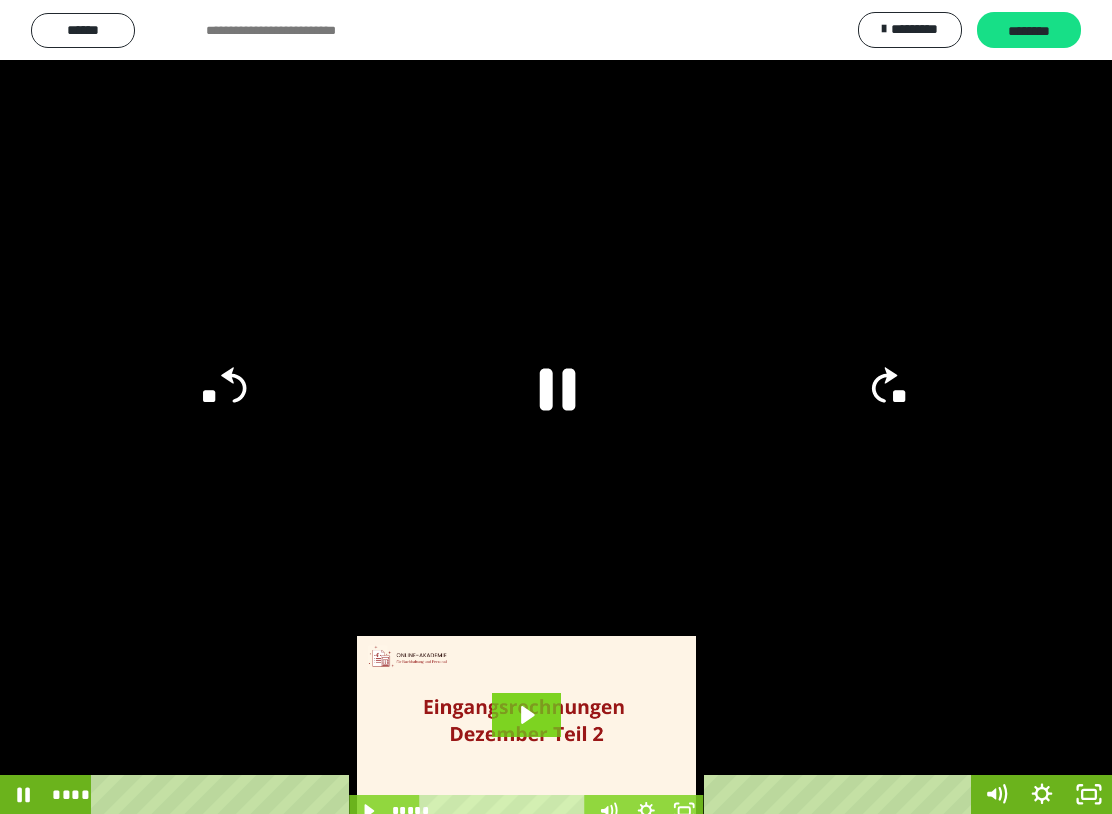 click on "**" 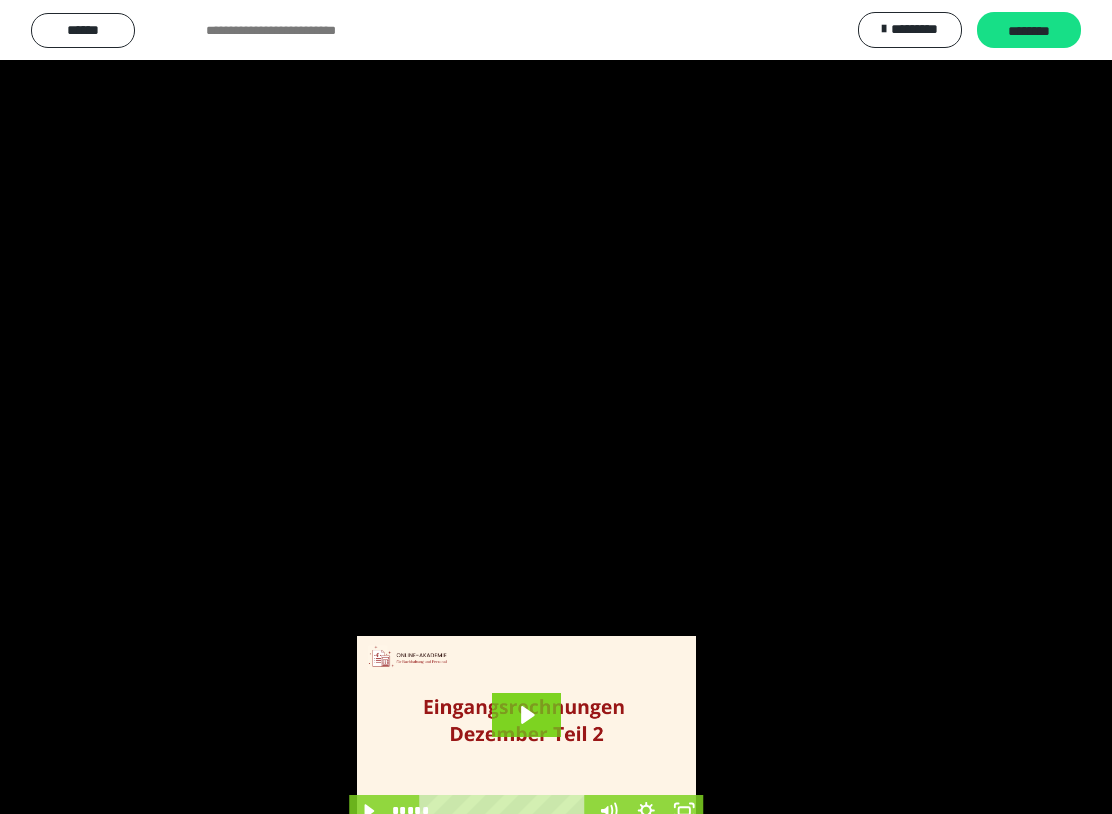 click at bounding box center [556, 407] 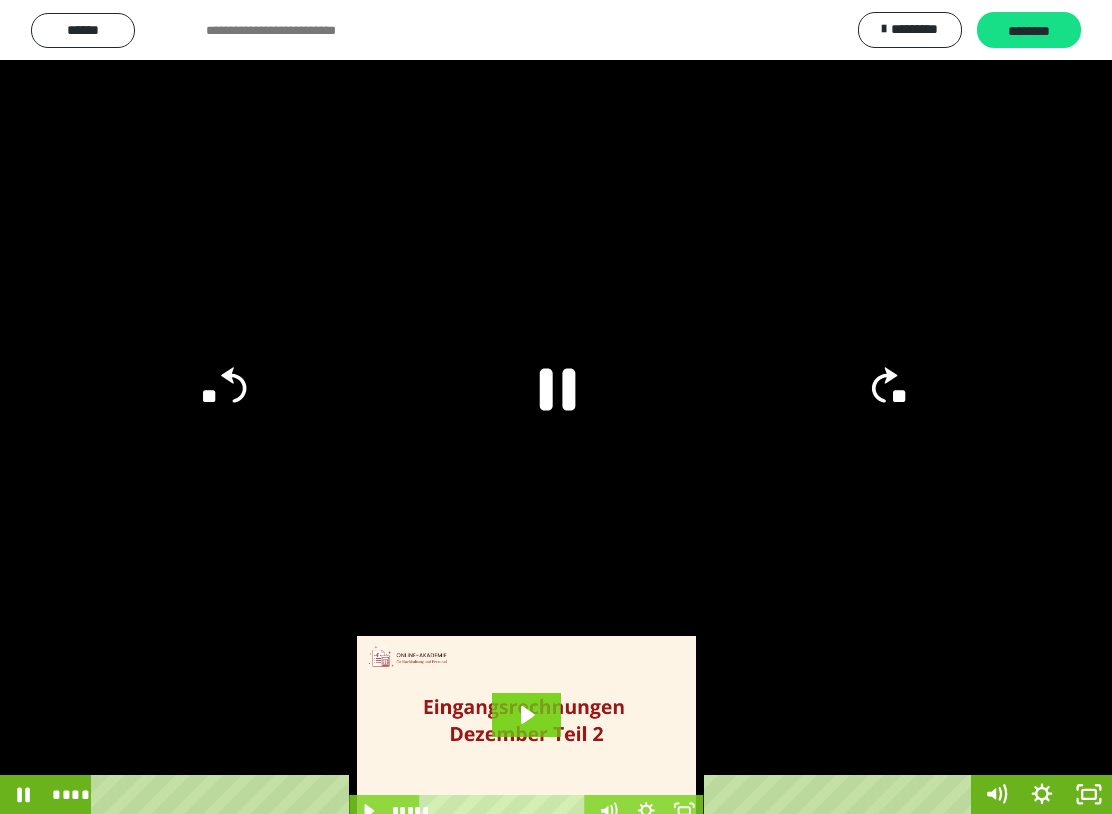 click on "**" 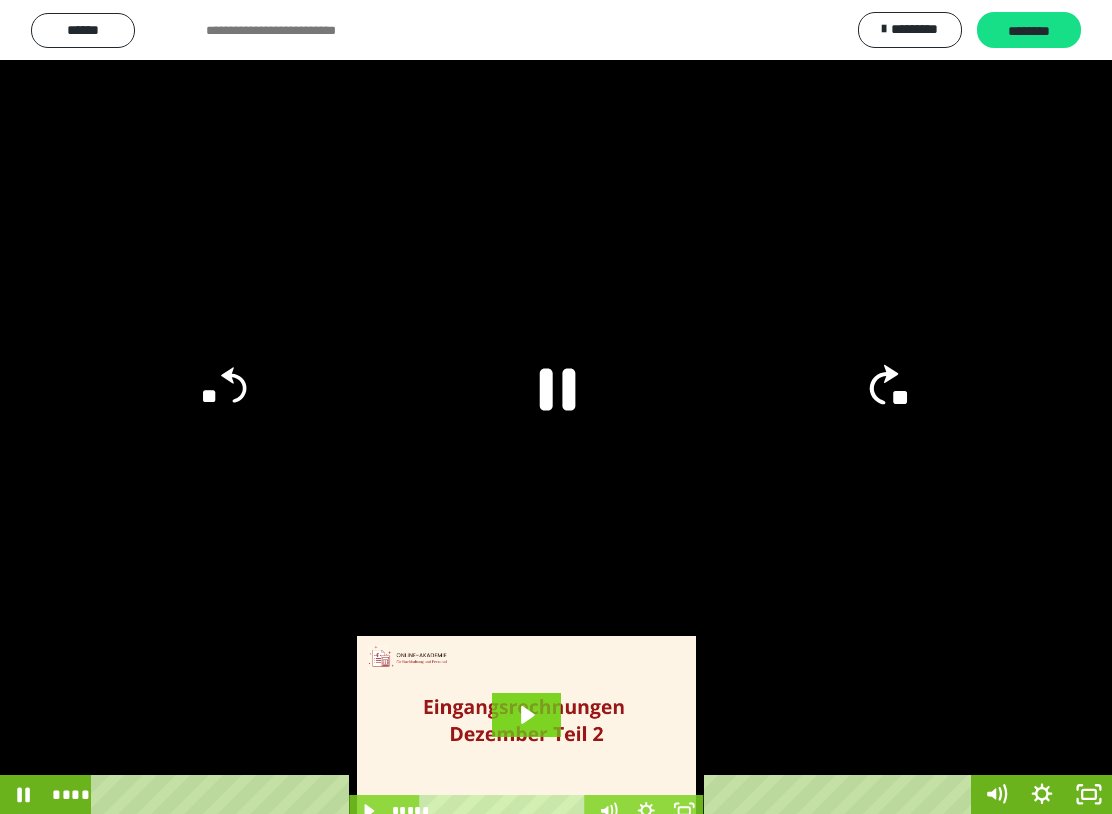 click on "**" 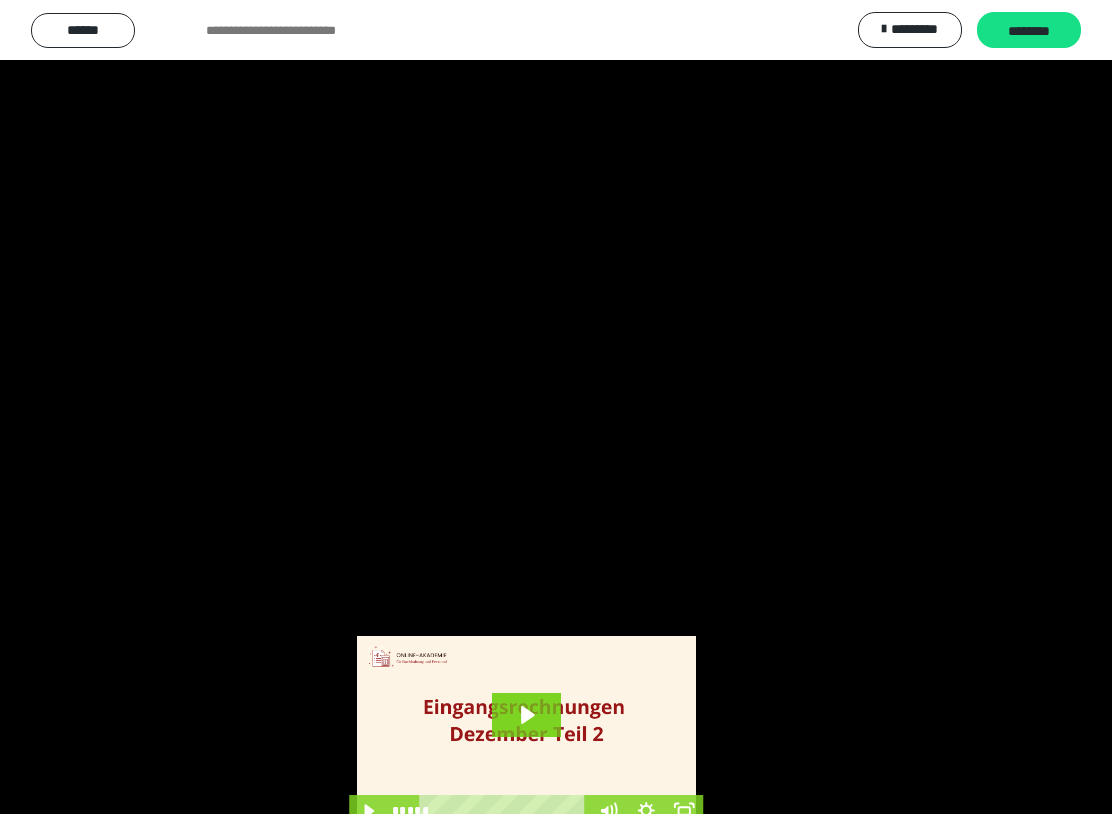 click at bounding box center [556, 407] 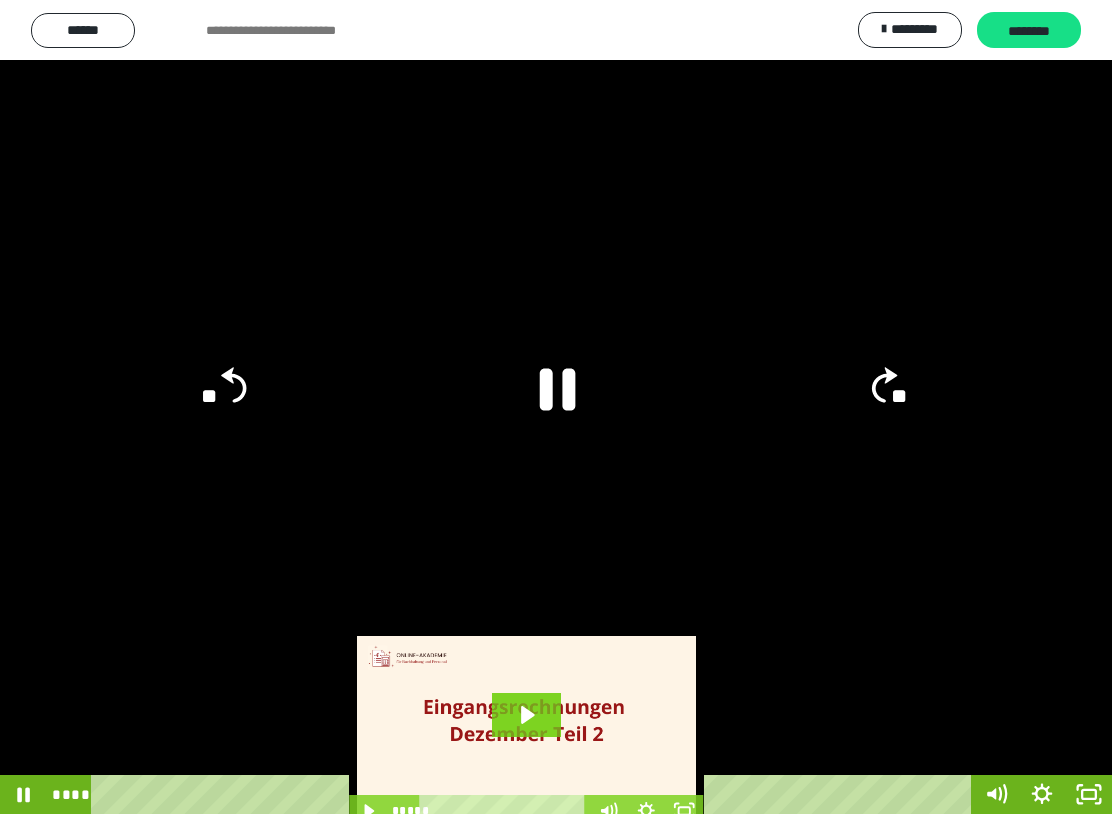 click on "**" 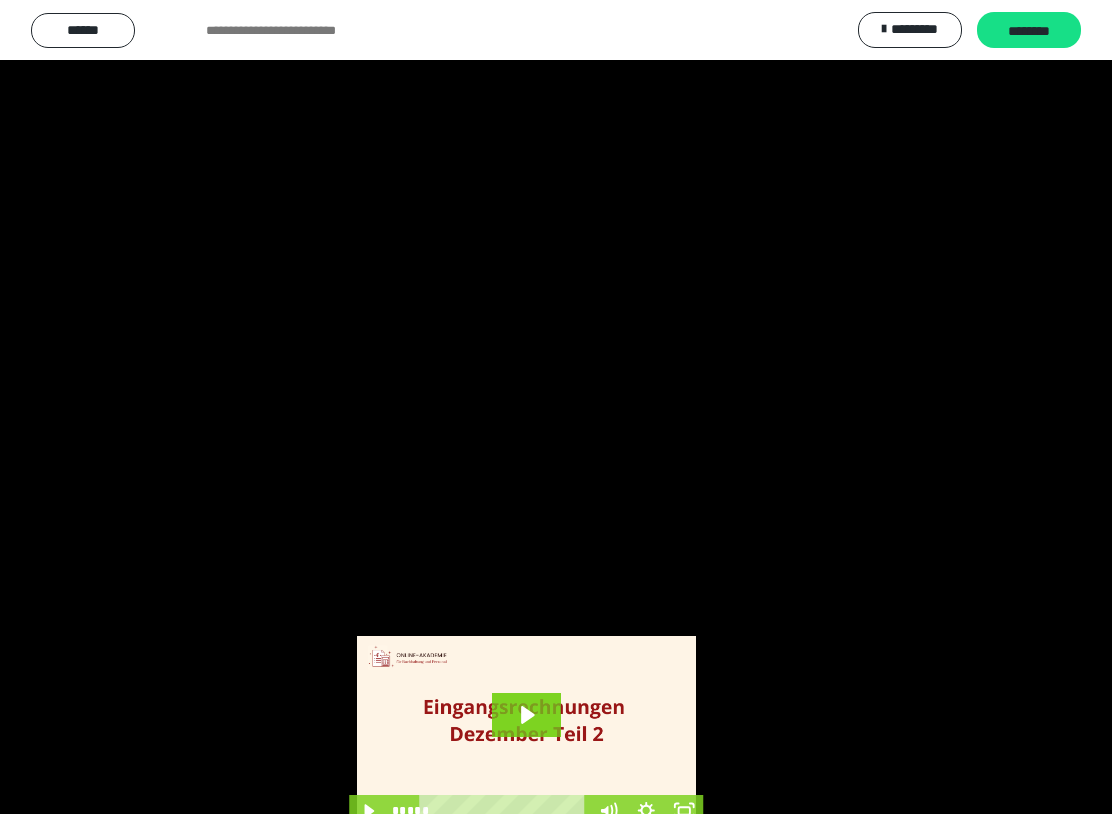 click at bounding box center [556, 407] 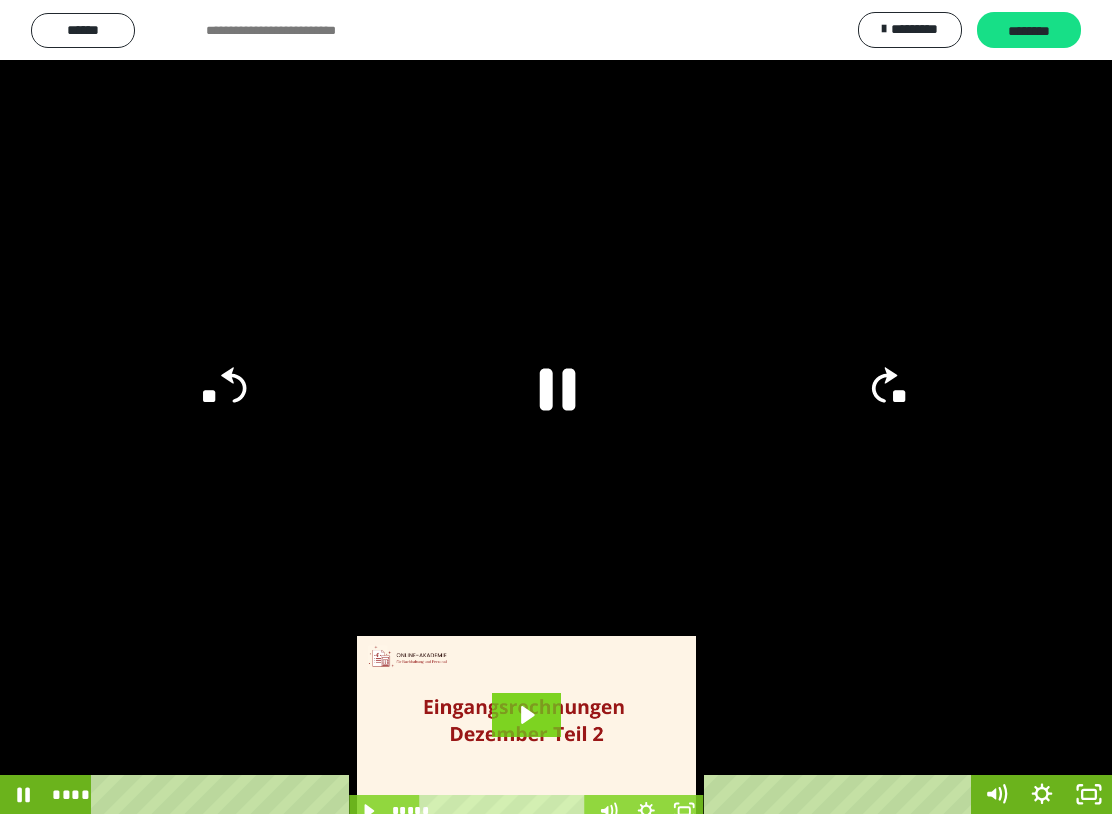 click 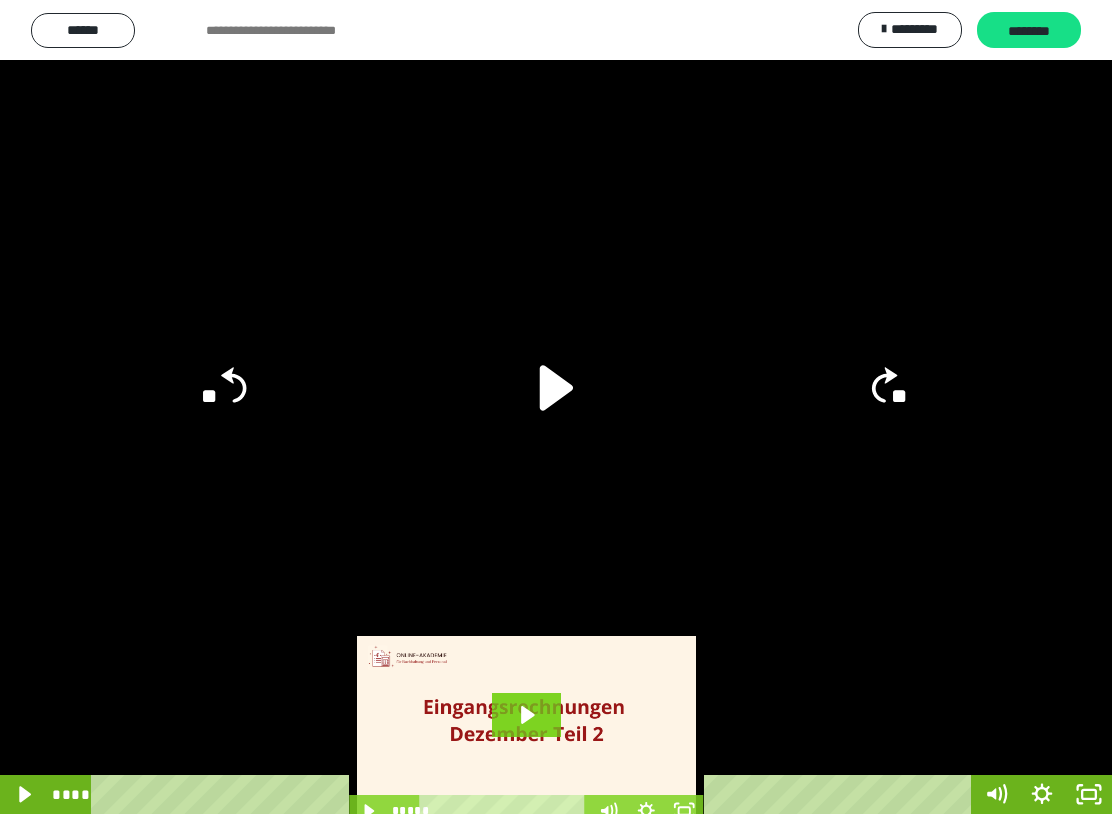 click on "**" 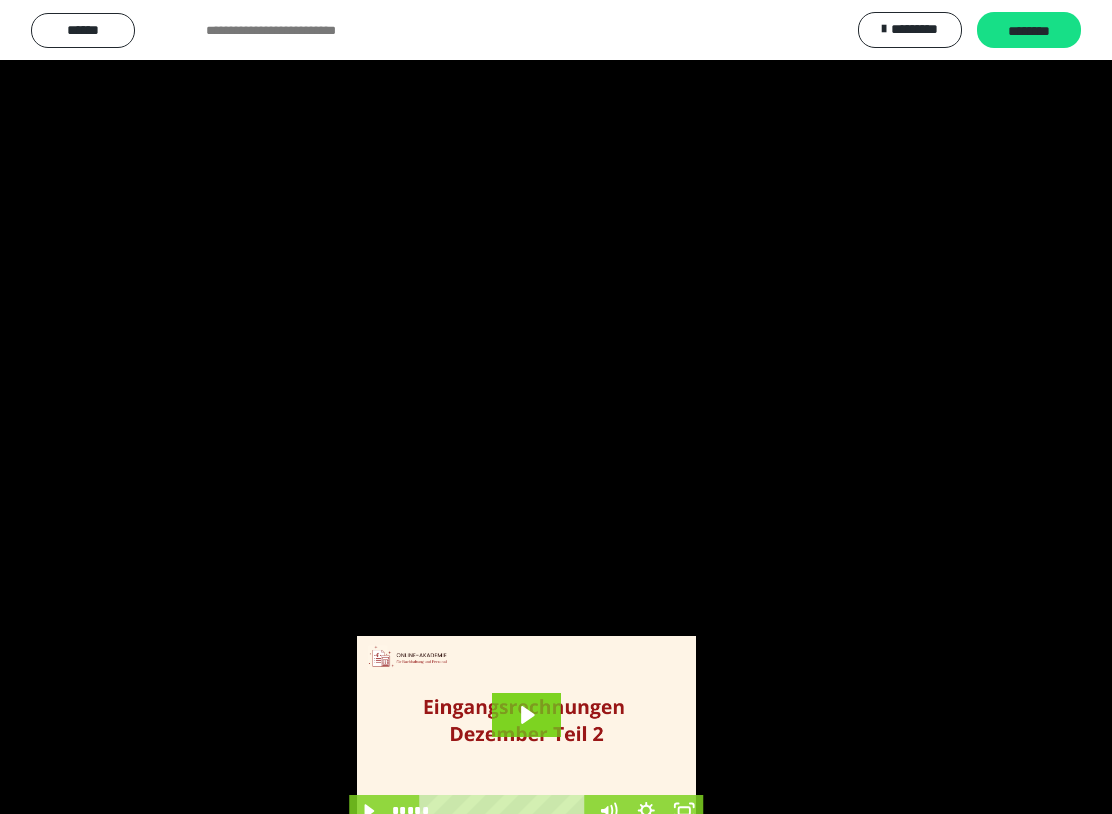 click at bounding box center [556, 407] 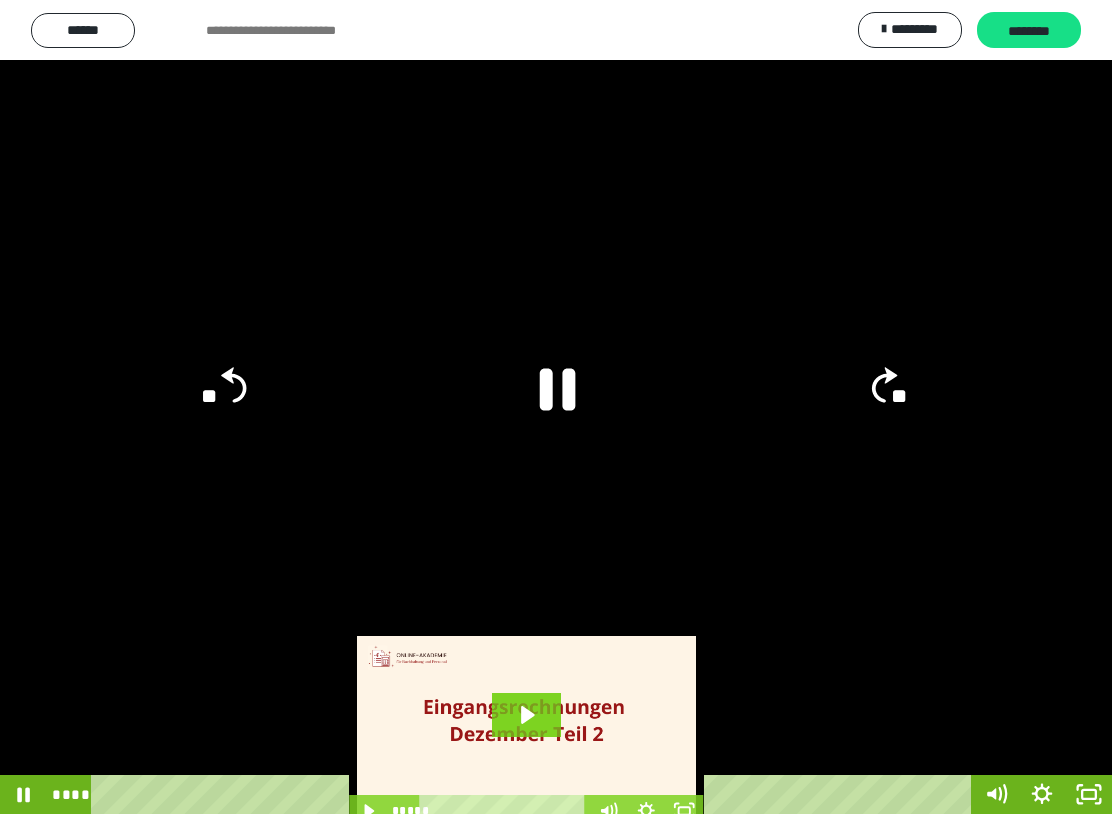 click 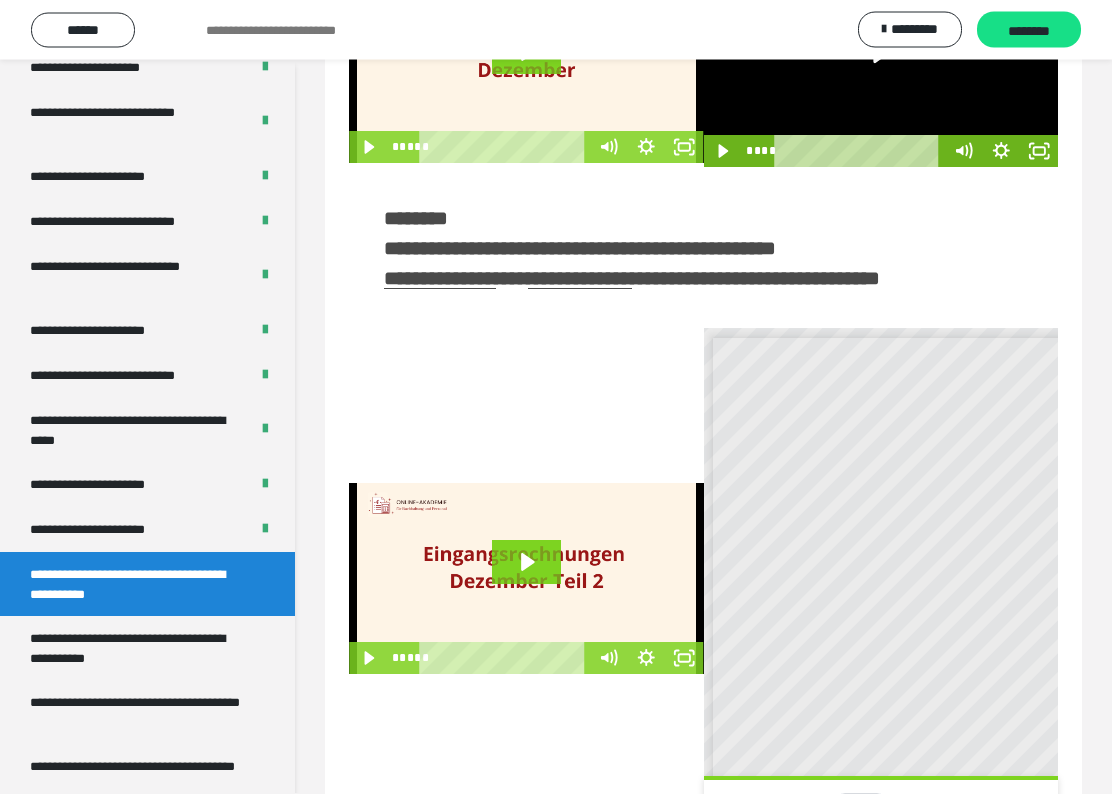 scroll, scrollTop: 173, scrollLeft: 0, axis: vertical 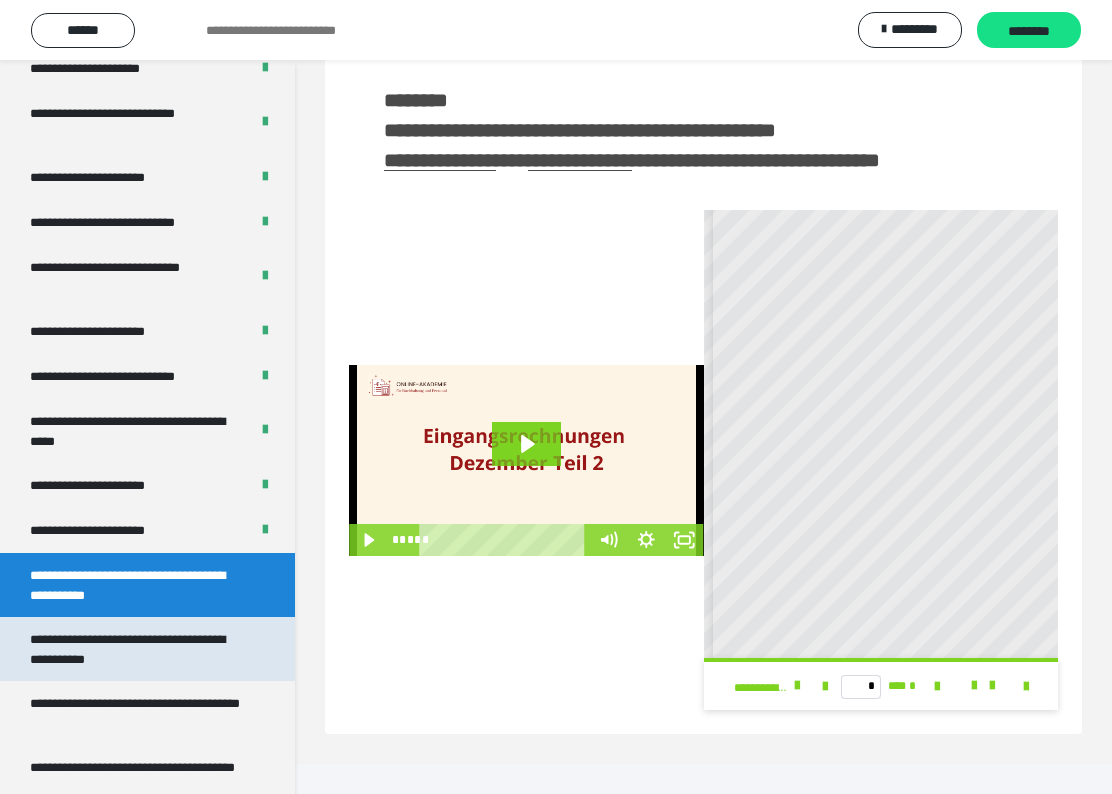 click on "**********" at bounding box center [139, 649] 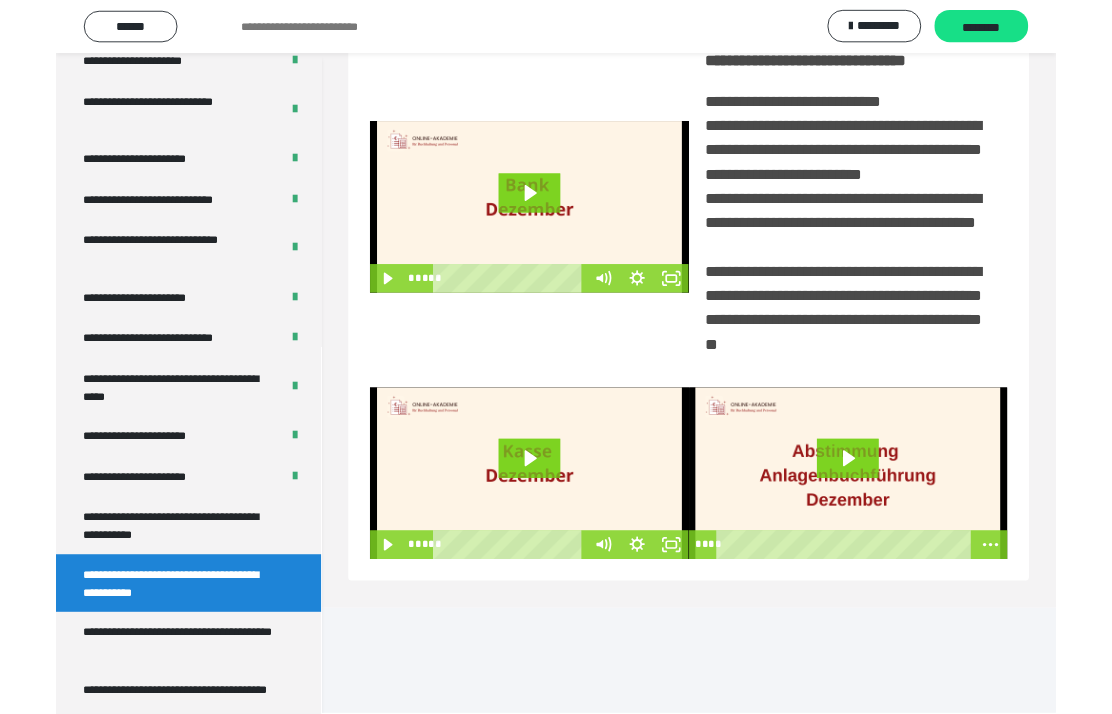 scroll, scrollTop: 380, scrollLeft: 0, axis: vertical 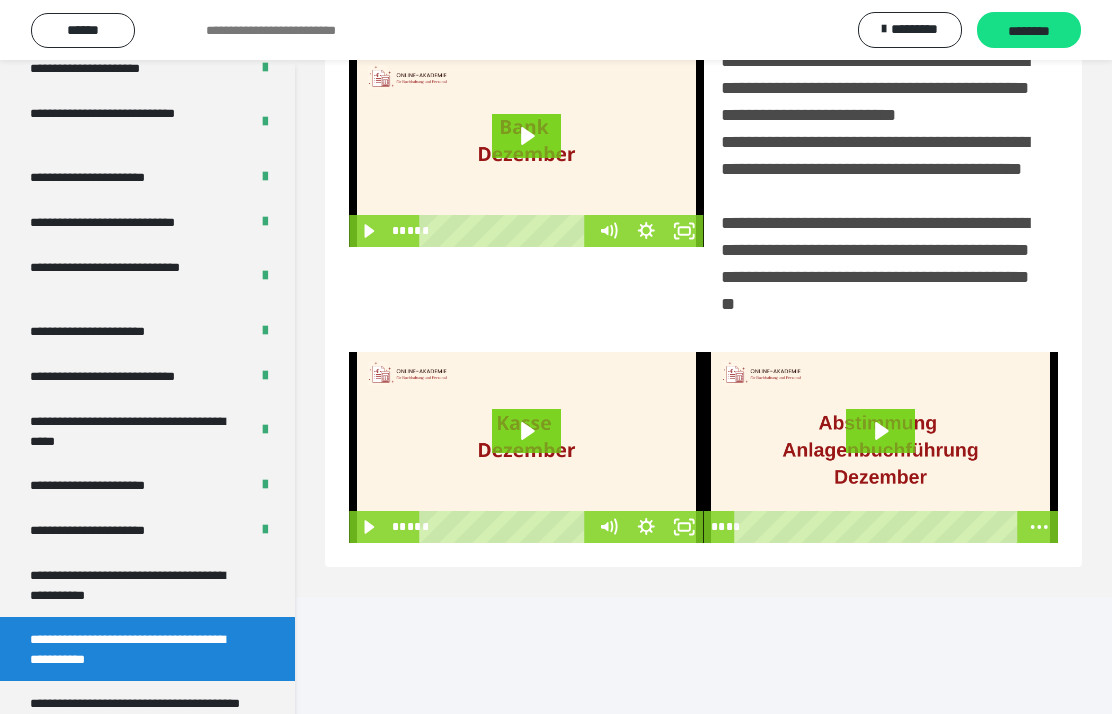 click 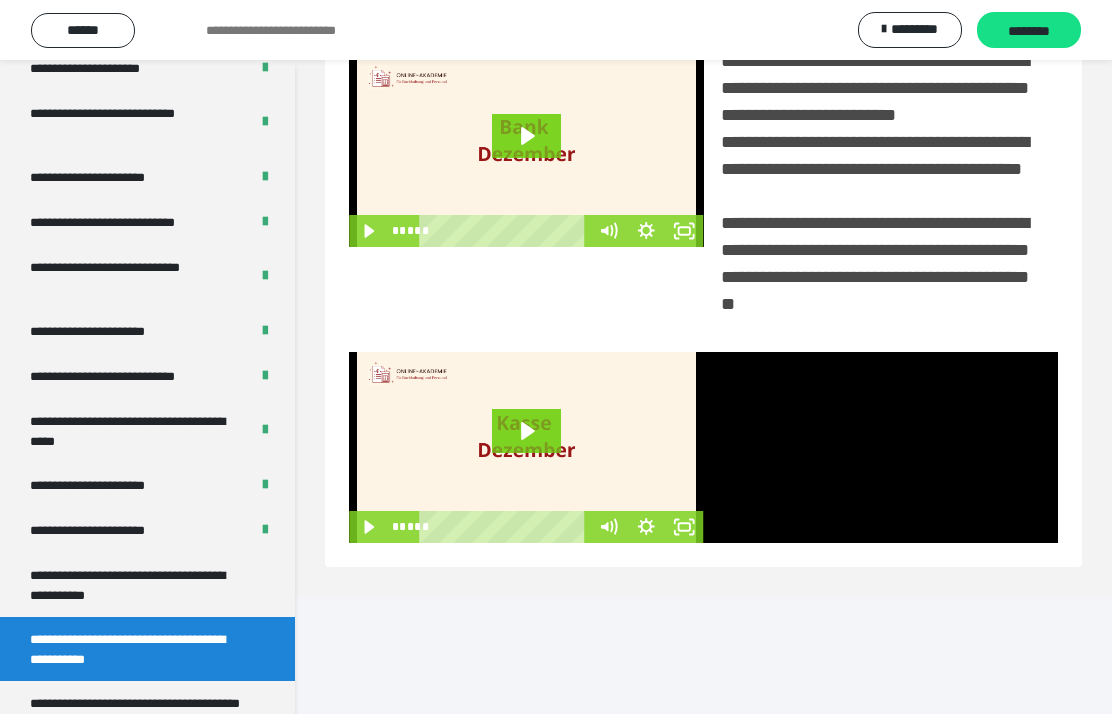 click at bounding box center [881, 447] 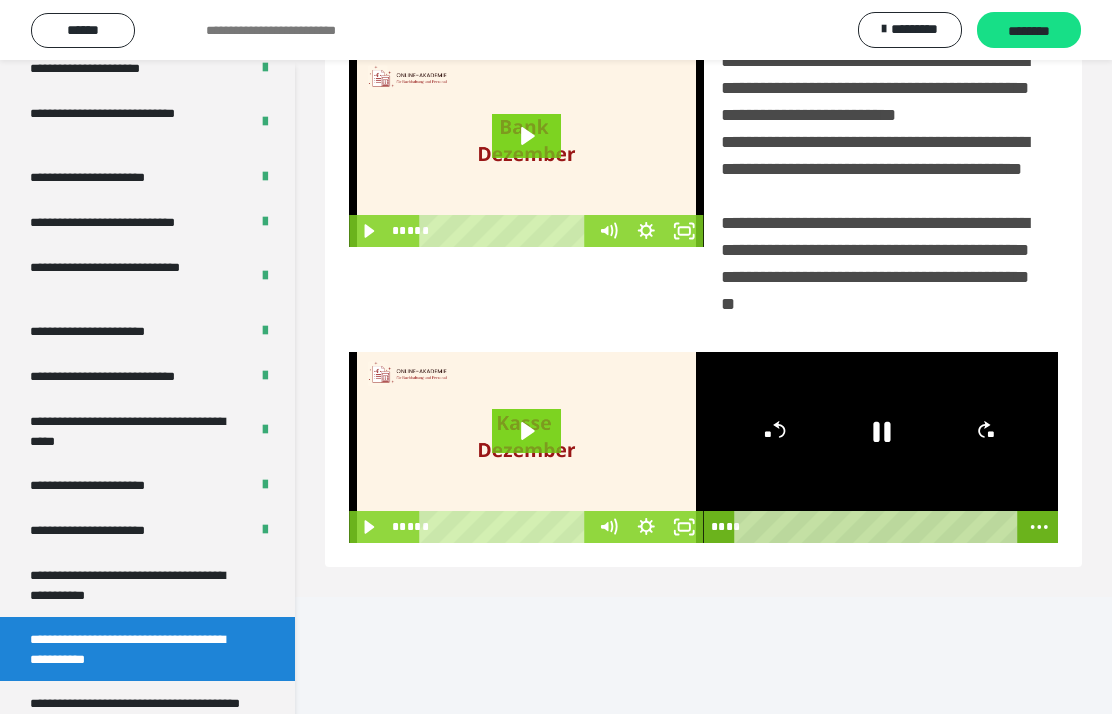 click 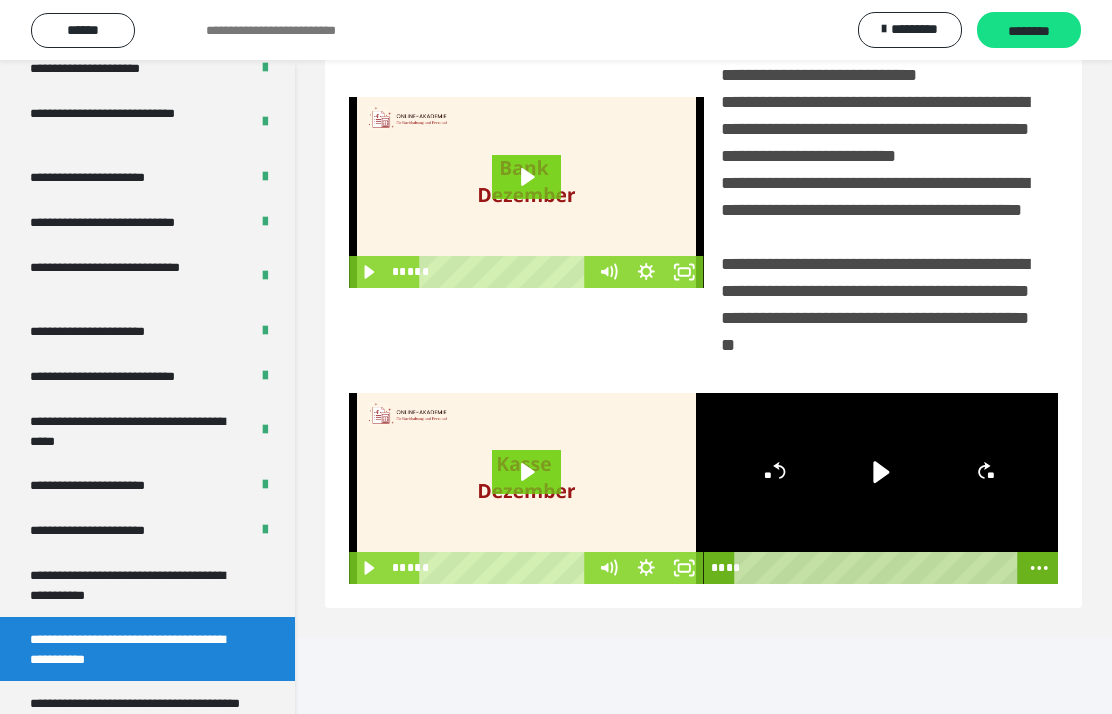 scroll, scrollTop: 380, scrollLeft: 0, axis: vertical 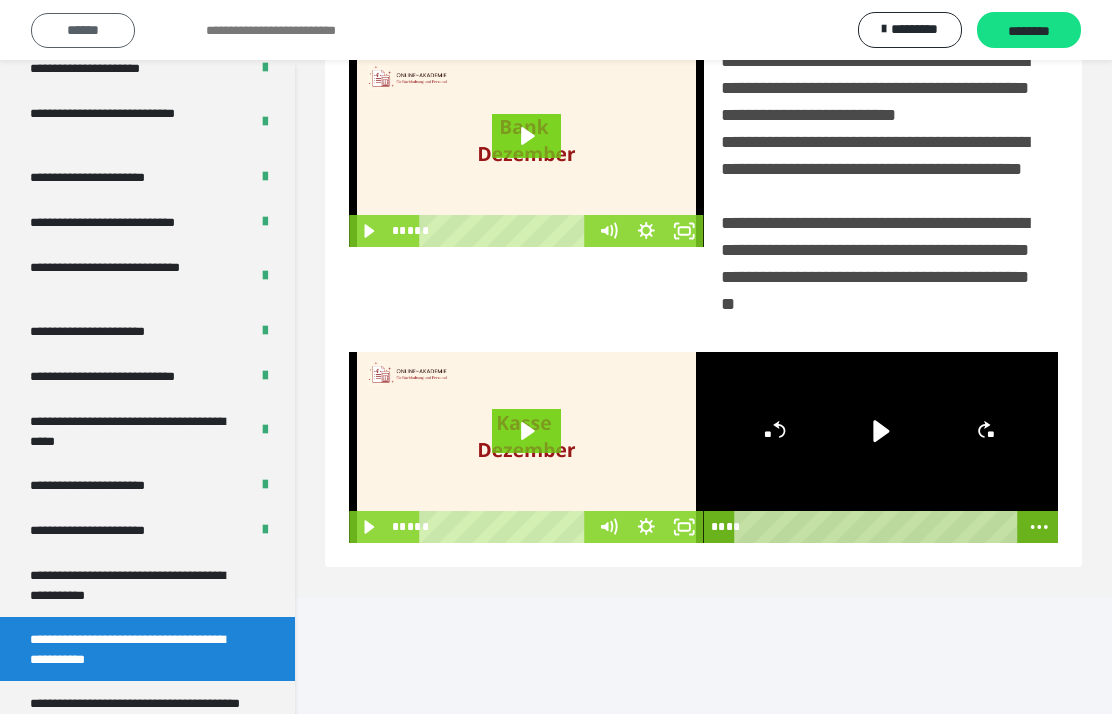 click on "******" at bounding box center (83, 30) 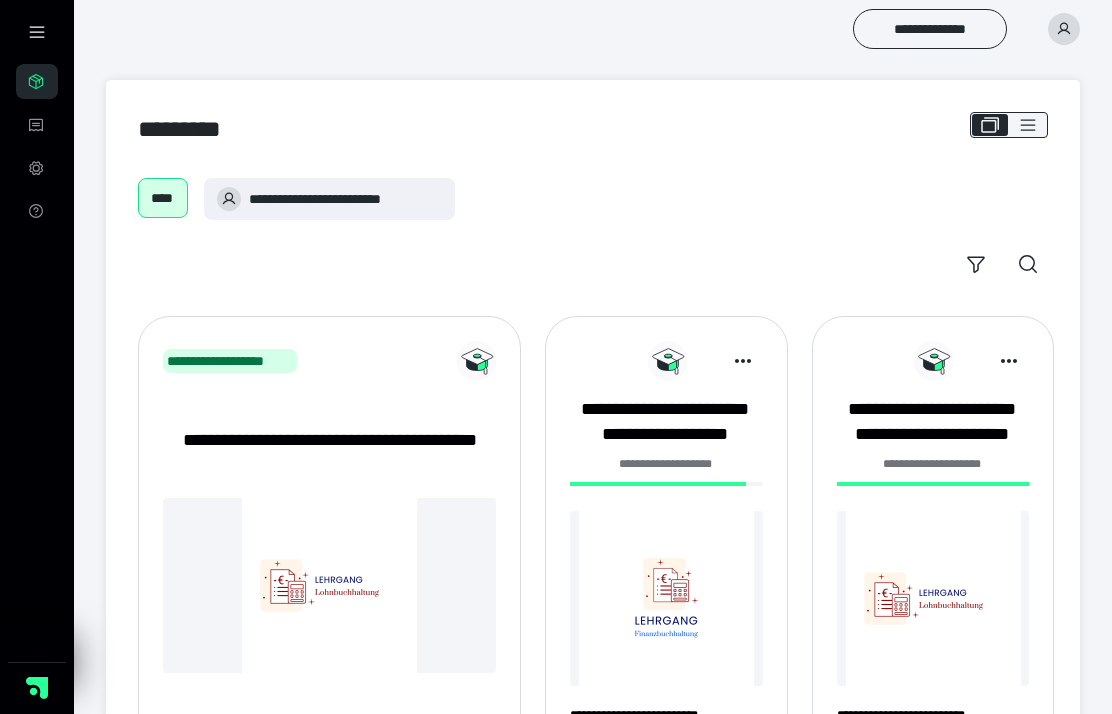 scroll, scrollTop: 190, scrollLeft: 0, axis: vertical 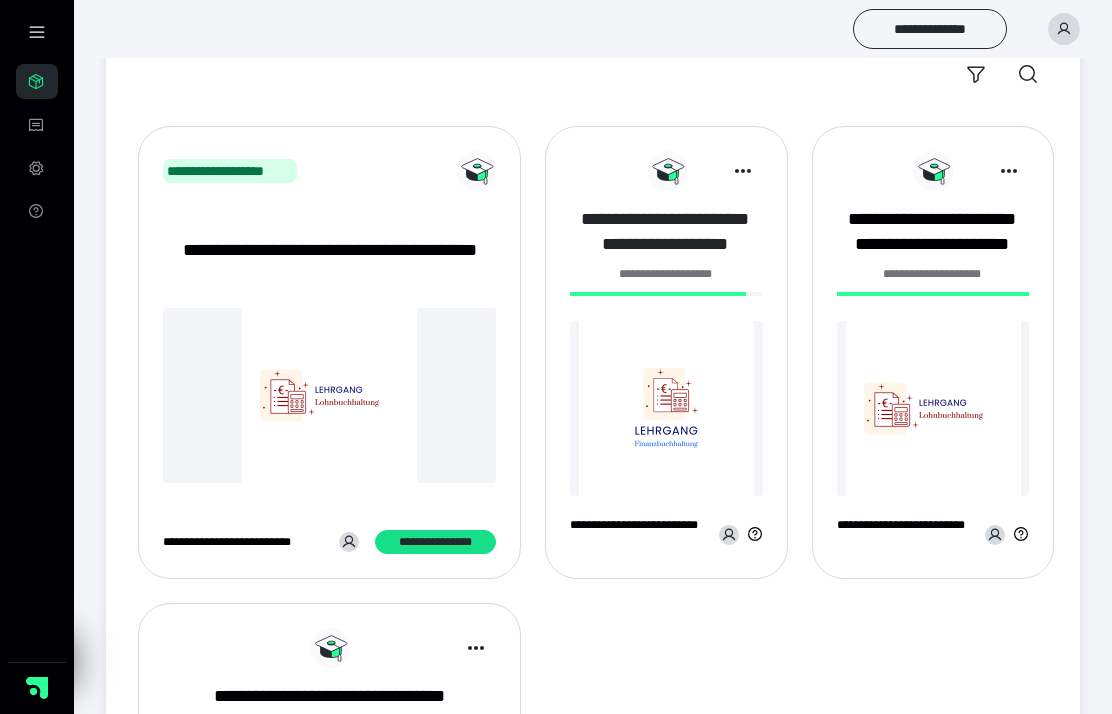 click on "**********" at bounding box center [664, 232] 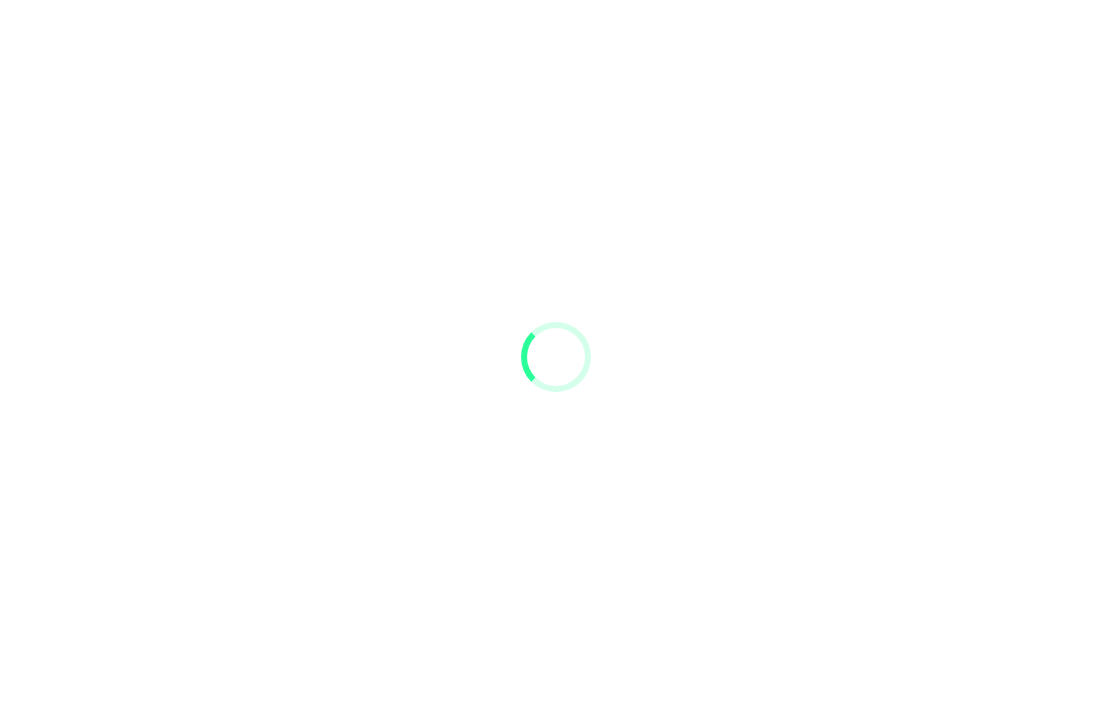 scroll, scrollTop: 0, scrollLeft: 0, axis: both 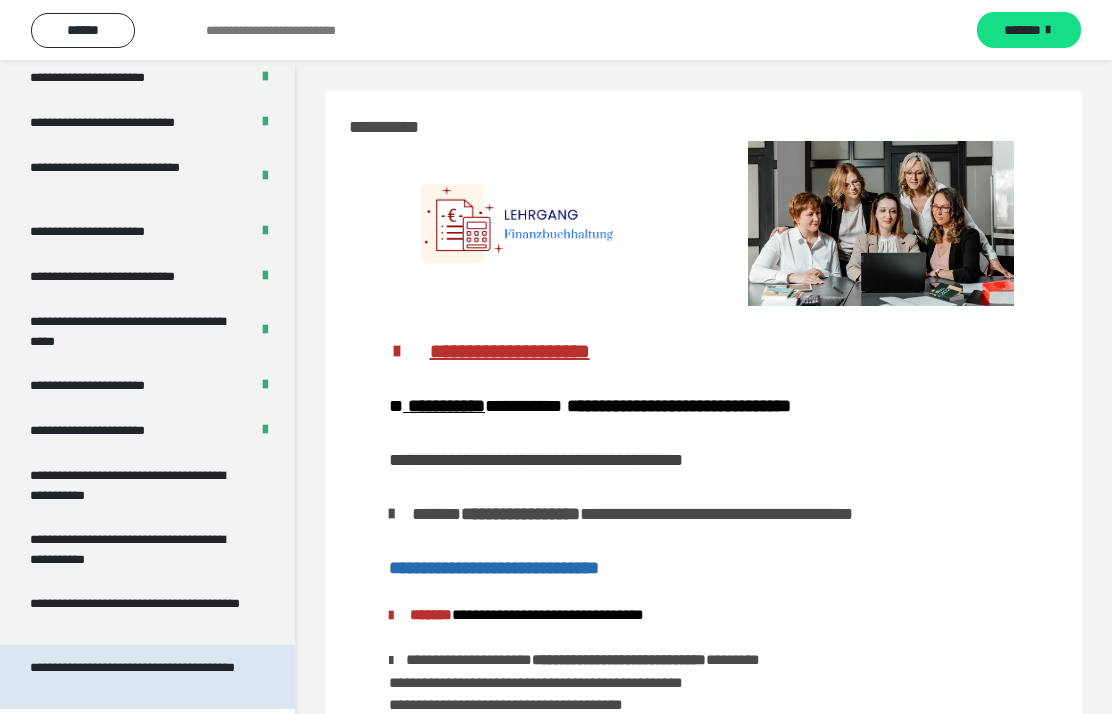 click on "**********" at bounding box center (139, 677) 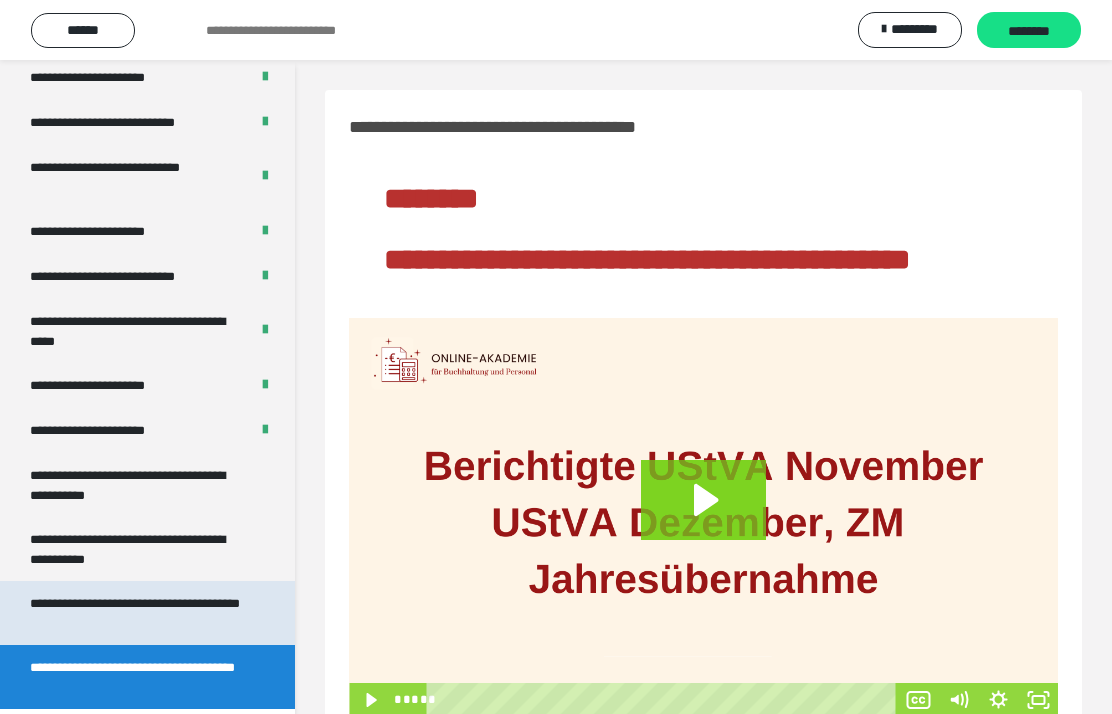 click on "**********" at bounding box center (139, 613) 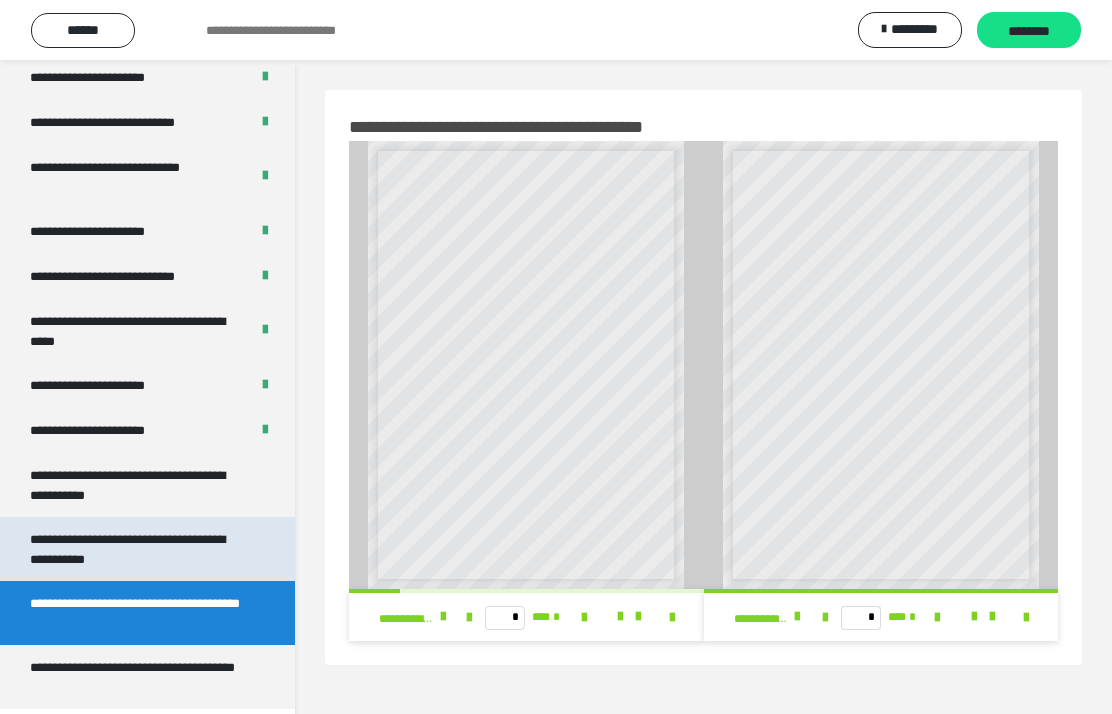 click on "**********" at bounding box center [139, 549] 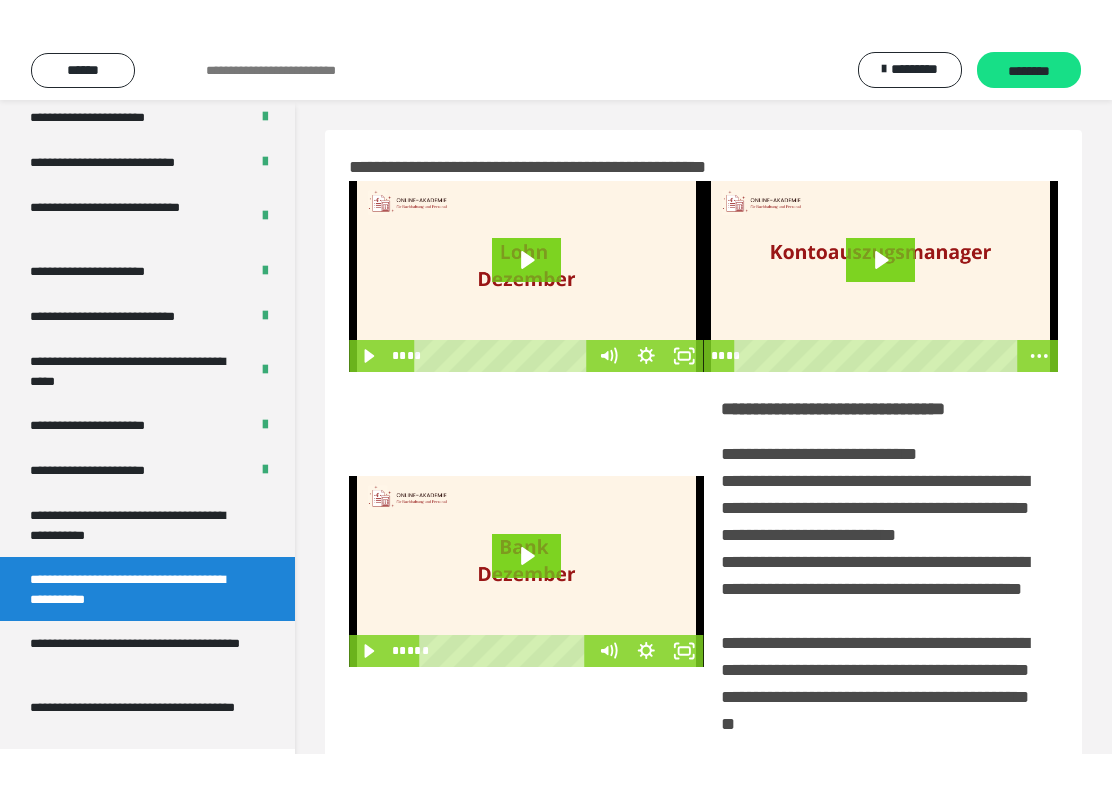 scroll, scrollTop: 198, scrollLeft: 0, axis: vertical 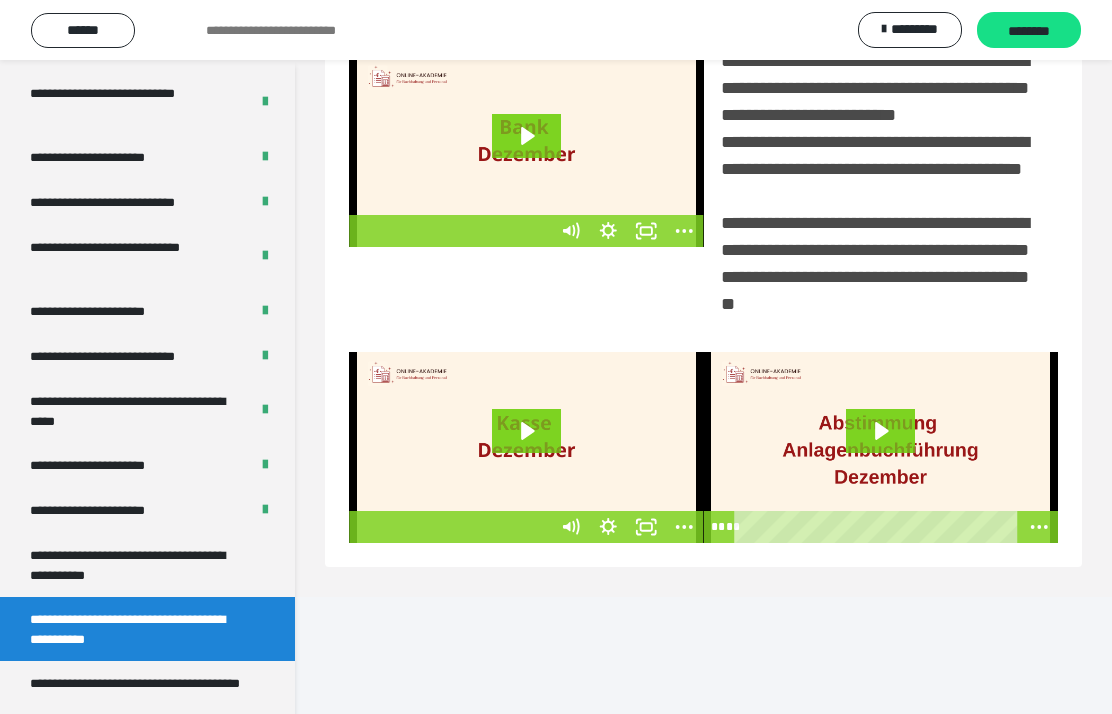click 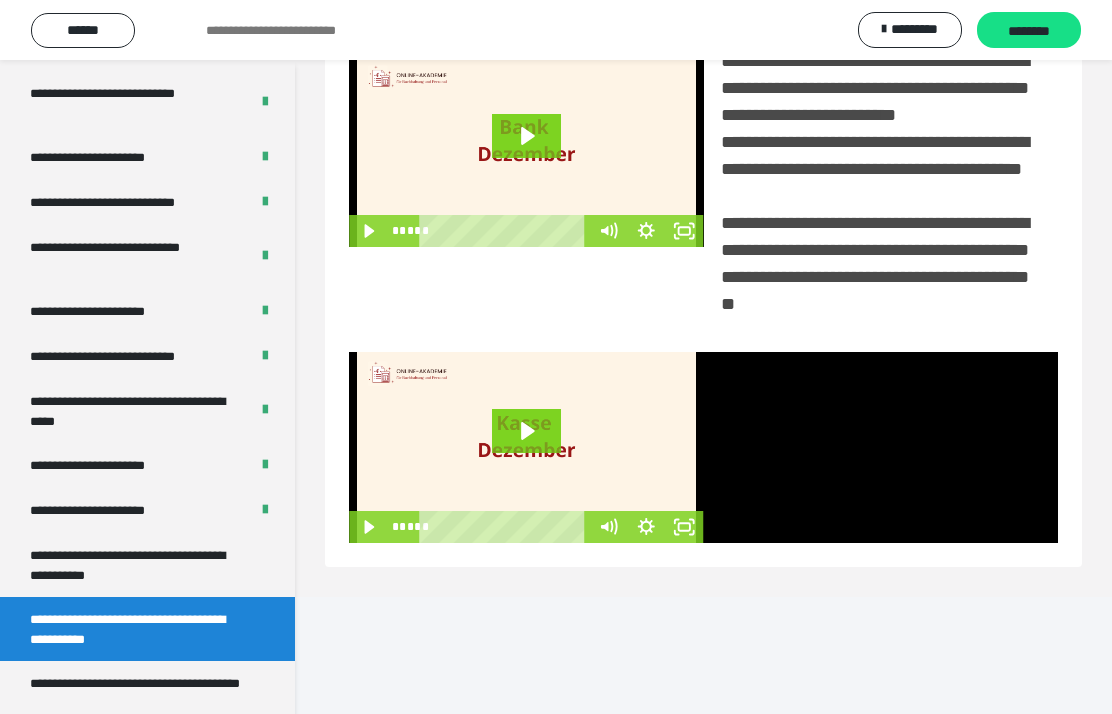 click at bounding box center [881, 447] 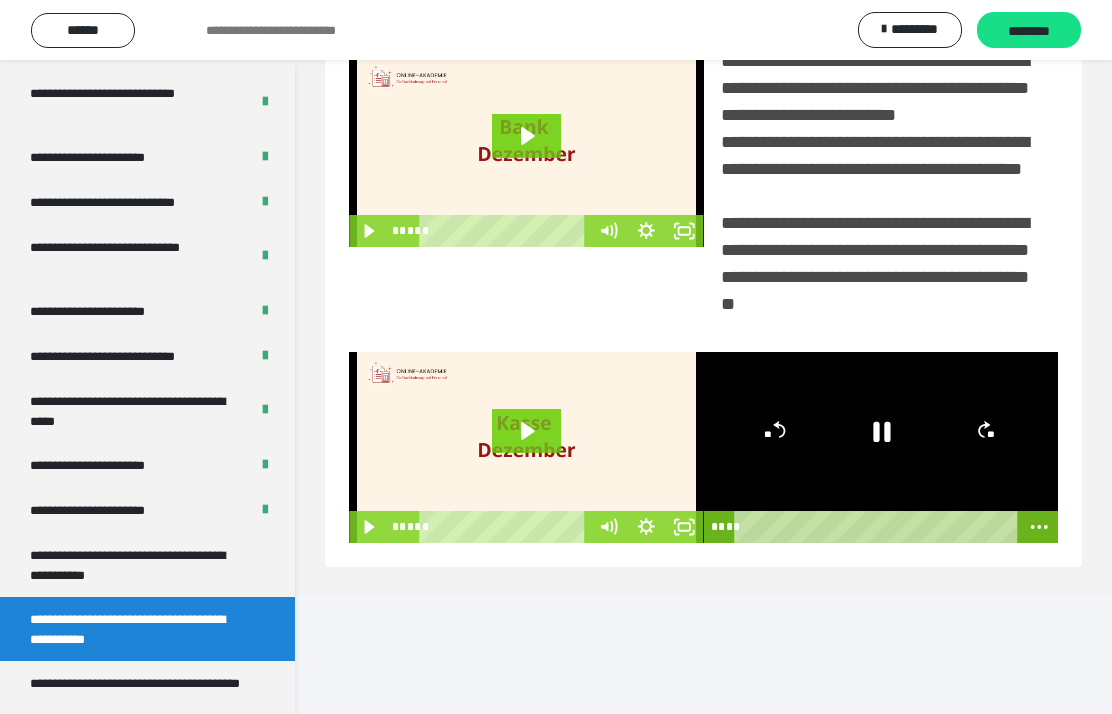 click 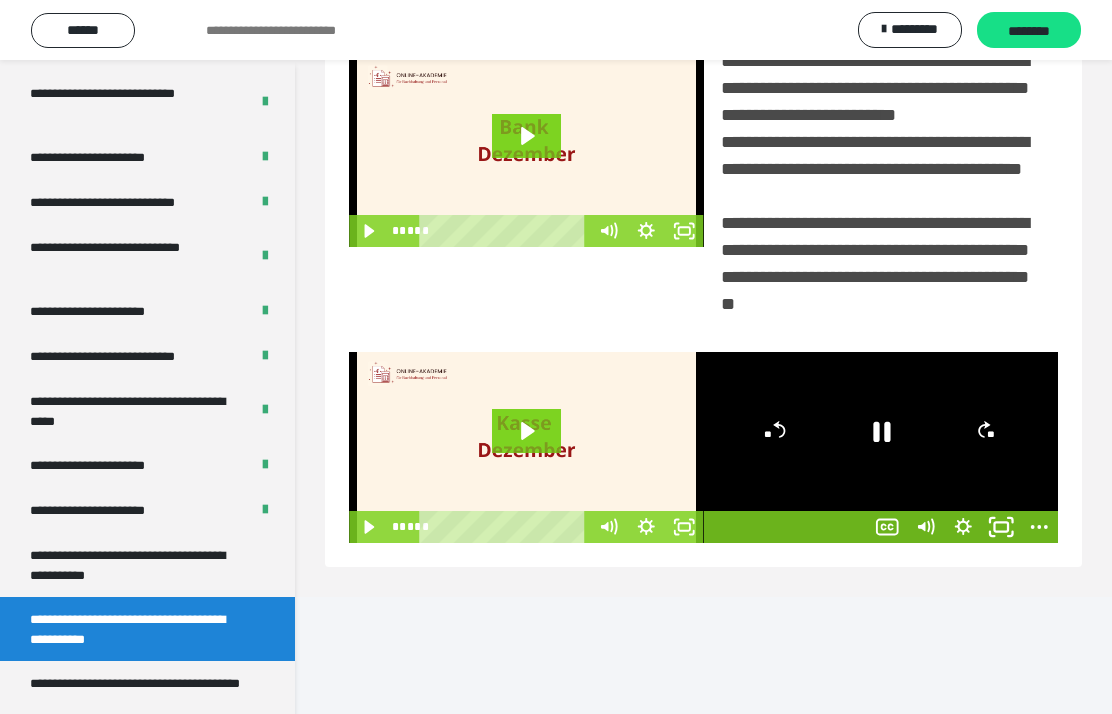 click 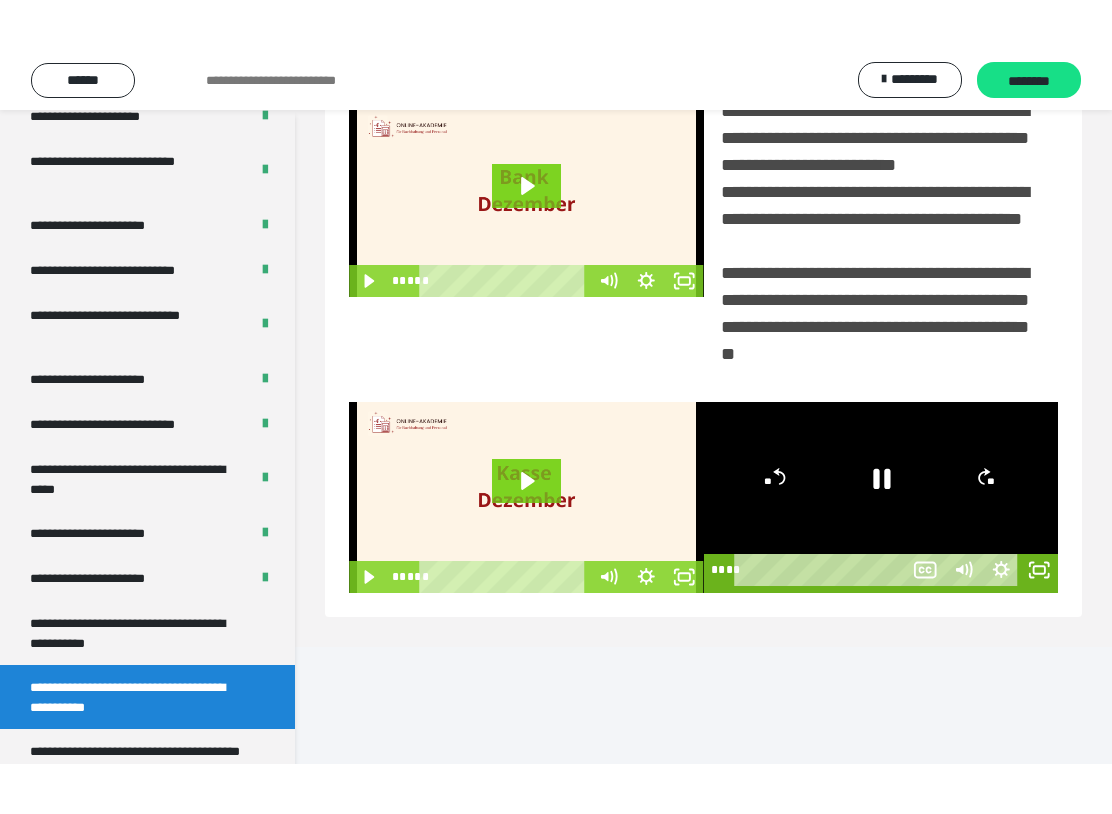 scroll, scrollTop: 20, scrollLeft: 0, axis: vertical 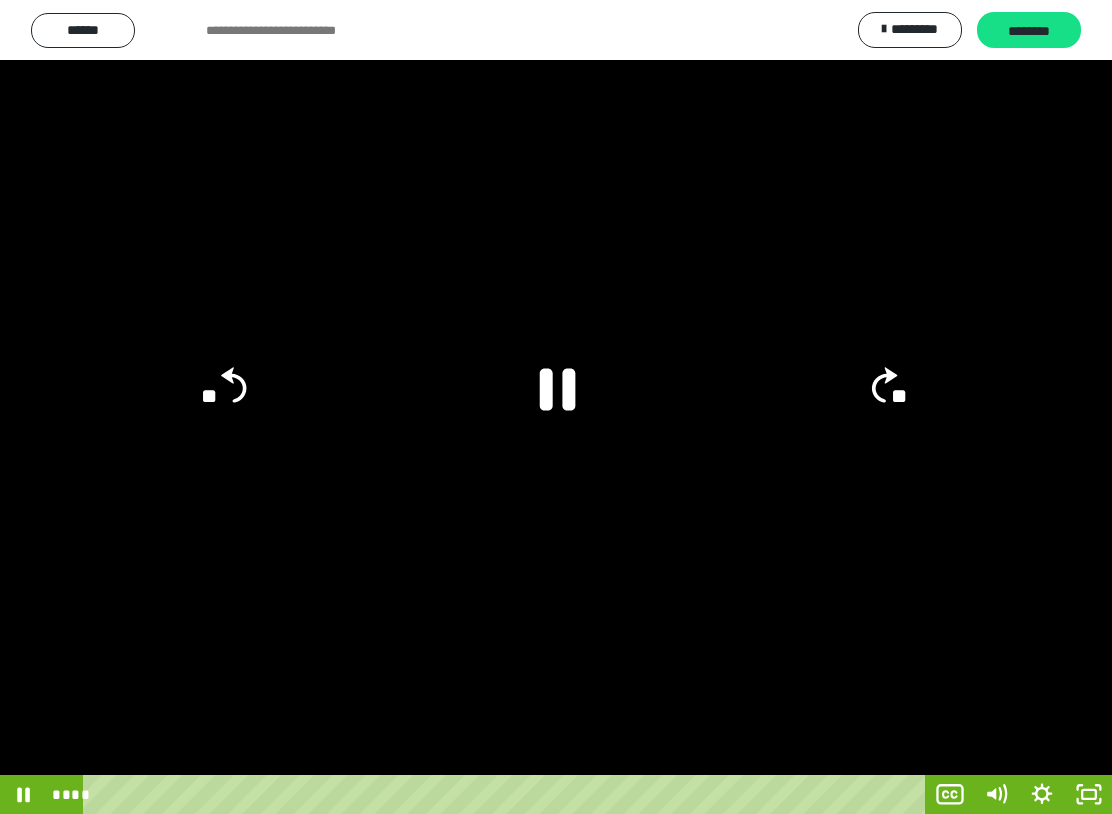 click 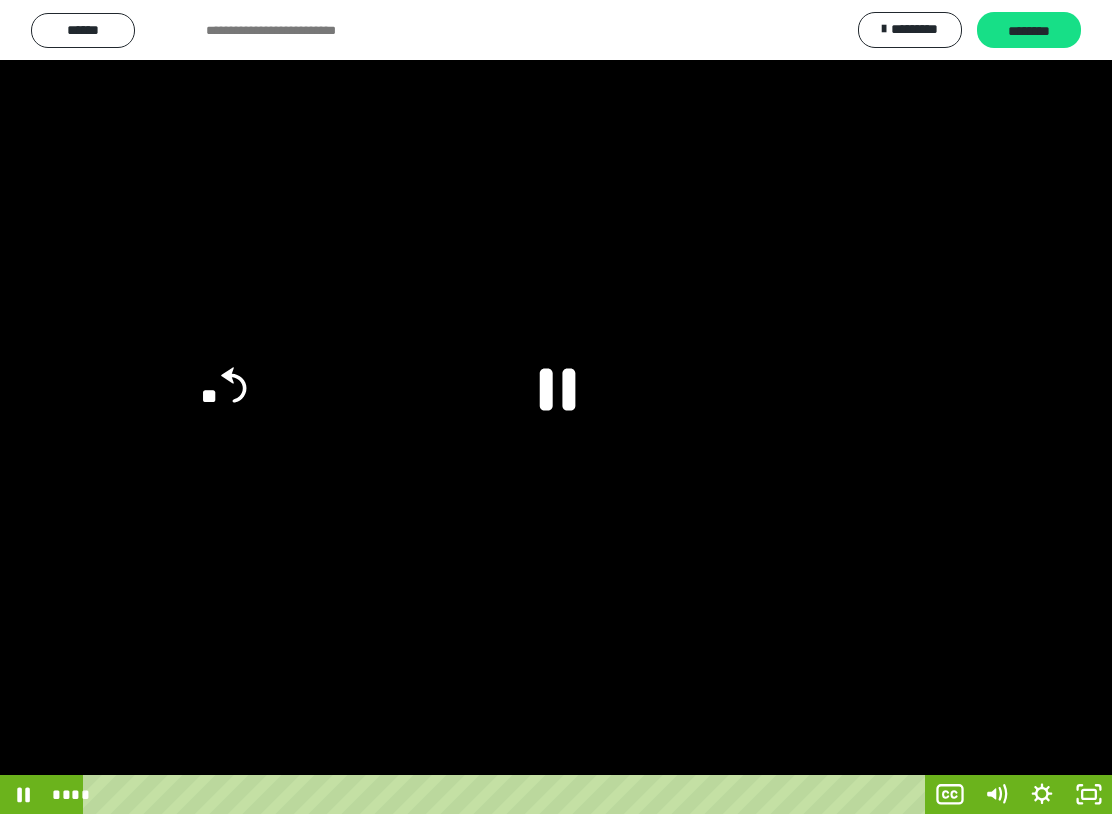click on "**" 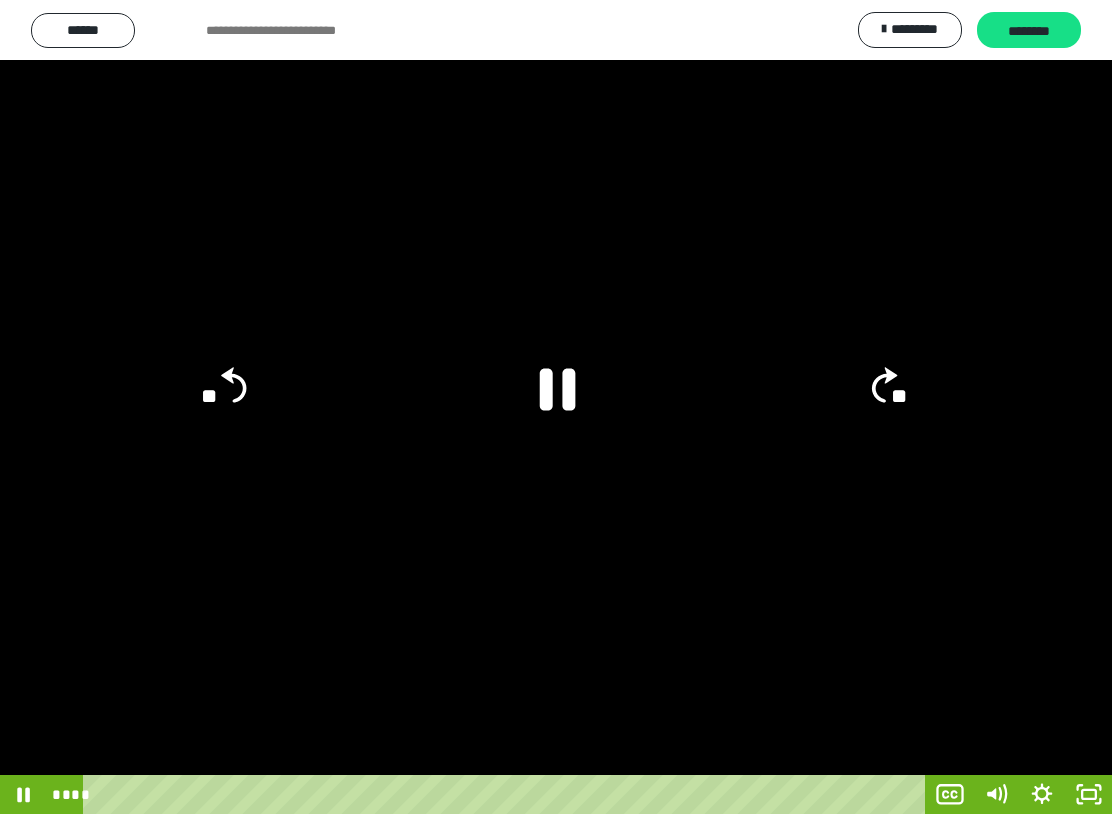 click 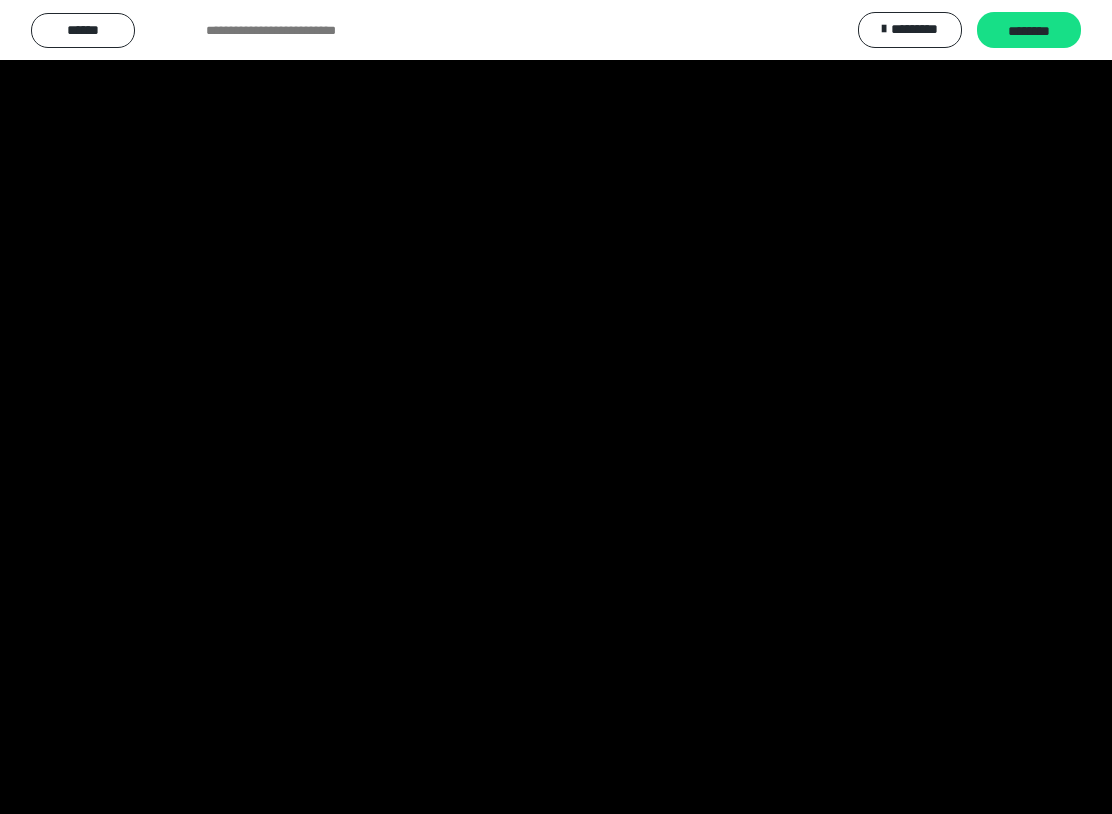 click at bounding box center (556, 407) 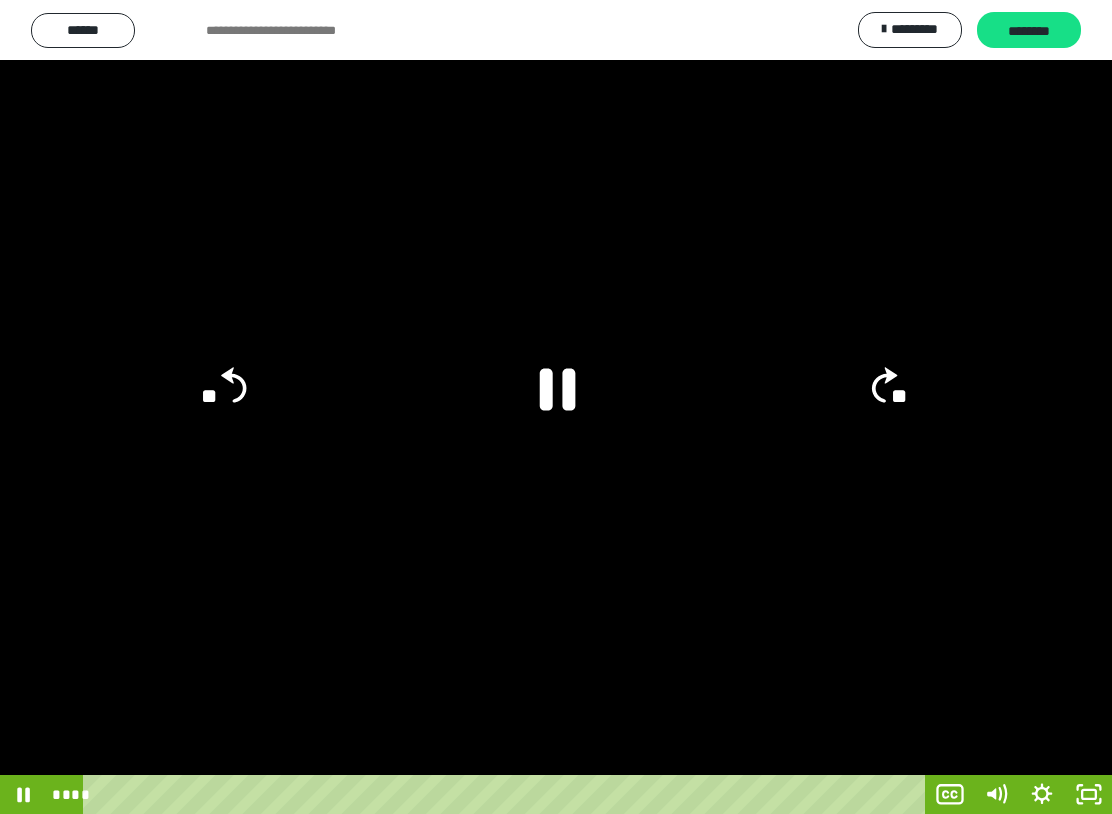 click on "**" 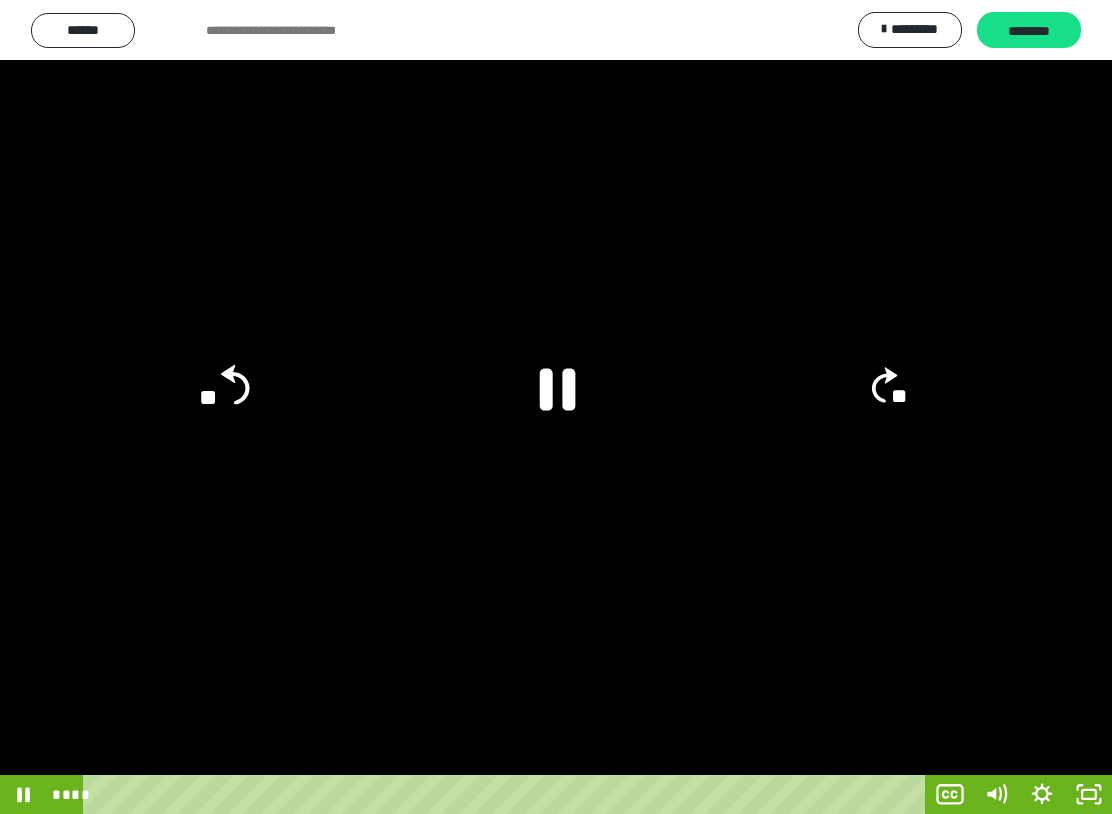 click on "**" 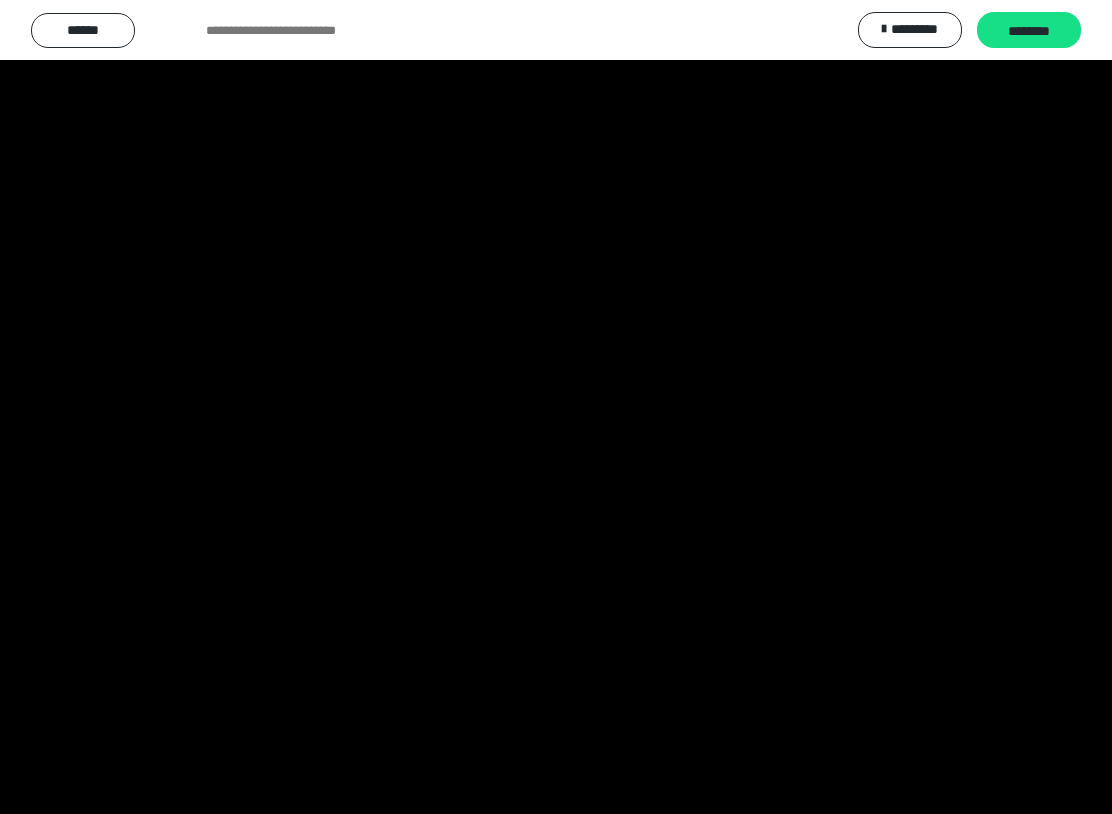 click at bounding box center [556, 407] 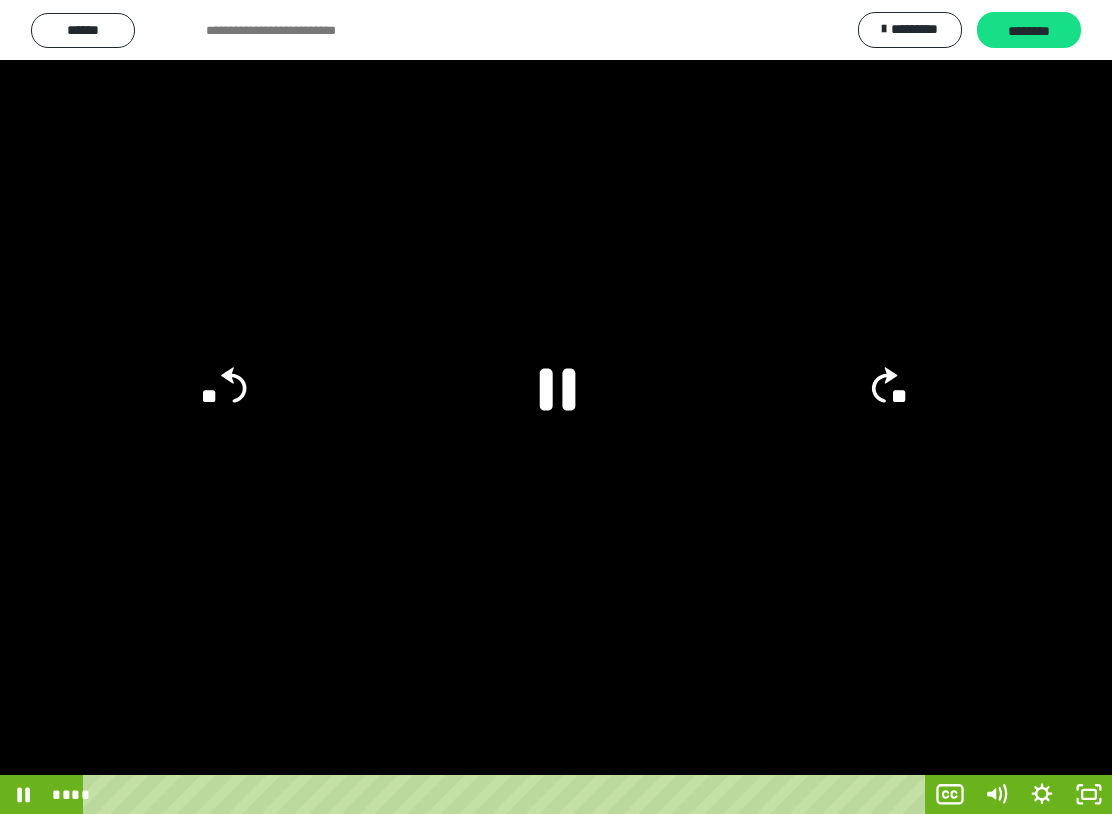 click 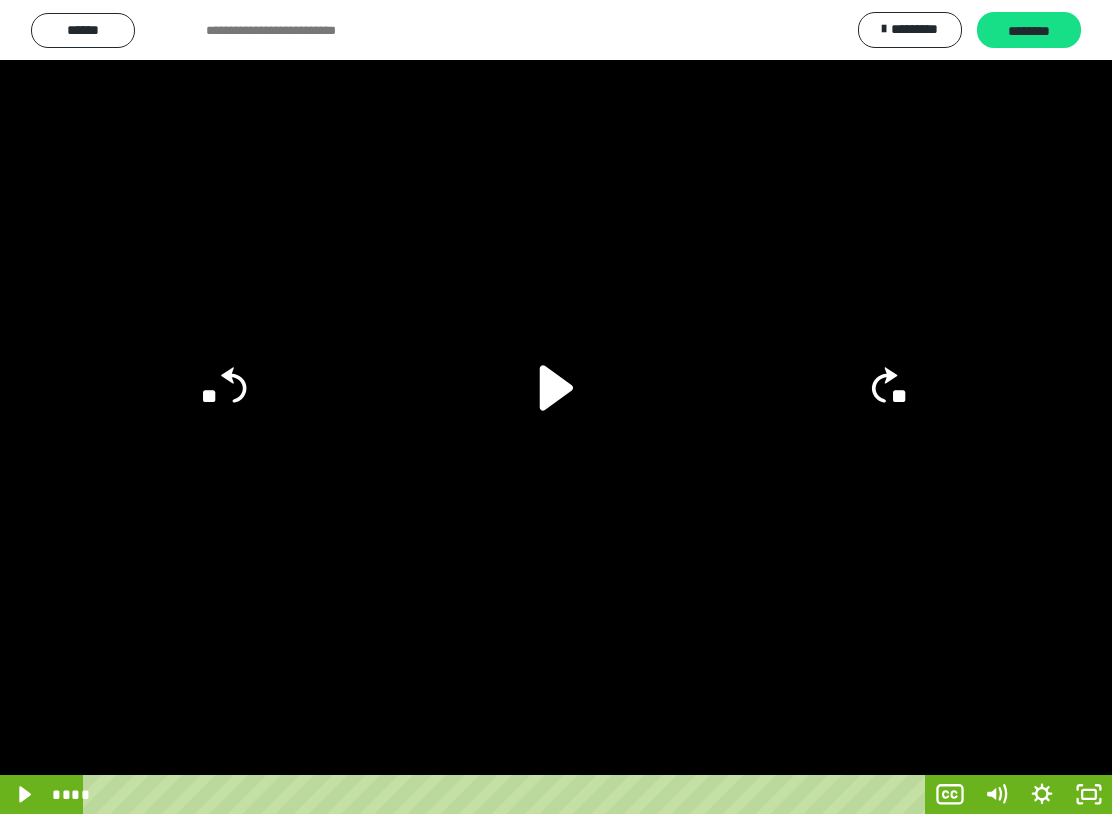 click on "**" 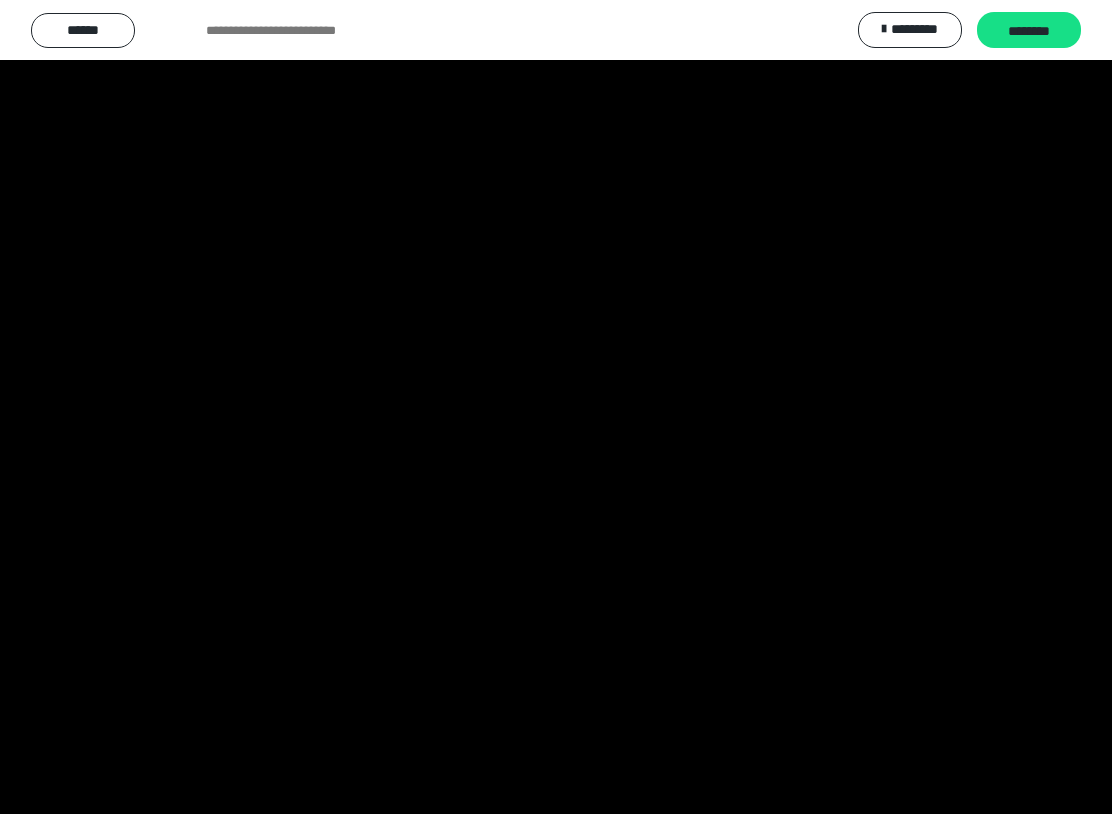 click at bounding box center (556, 407) 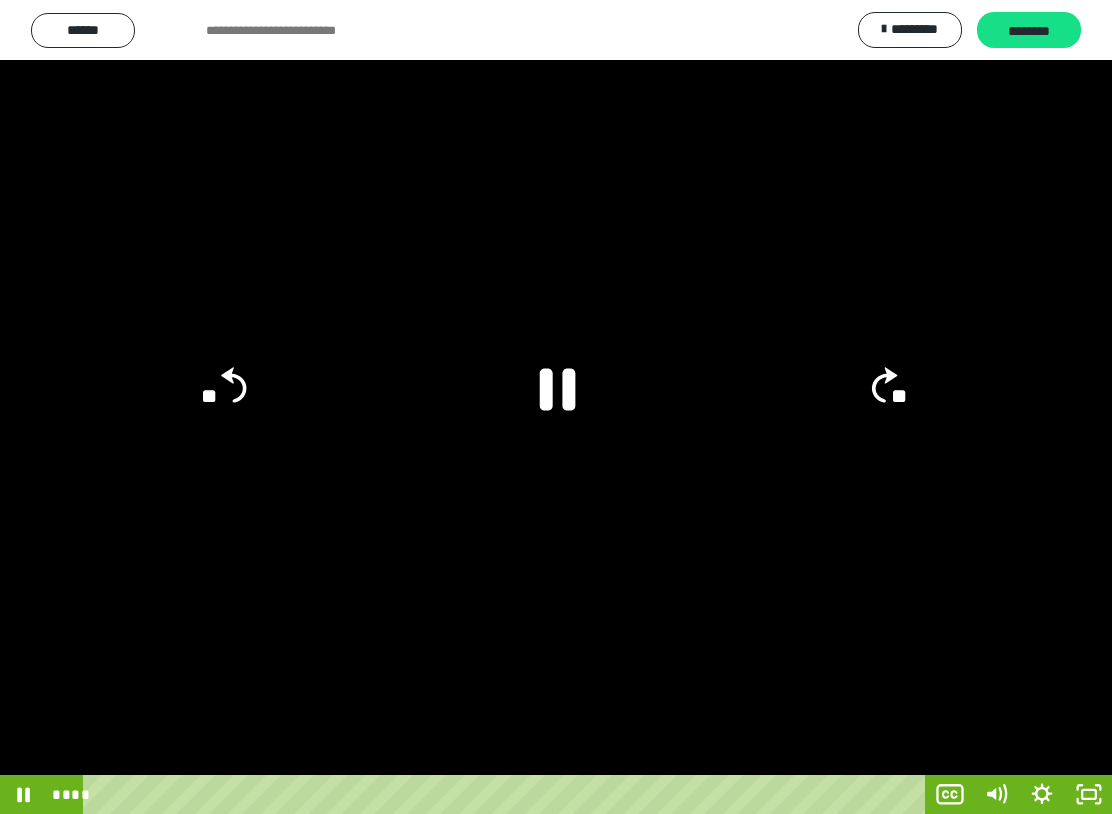 click 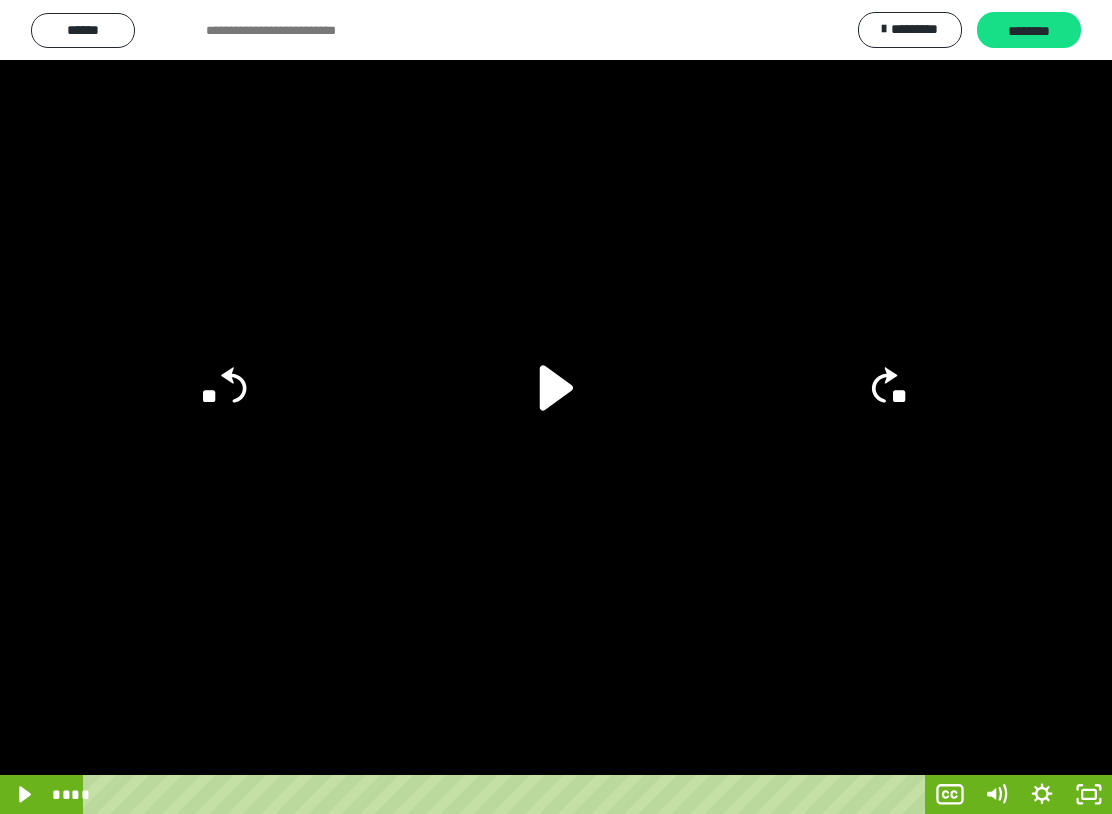 click on "**" 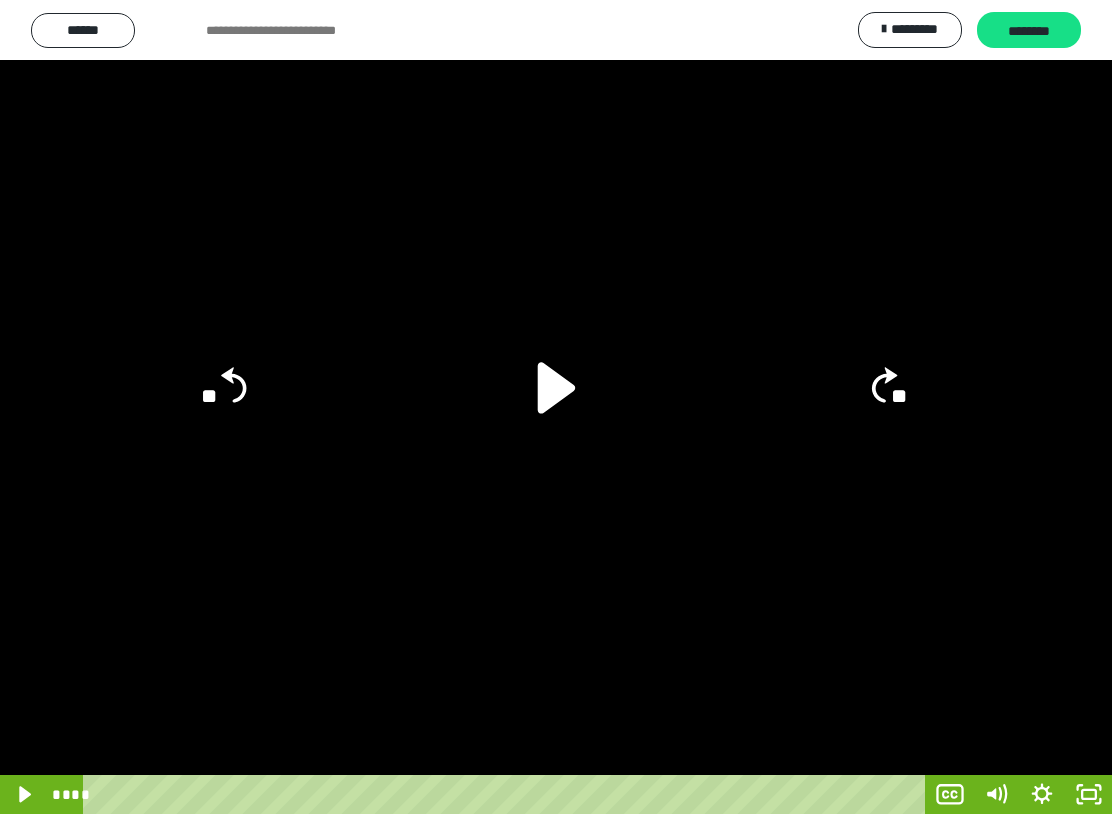 click 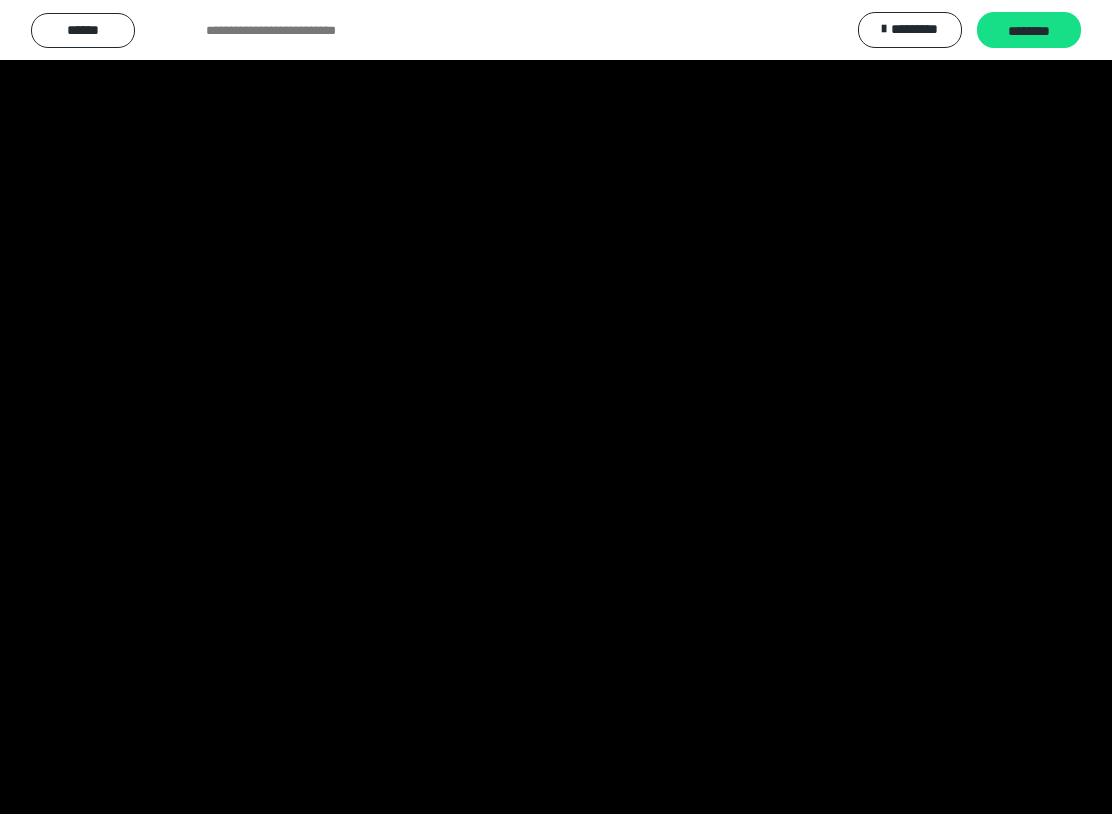 click at bounding box center (556, 407) 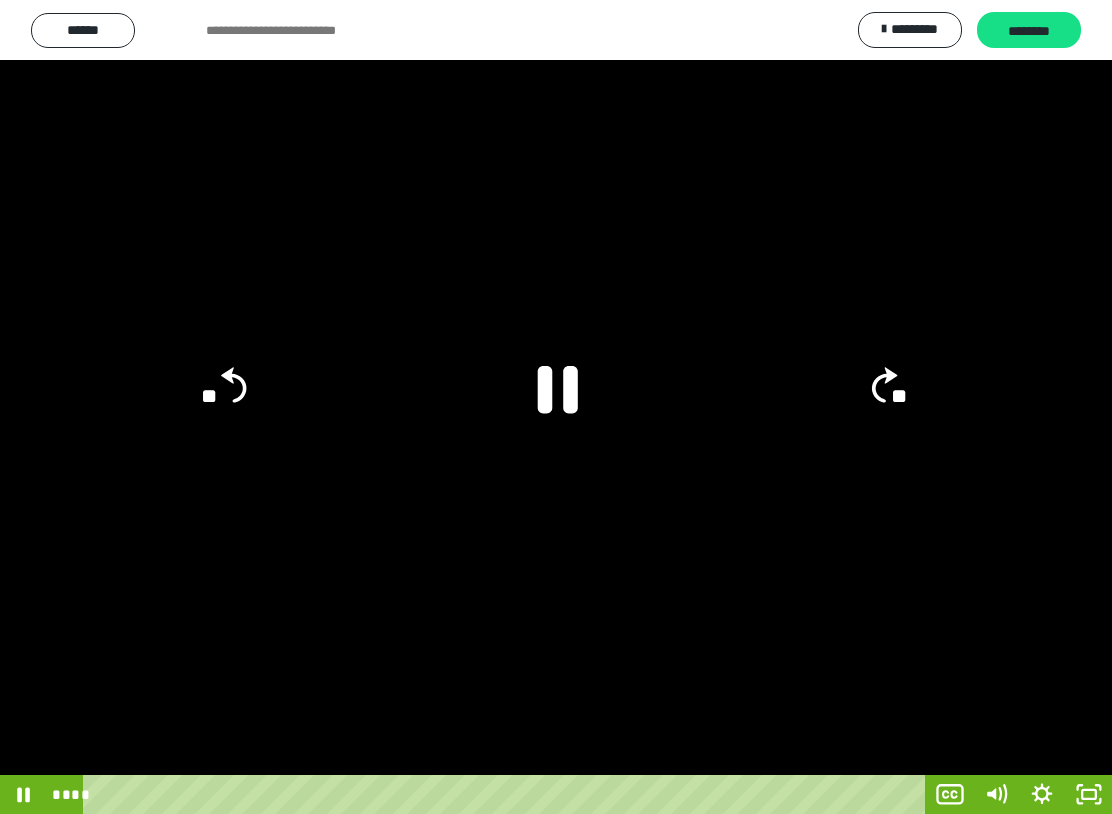 click 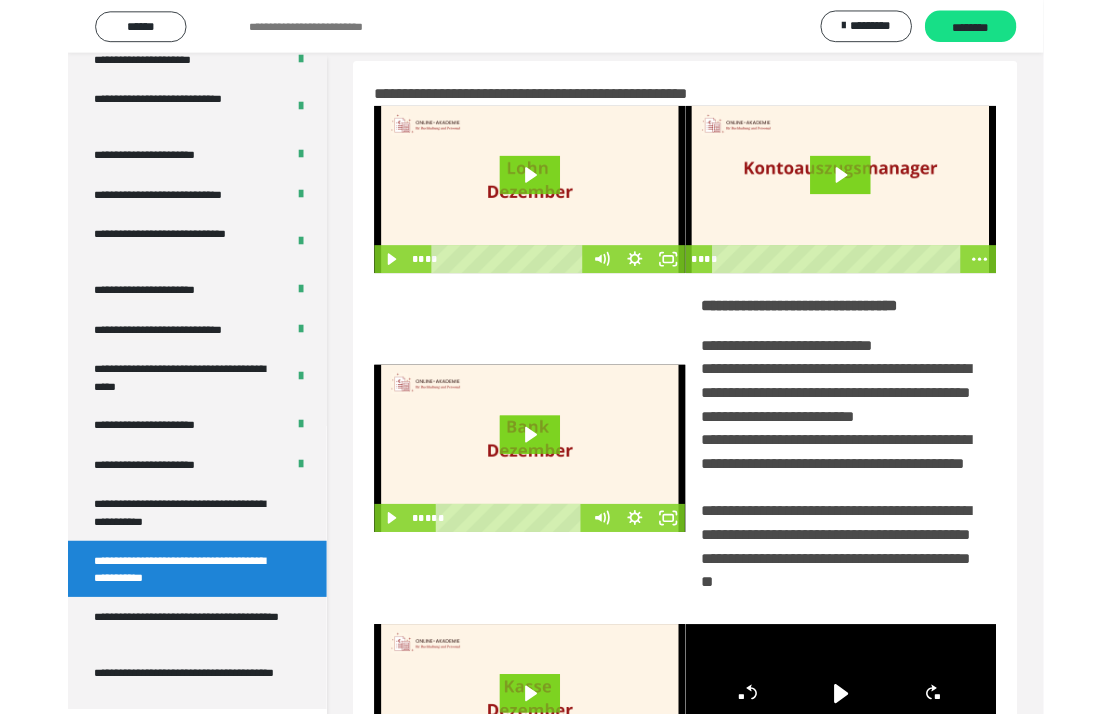 scroll, scrollTop: 280, scrollLeft: 0, axis: vertical 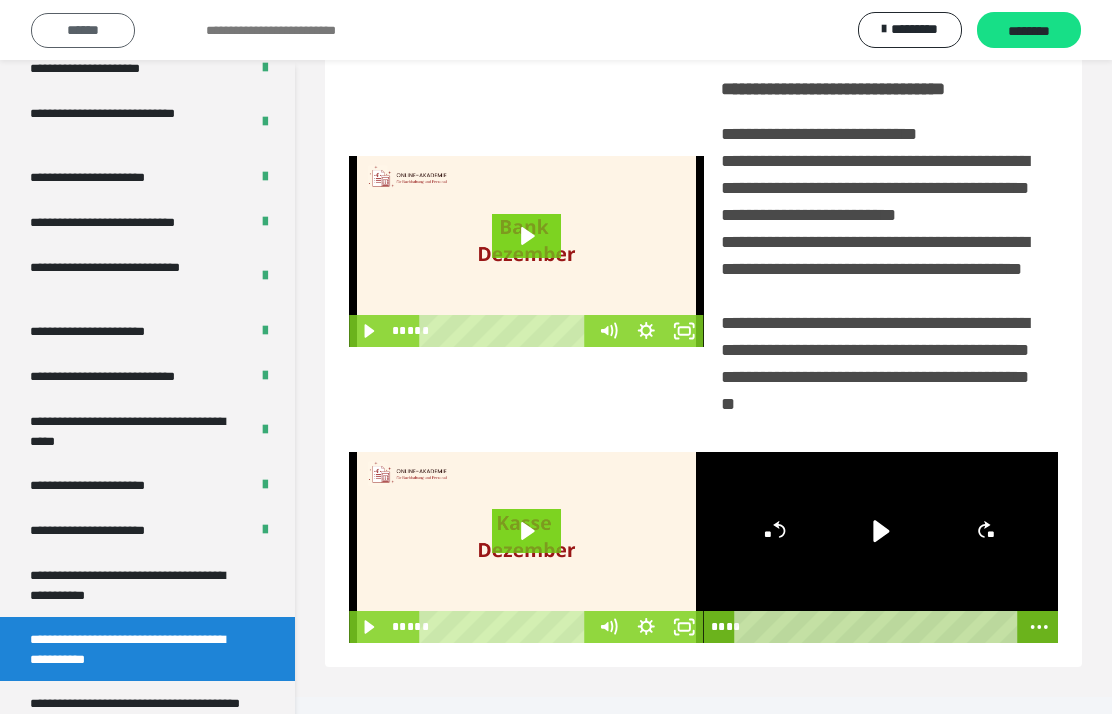 click on "******" at bounding box center [83, 30] 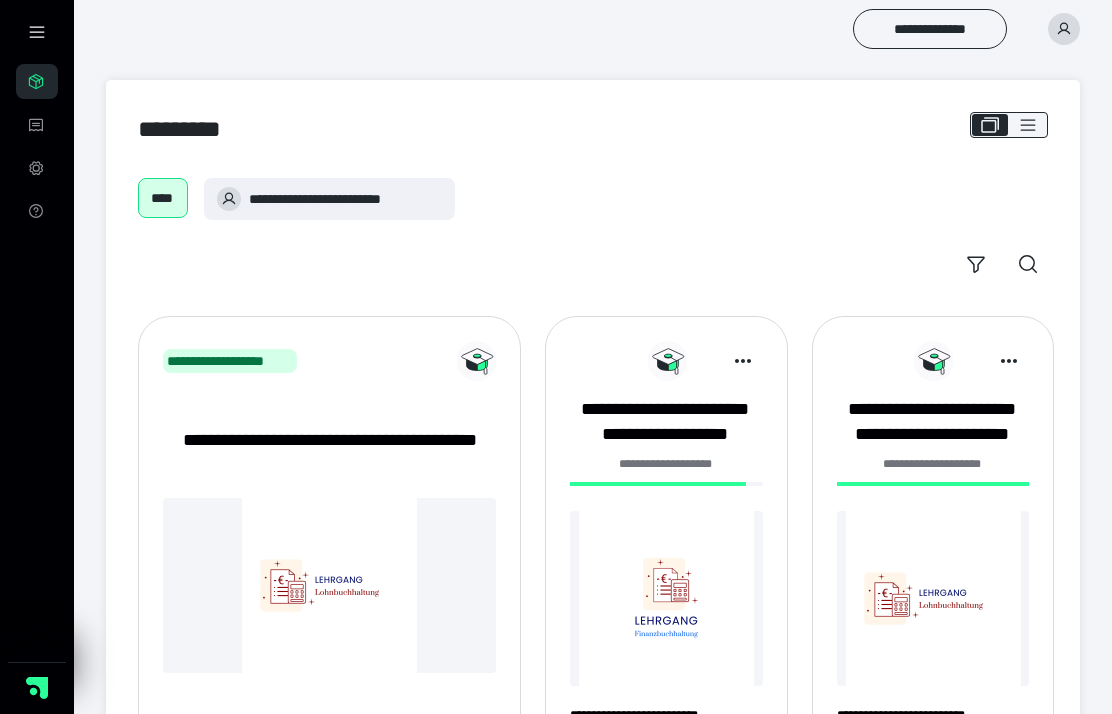 scroll, scrollTop: 190, scrollLeft: 0, axis: vertical 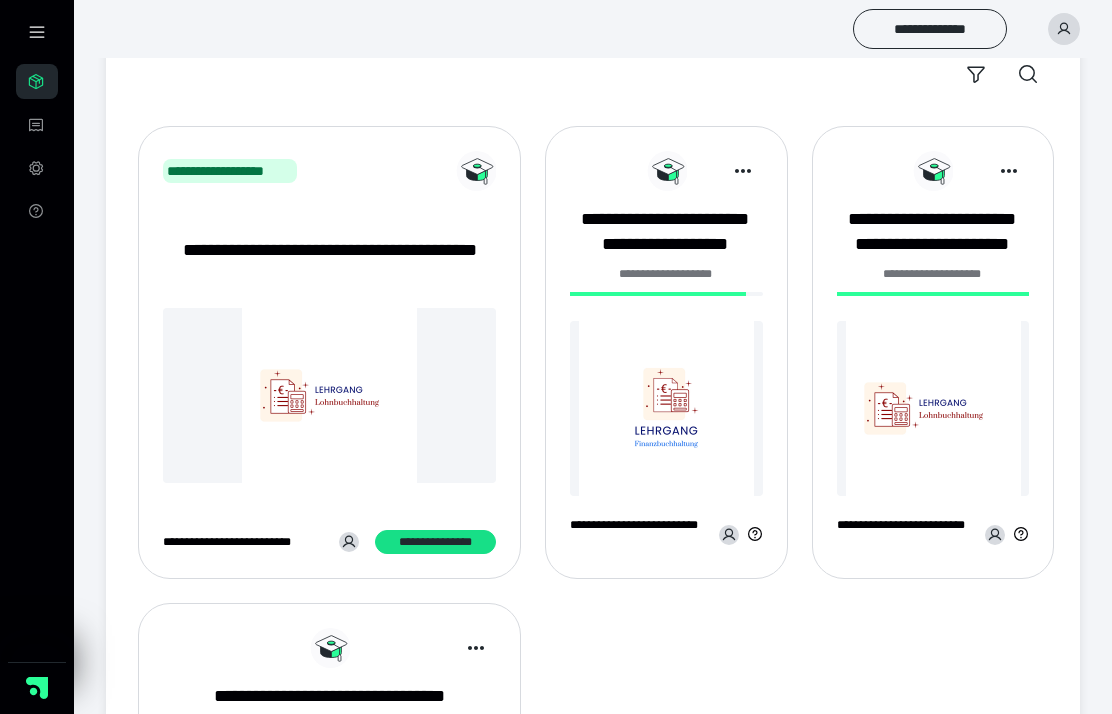click 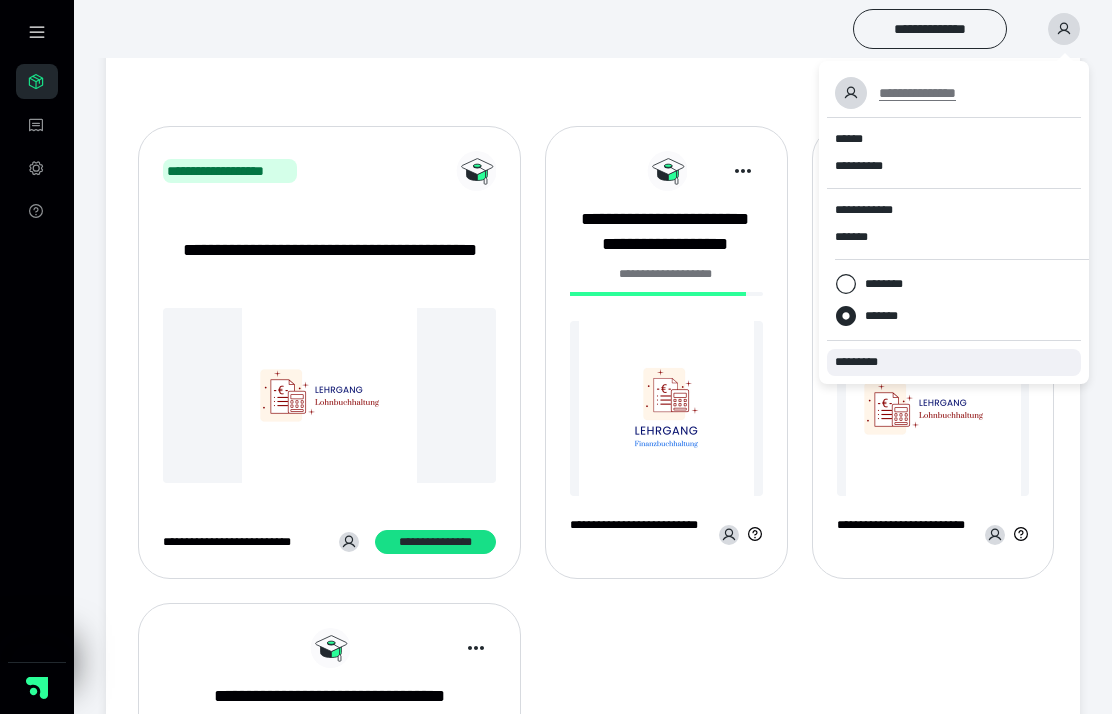 click on "*********" at bounding box center (865, 362) 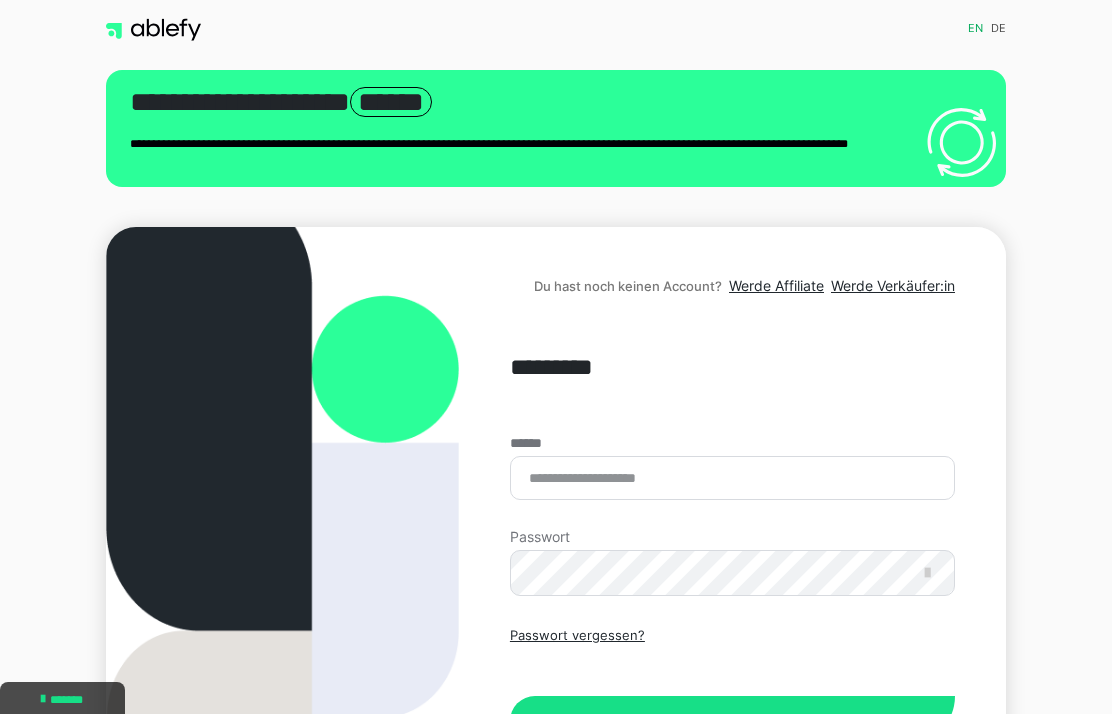 scroll, scrollTop: 0, scrollLeft: 0, axis: both 